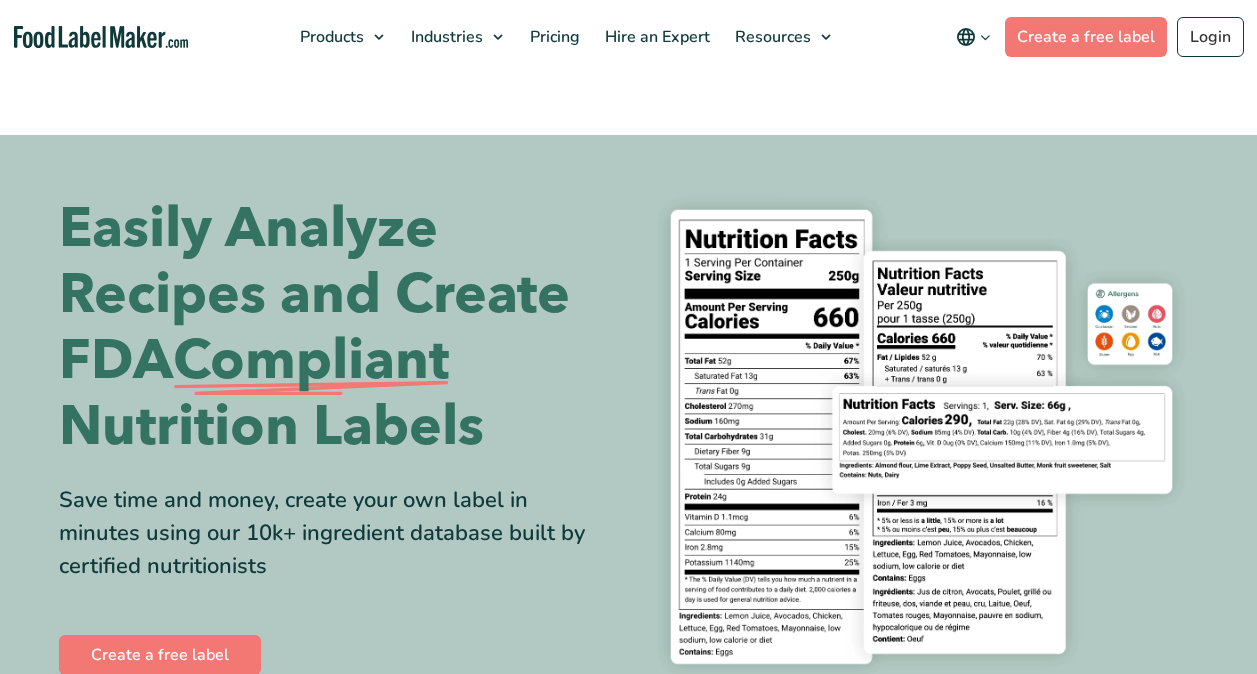 scroll, scrollTop: 0, scrollLeft: 0, axis: both 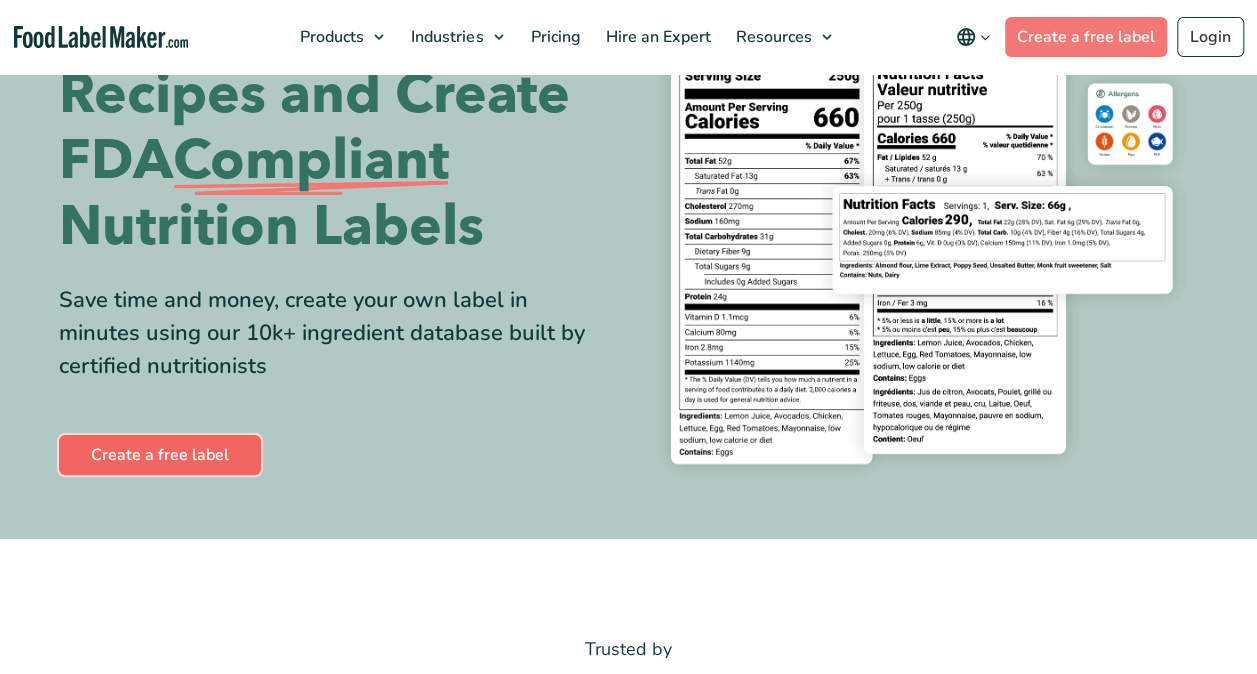 click on "Create a free label" at bounding box center (160, 455) 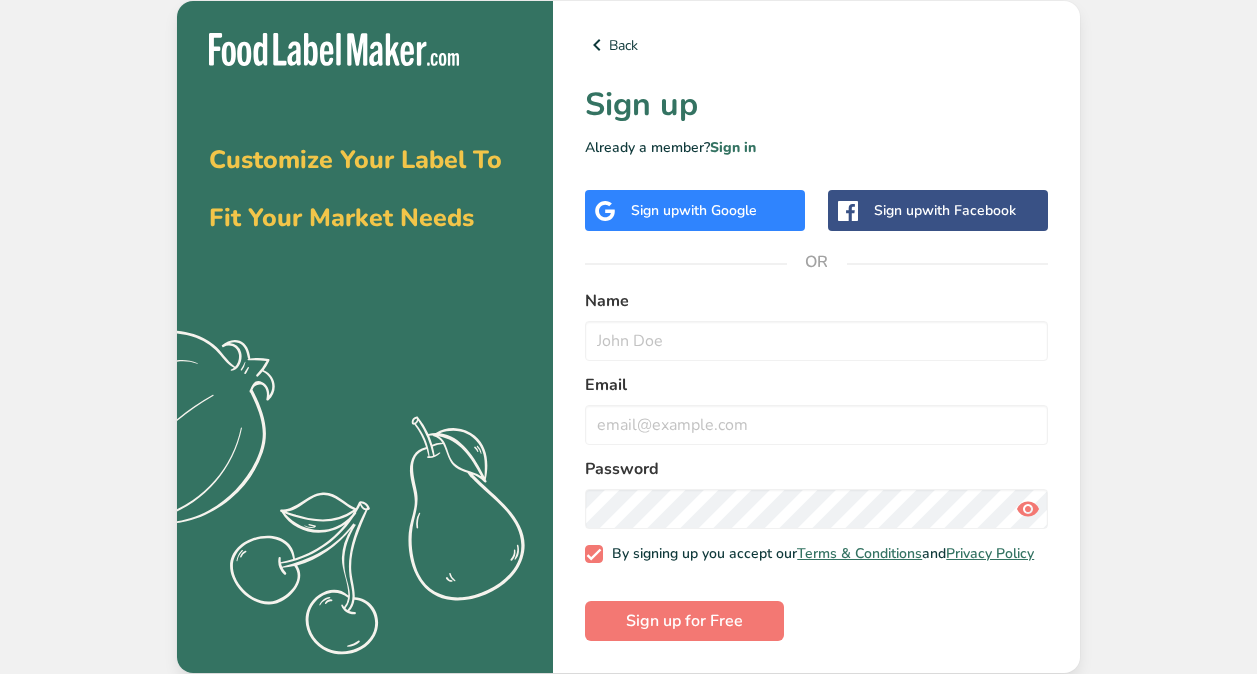 scroll, scrollTop: 0, scrollLeft: 0, axis: both 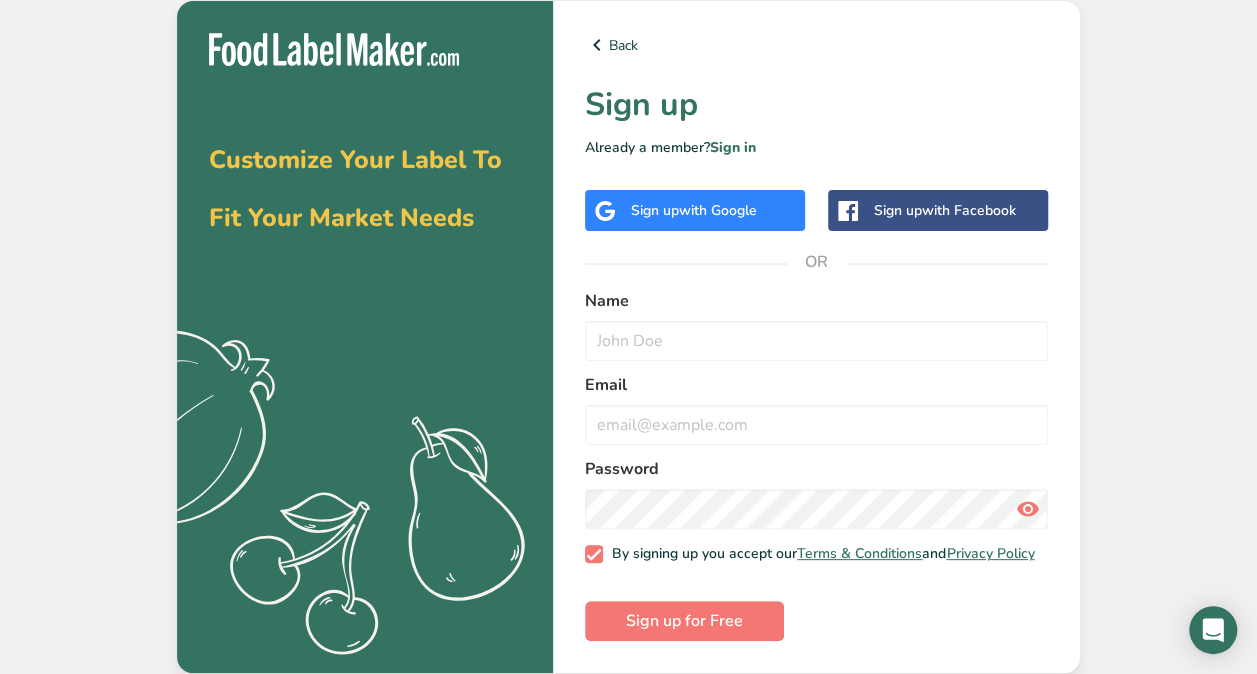 click on "Sign up  with Google" at bounding box center (694, 210) 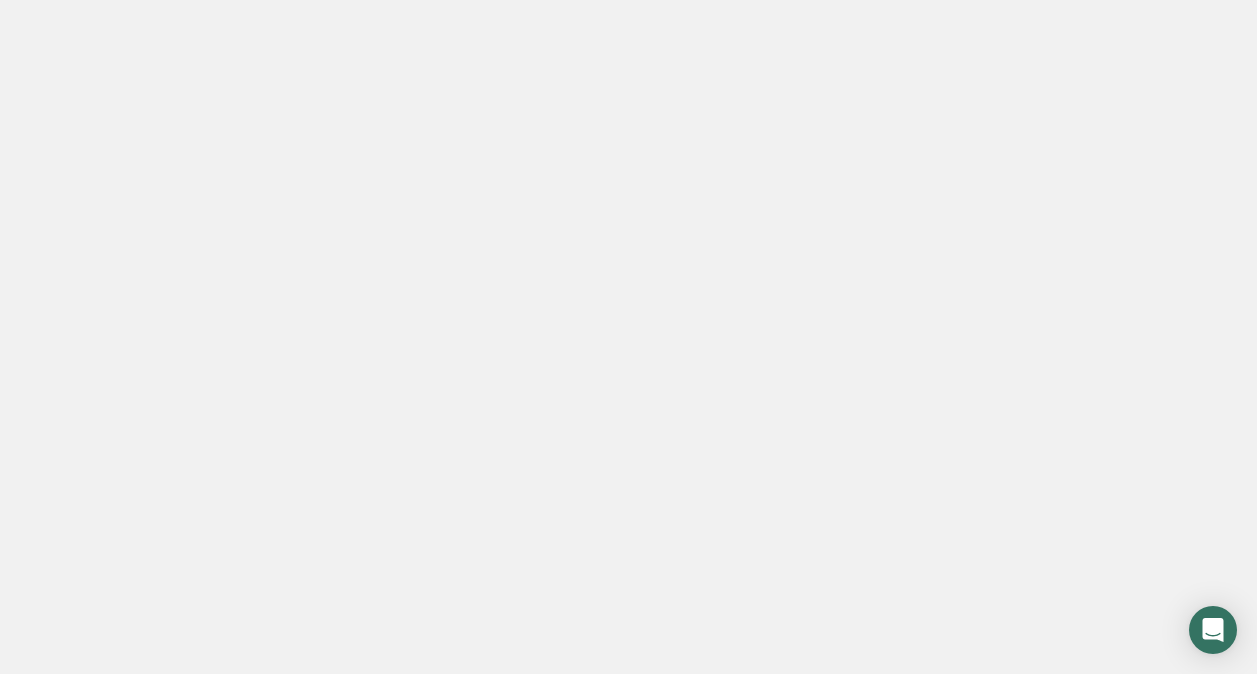 scroll, scrollTop: 0, scrollLeft: 0, axis: both 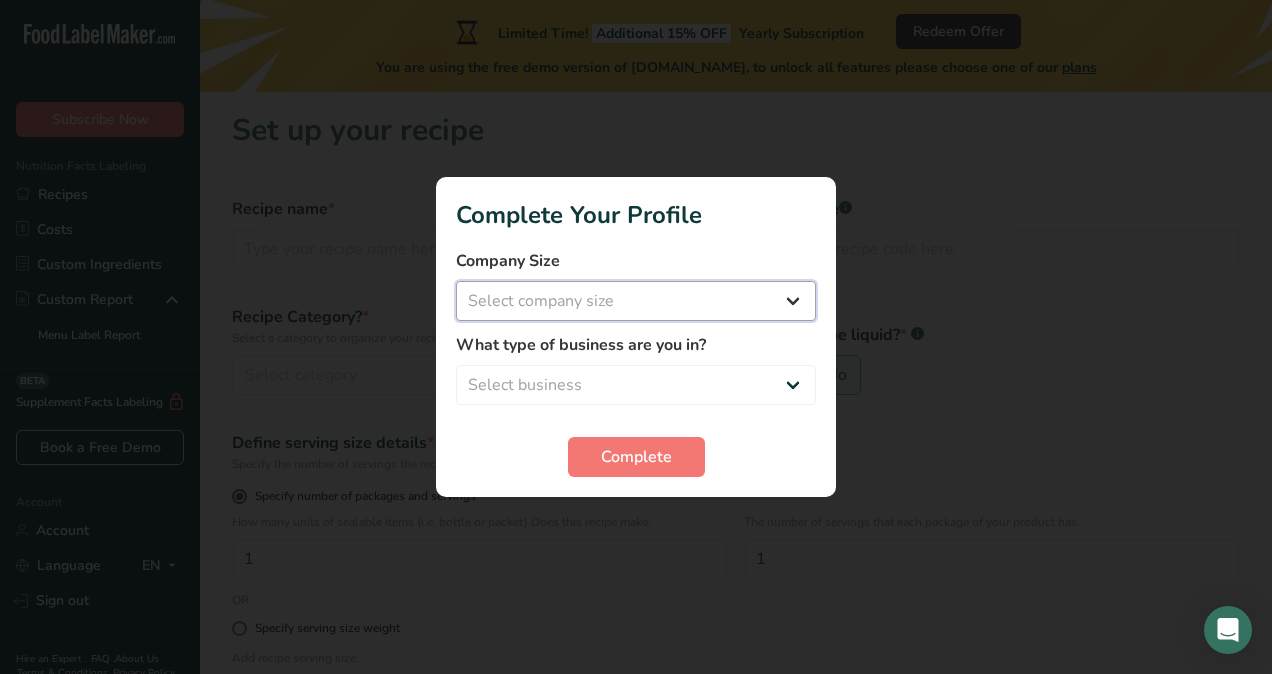 click on "Select company size
Fewer than 10 Employees
10 to 50 Employees
51 to 500 Employees
Over 500 Employees" at bounding box center [636, 301] 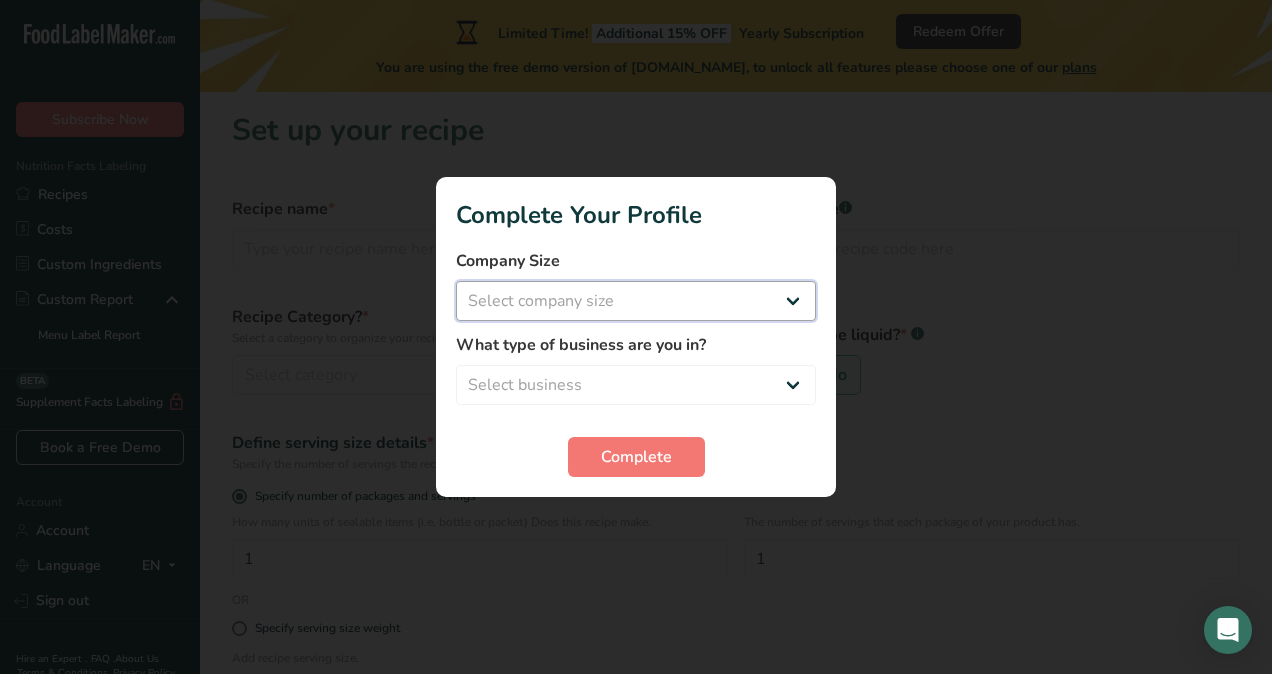 select on "1" 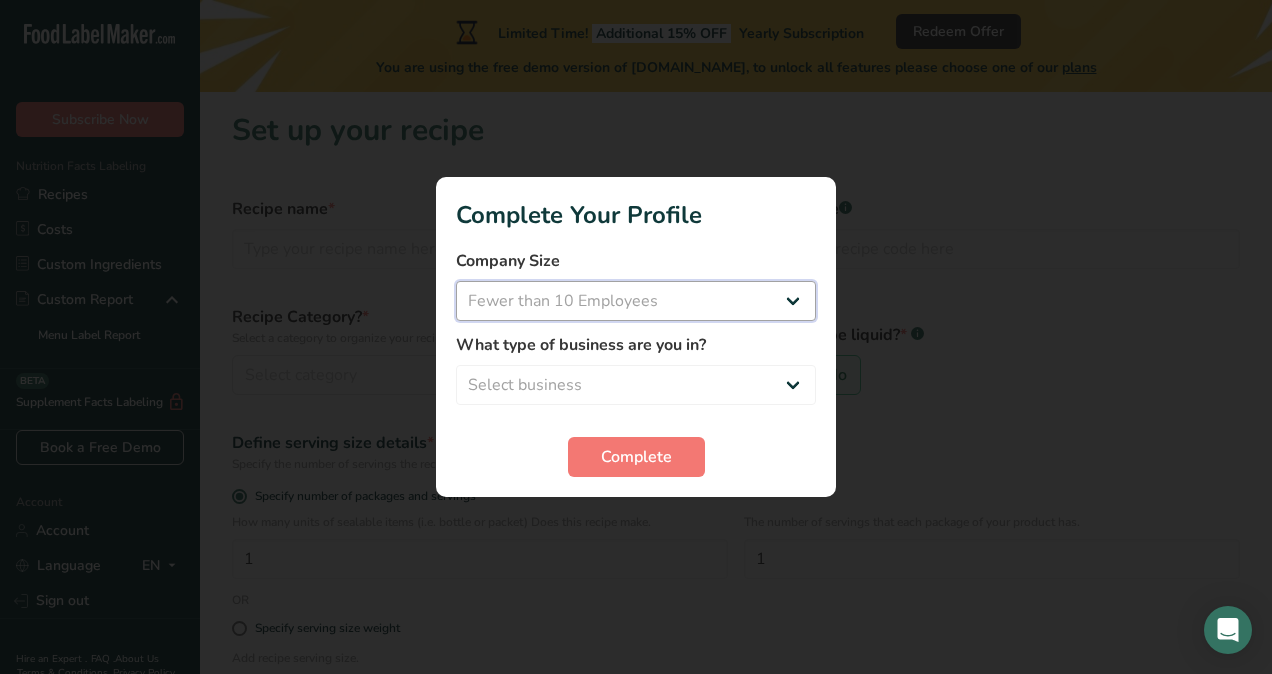 click on "Select company size
Fewer than 10 Employees
10 to 50 Employees
51 to 500 Employees
Over 500 Employees" at bounding box center (636, 301) 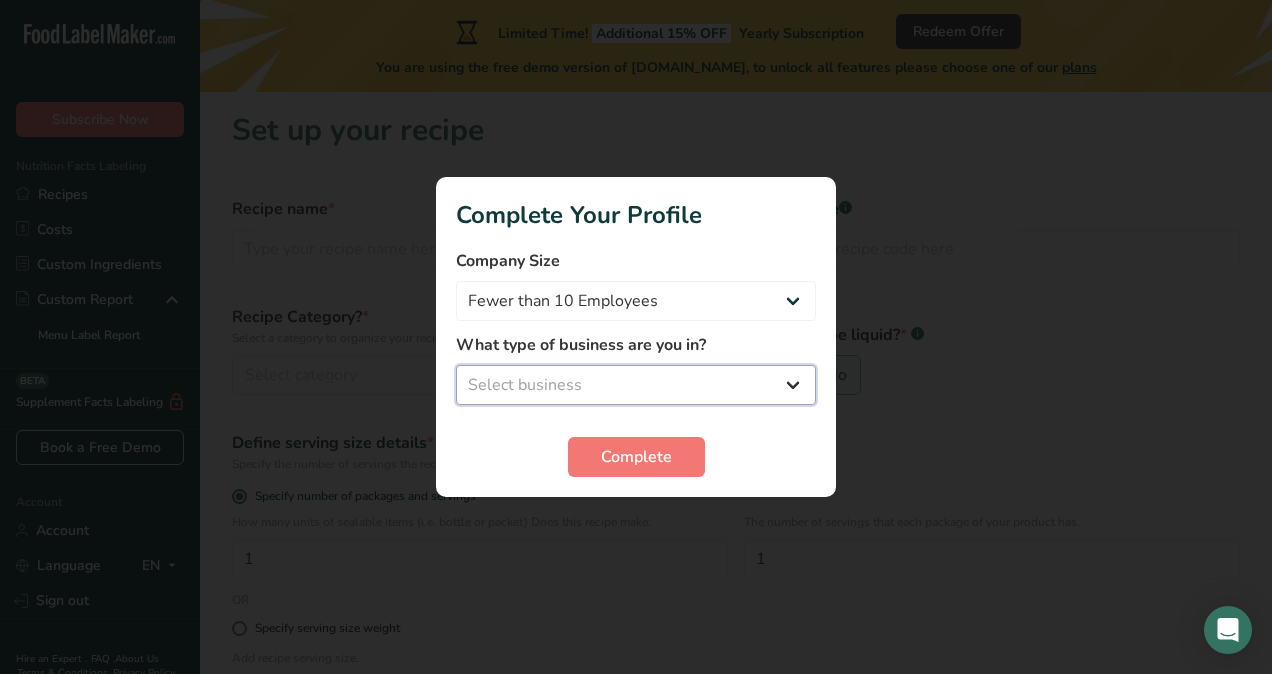 click on "Select business
Packaged Food Manufacturer
Restaurant & Cafe
Bakery
Meal Plans & Catering Company
Nutritionist
Food Blogger
Personal Trainer
Other" at bounding box center (636, 385) 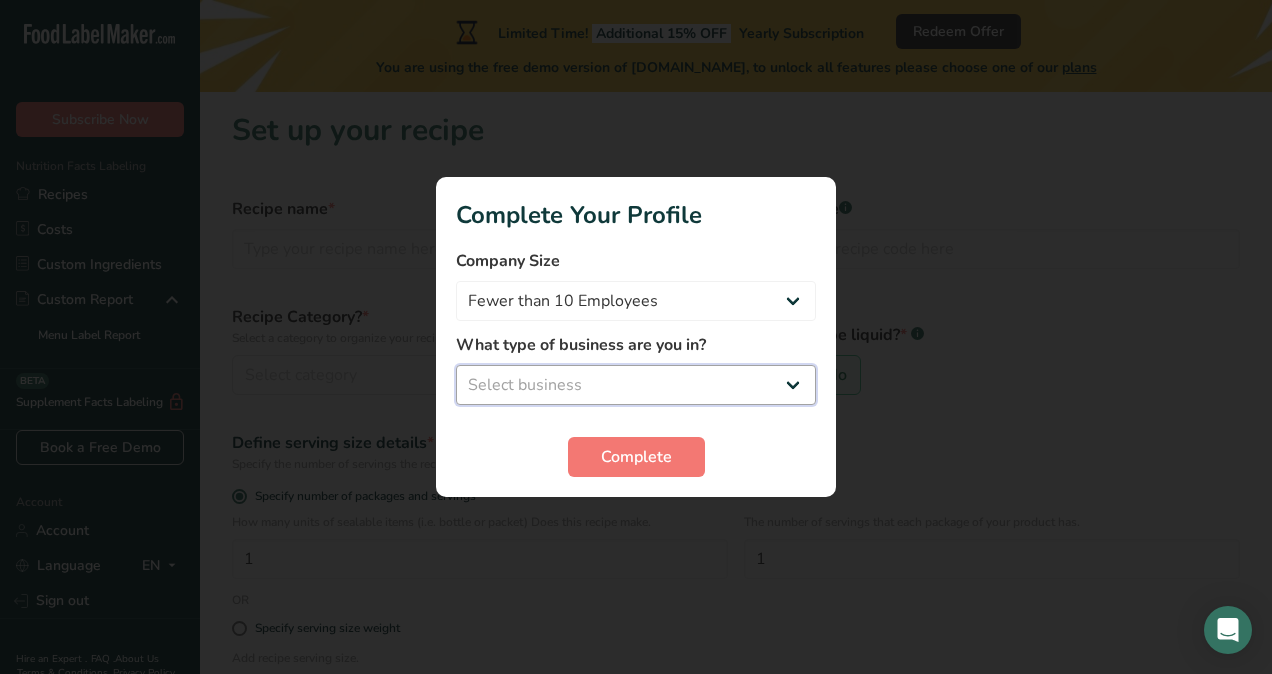 select on "8" 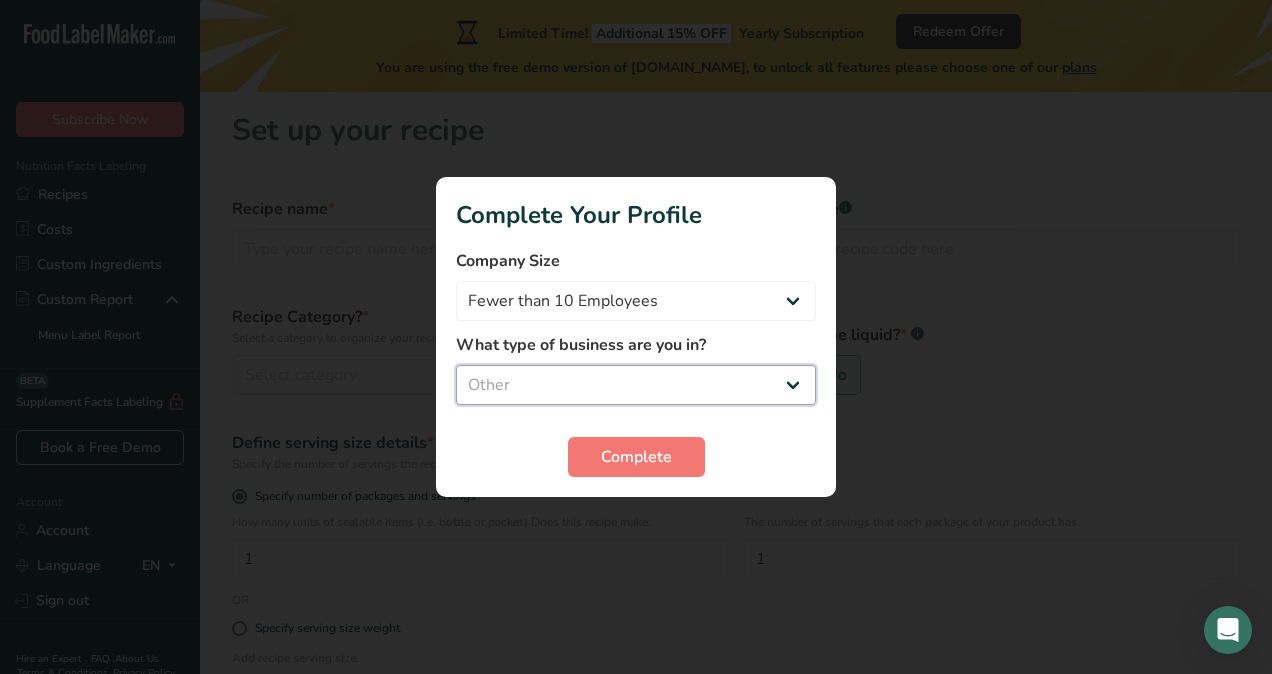 click on "Select business
Packaged Food Manufacturer
Restaurant & Cafe
Bakery
Meal Plans & Catering Company
Nutritionist
Food Blogger
Personal Trainer
Other" at bounding box center (636, 385) 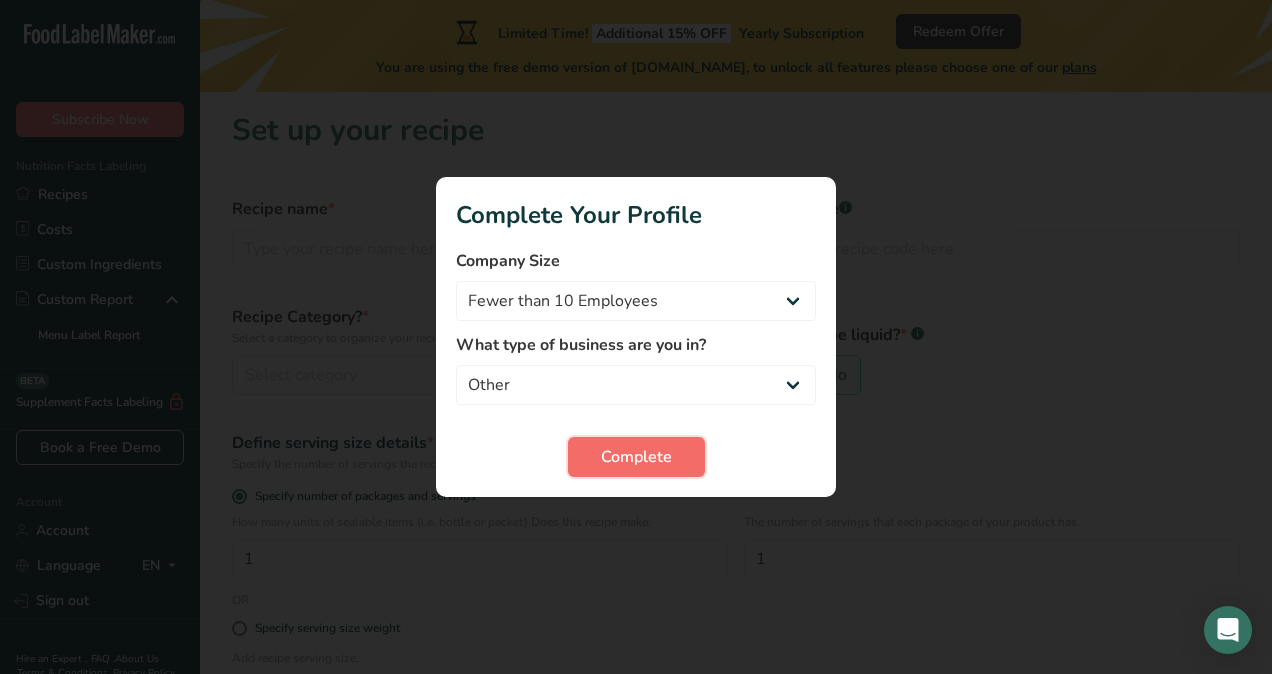 click on "Complete" at bounding box center [636, 457] 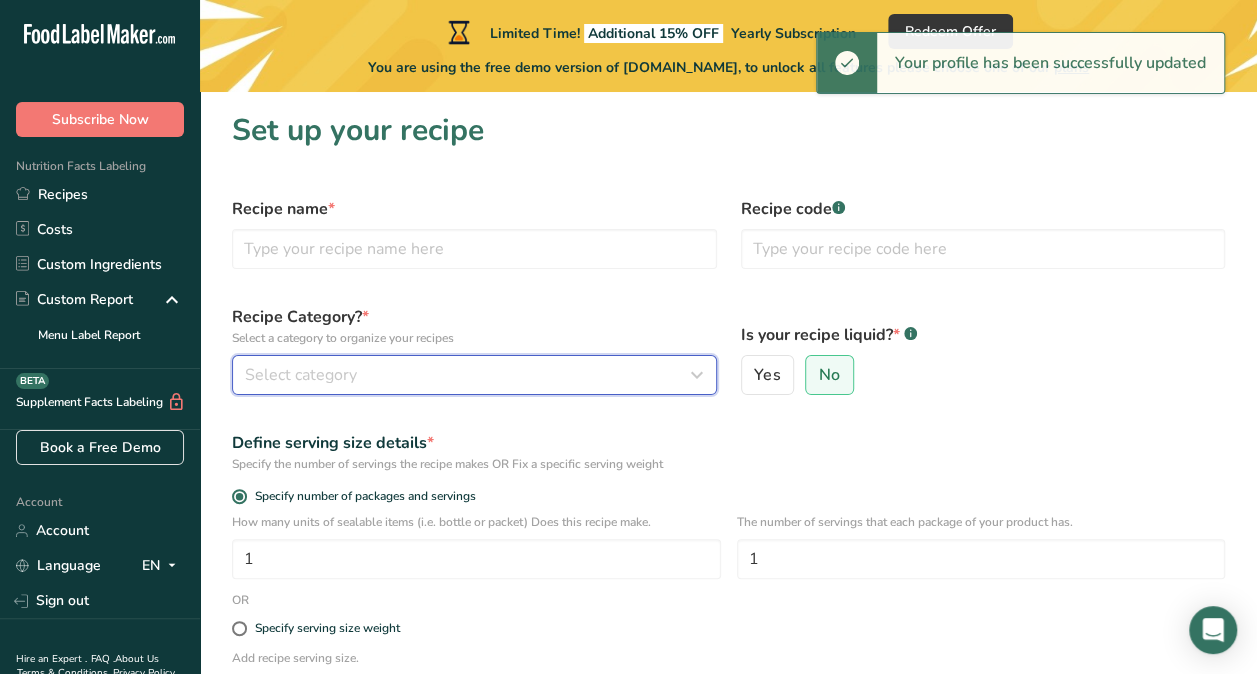 click on "Select category" at bounding box center (468, 375) 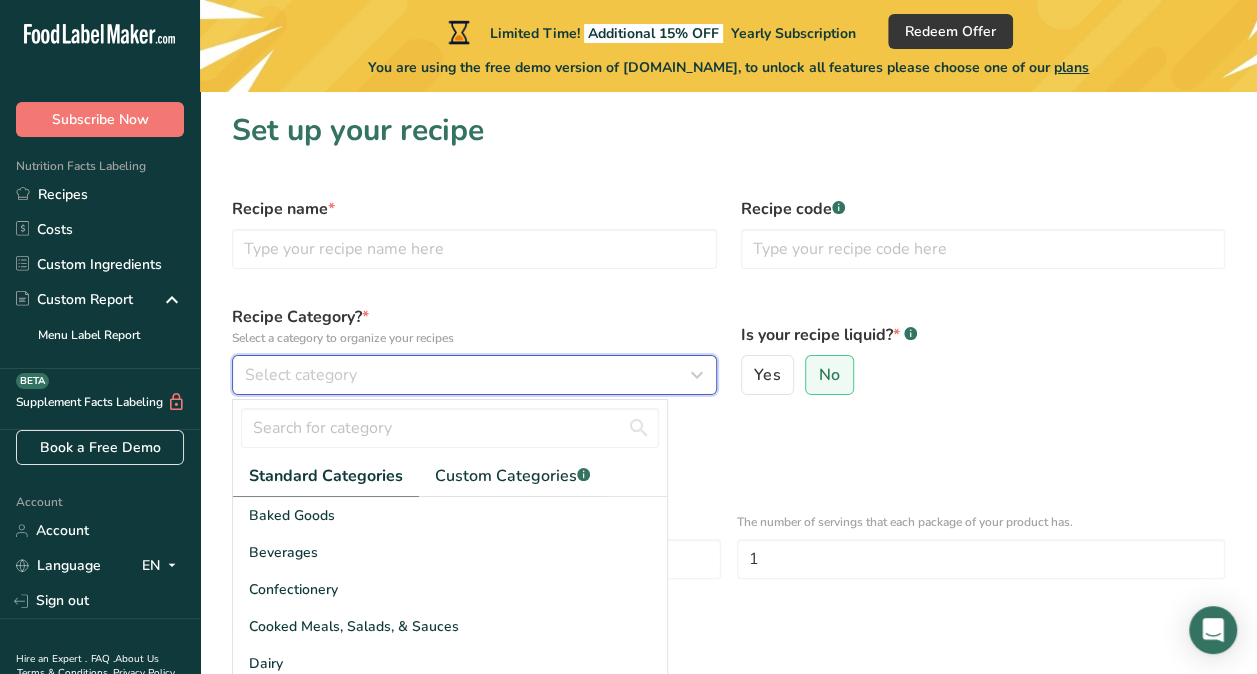 type 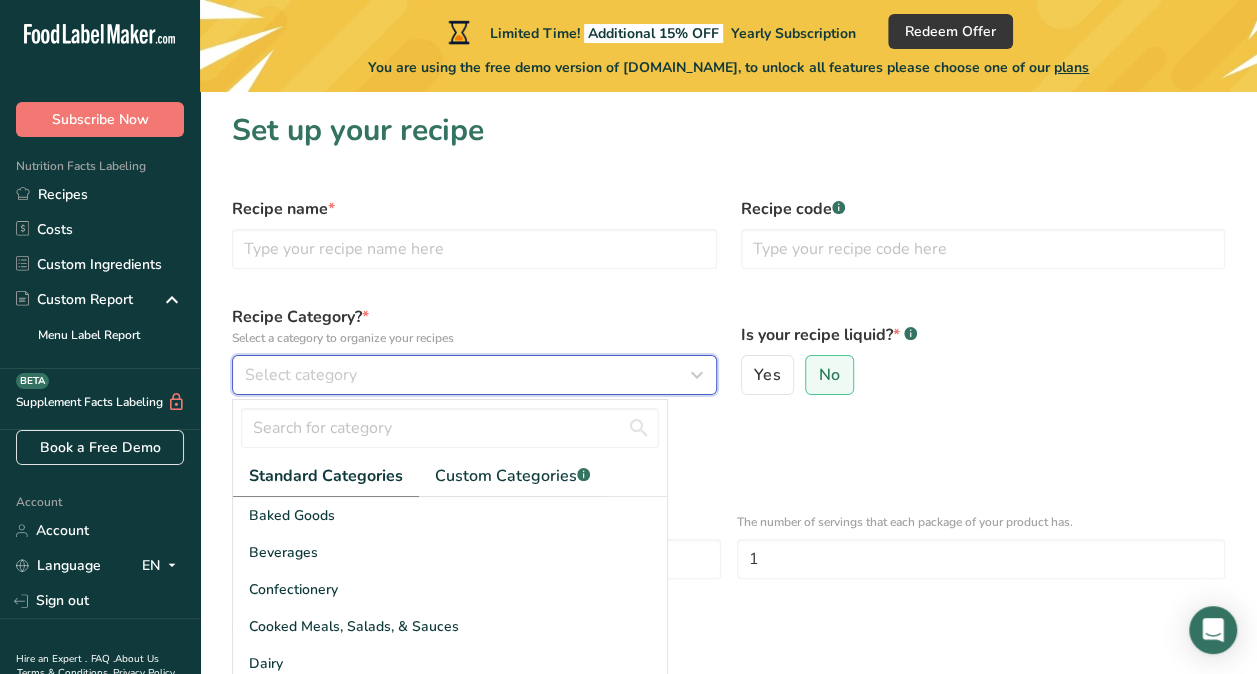click on "Select category" at bounding box center [468, 375] 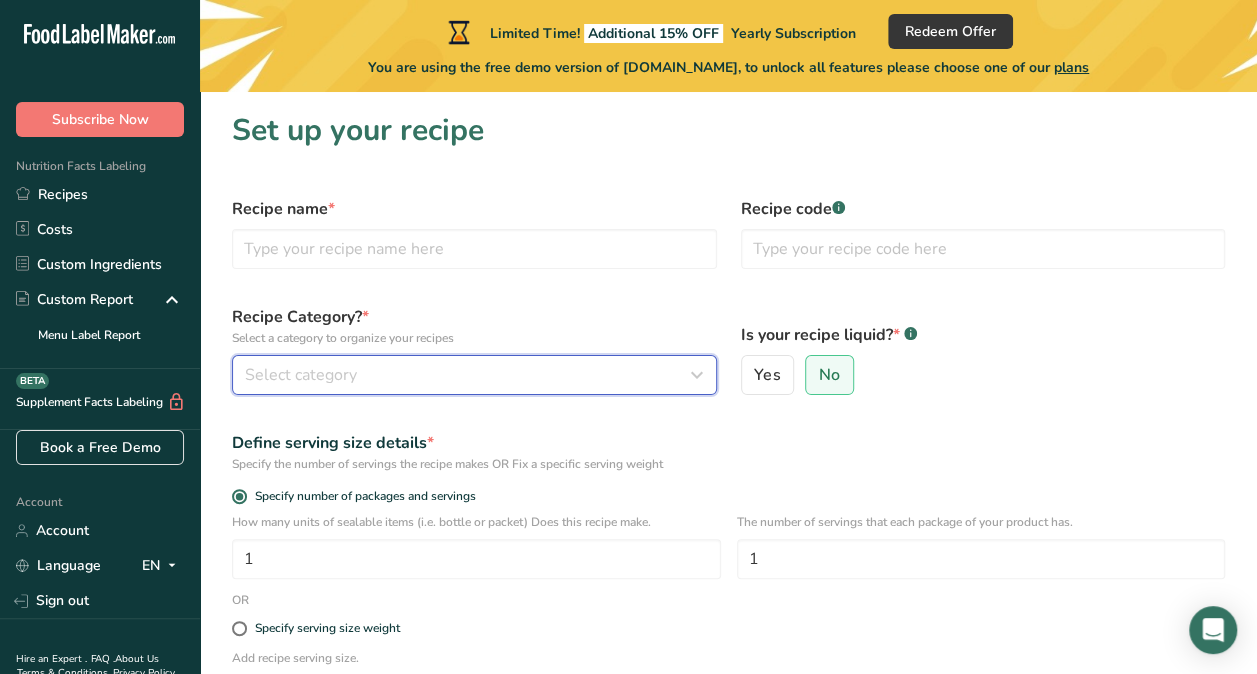 click on "Select category" at bounding box center (468, 375) 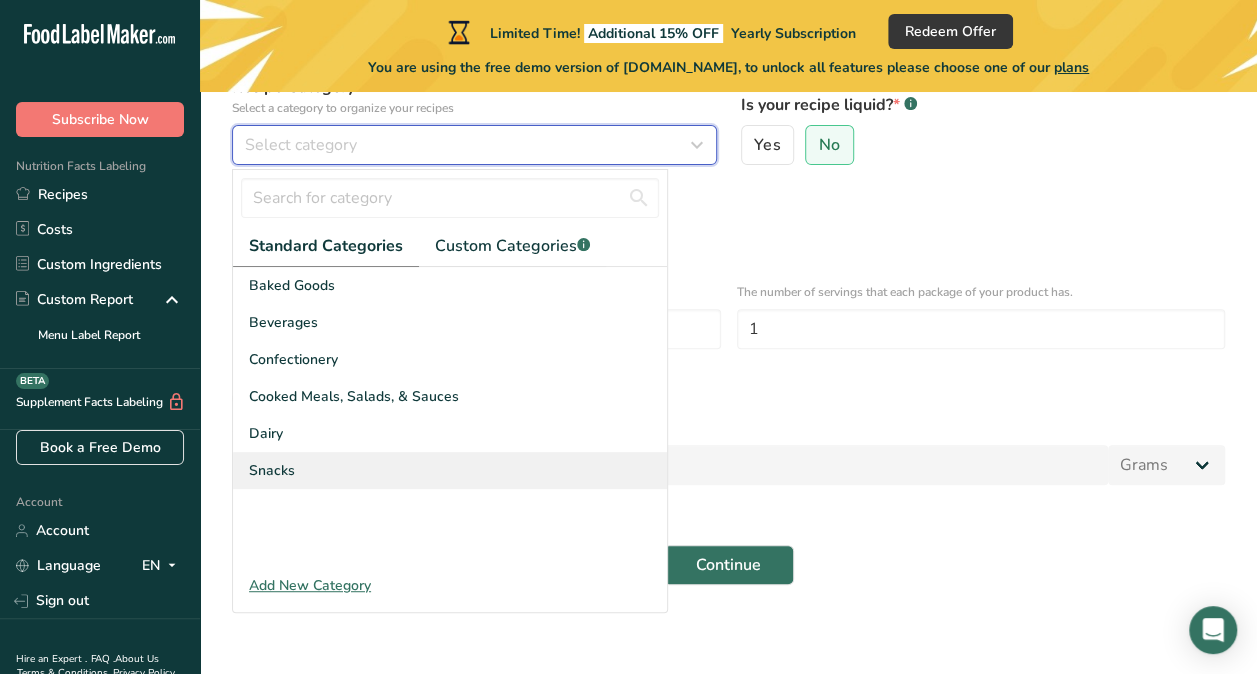 scroll, scrollTop: 238, scrollLeft: 0, axis: vertical 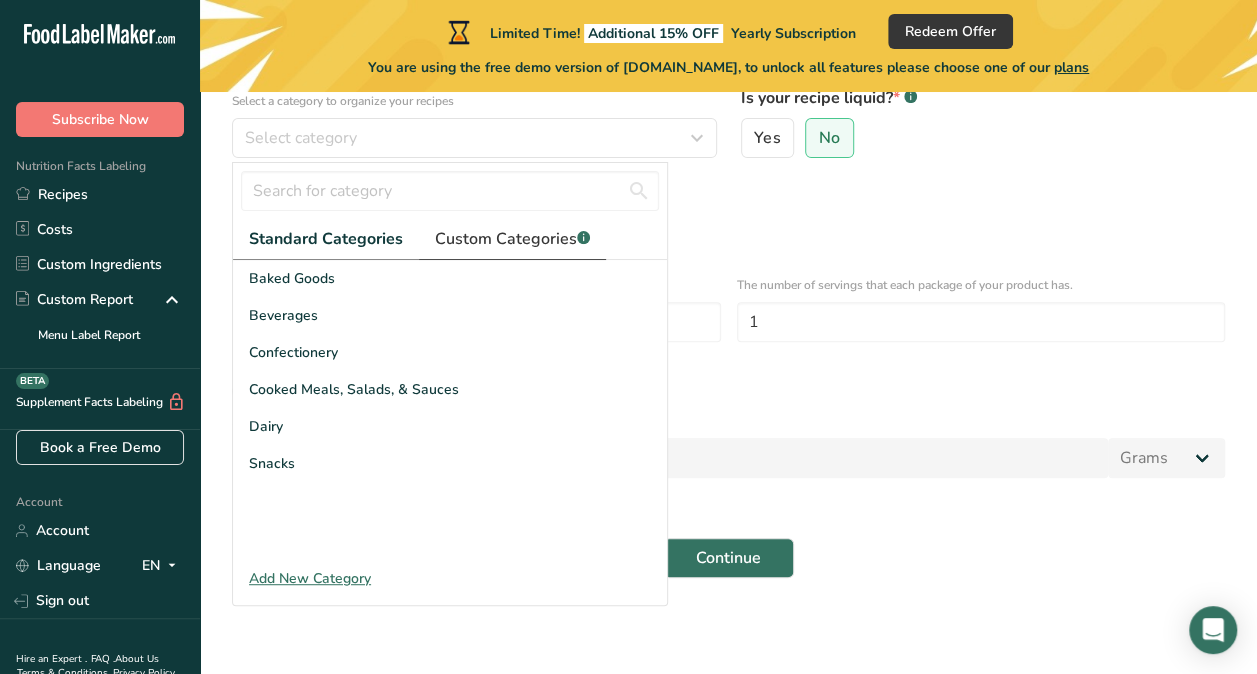 click on "Custom Categories
.a-a{fill:#347362;}.b-a{fill:#fff;}" at bounding box center (512, 239) 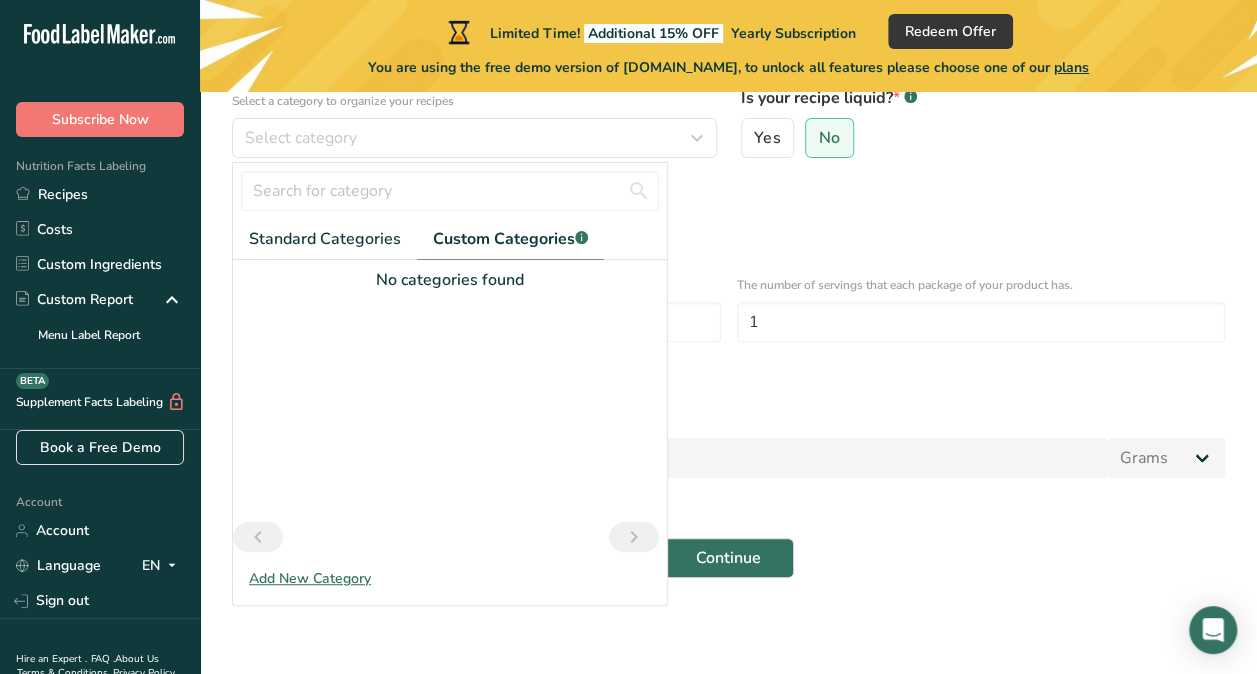 click on "Custom Categories
.a-a{fill:#347362;}.b-a{fill:#fff;}" at bounding box center (510, 239) 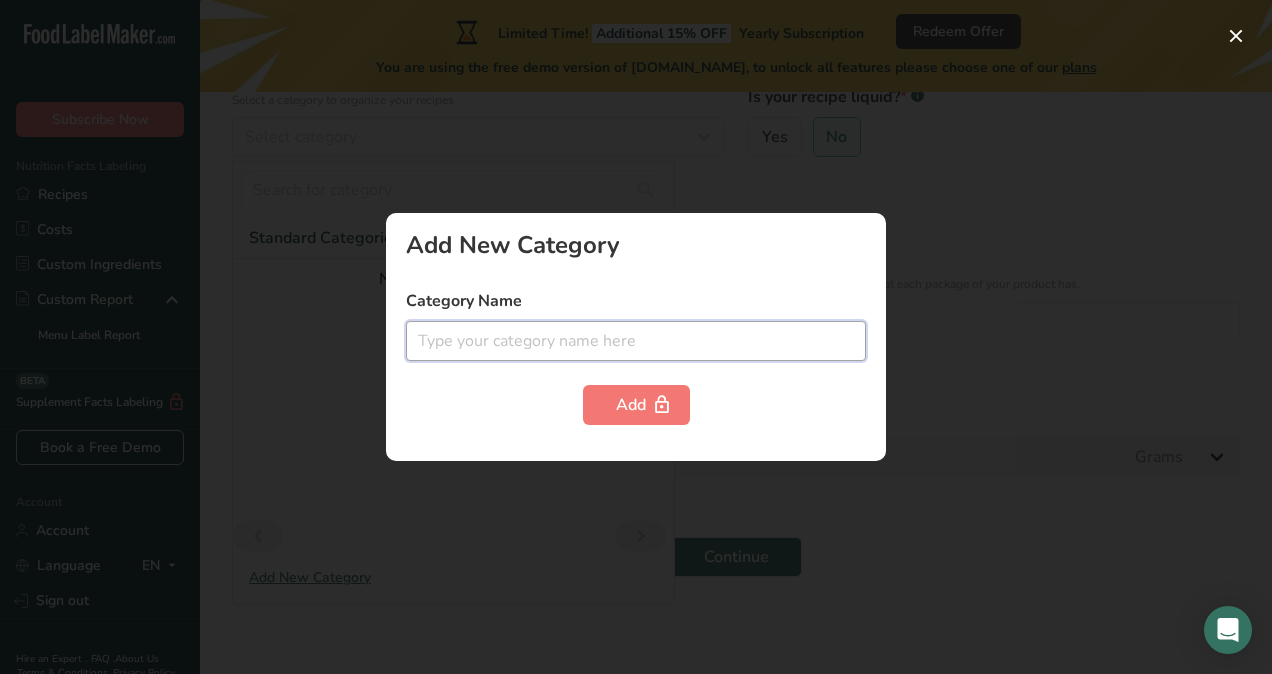 click at bounding box center (636, 341) 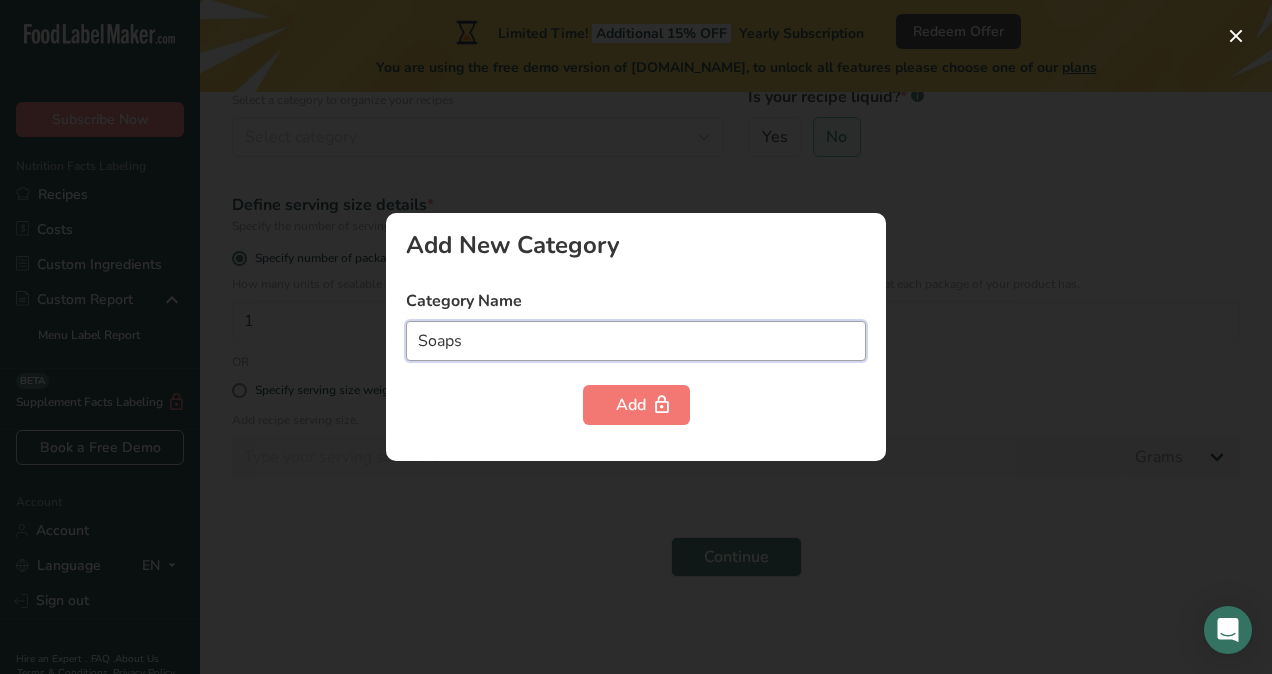 type on "Soaps" 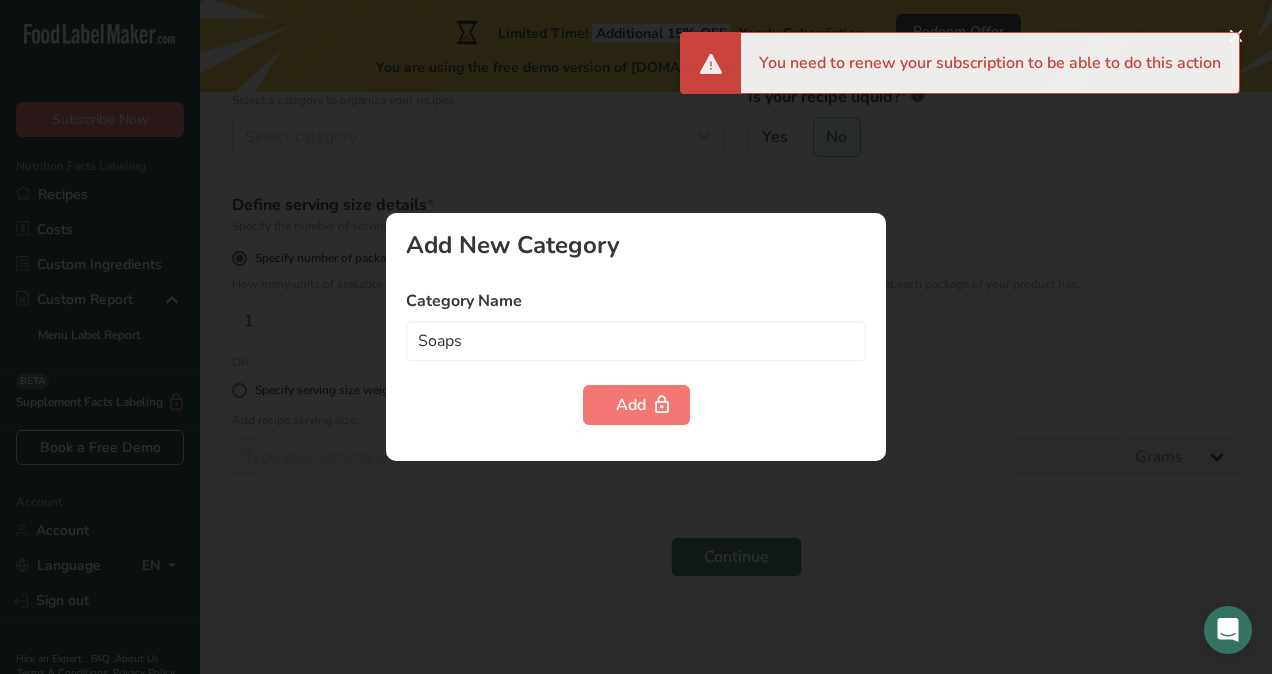 click at bounding box center [636, 337] 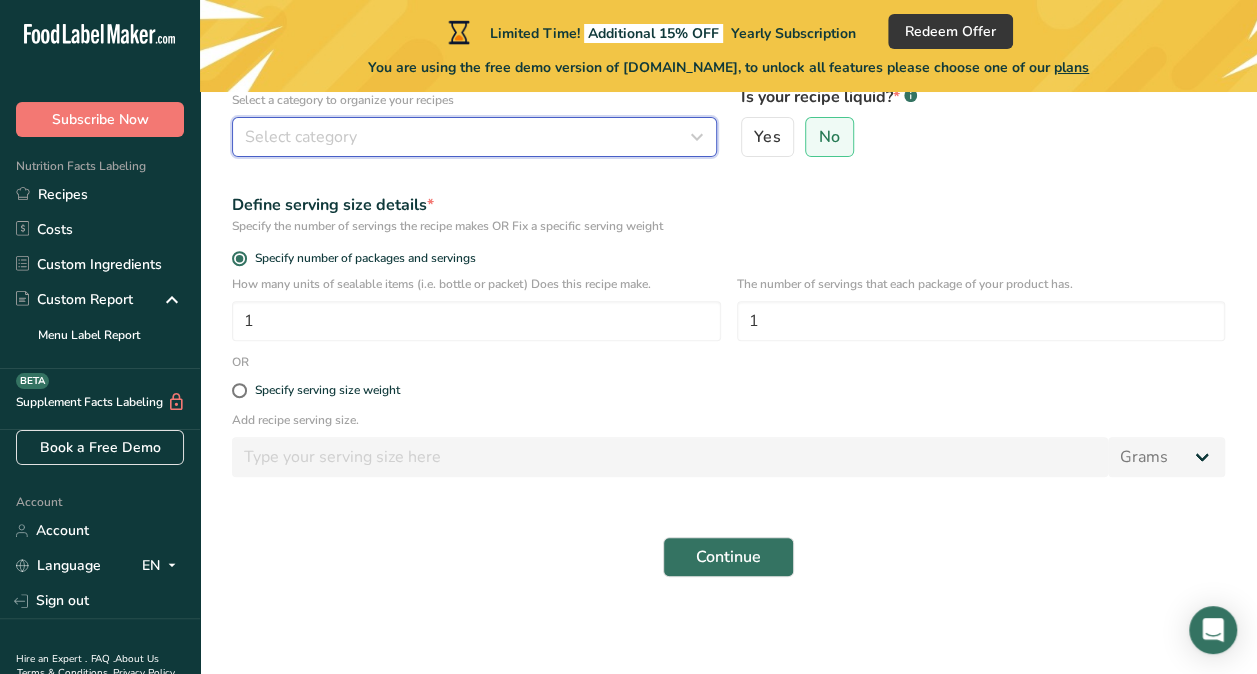 click on "Select category" at bounding box center (474, 137) 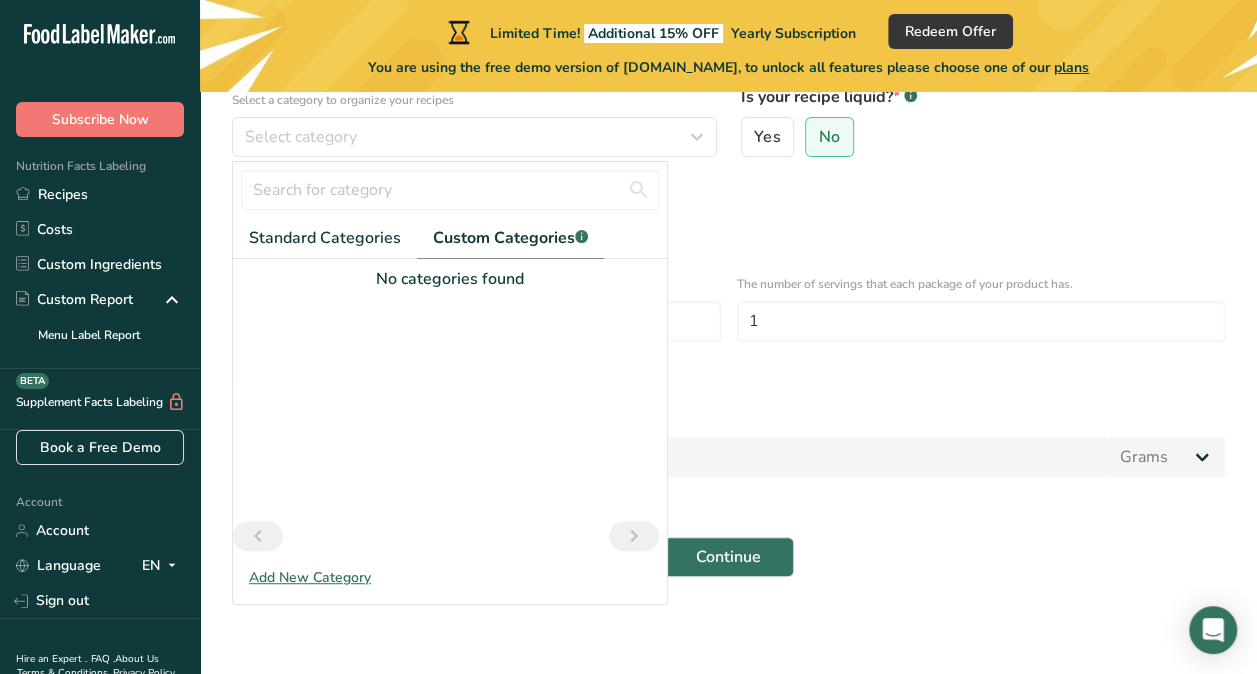 click on "The number of servings that each package of your product has." at bounding box center (981, 284) 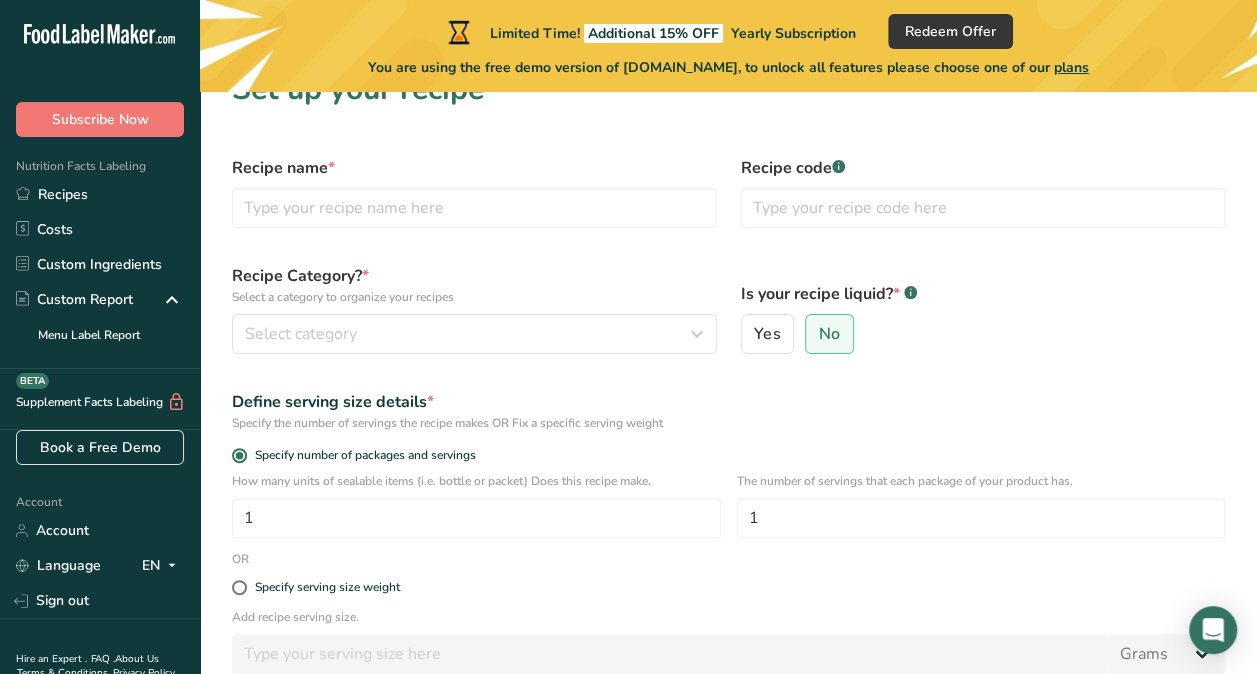 scroll, scrollTop: 38, scrollLeft: 0, axis: vertical 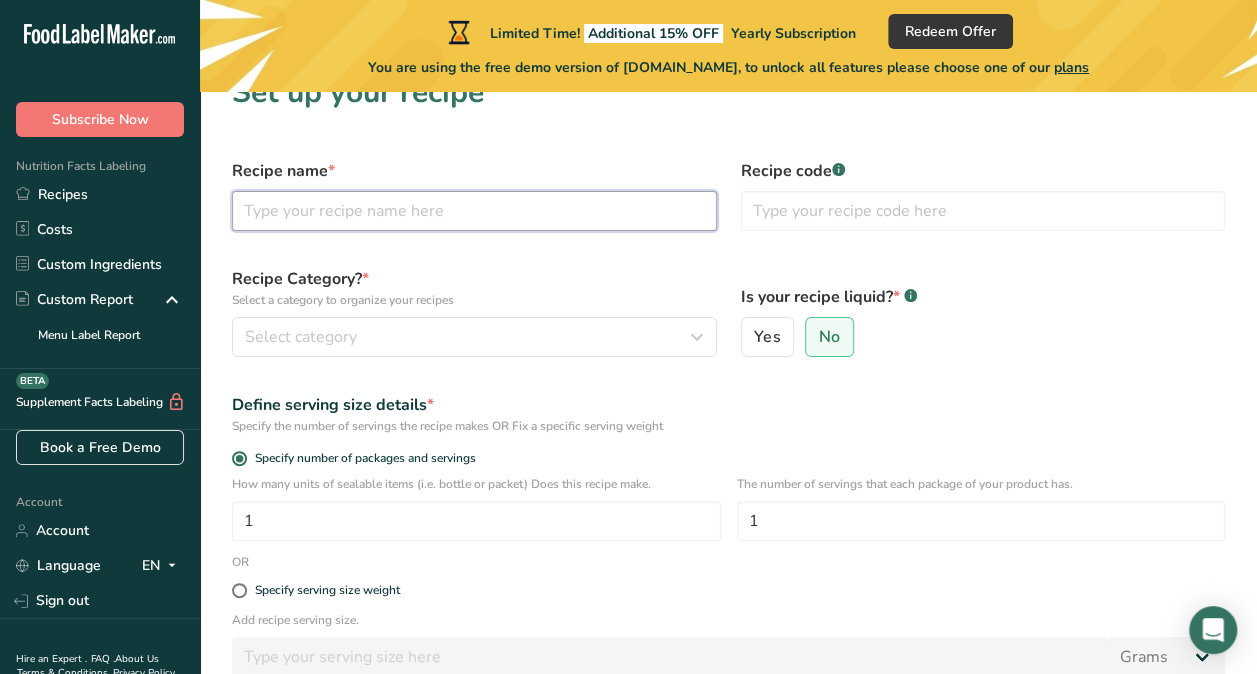 click at bounding box center [474, 211] 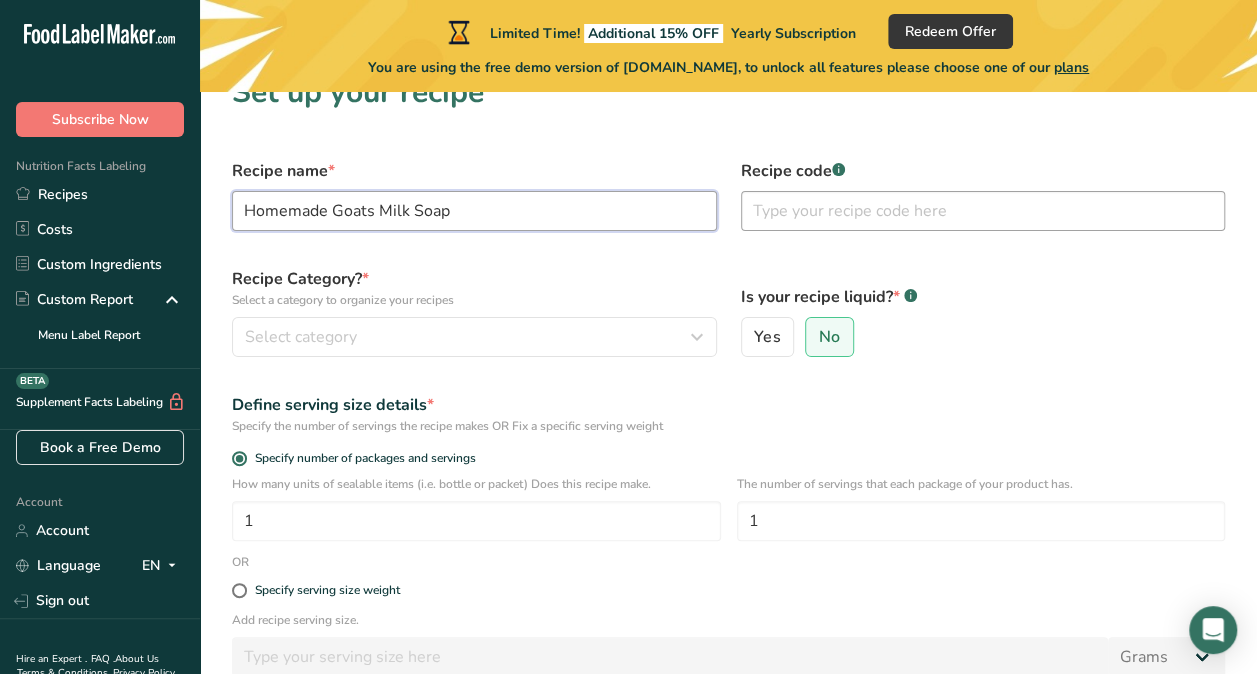 type on "Homemade Goats Milk Soap" 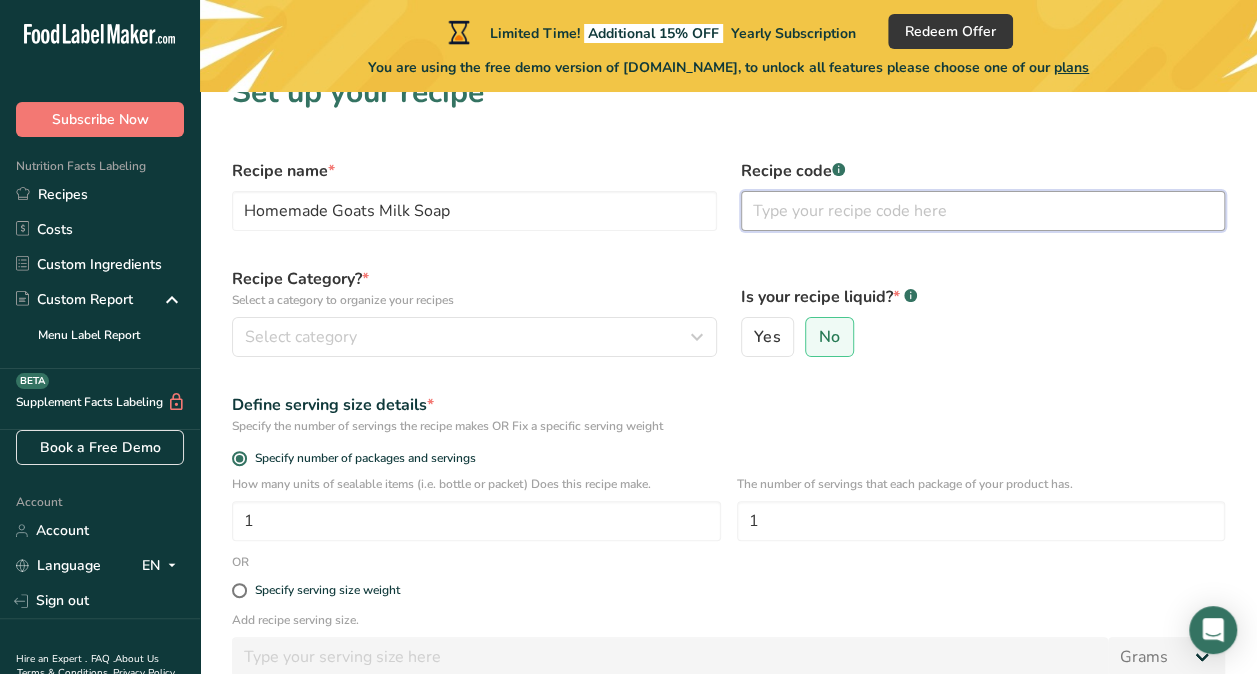 click at bounding box center (983, 211) 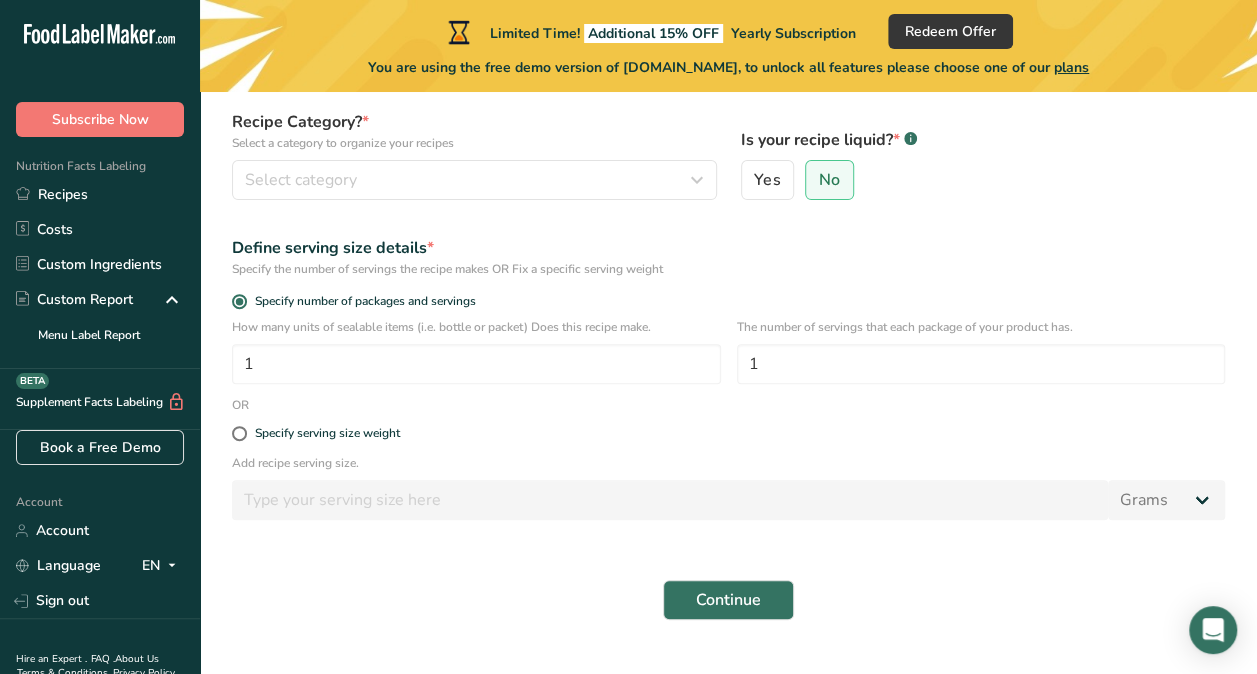 scroll, scrollTop: 197, scrollLeft: 0, axis: vertical 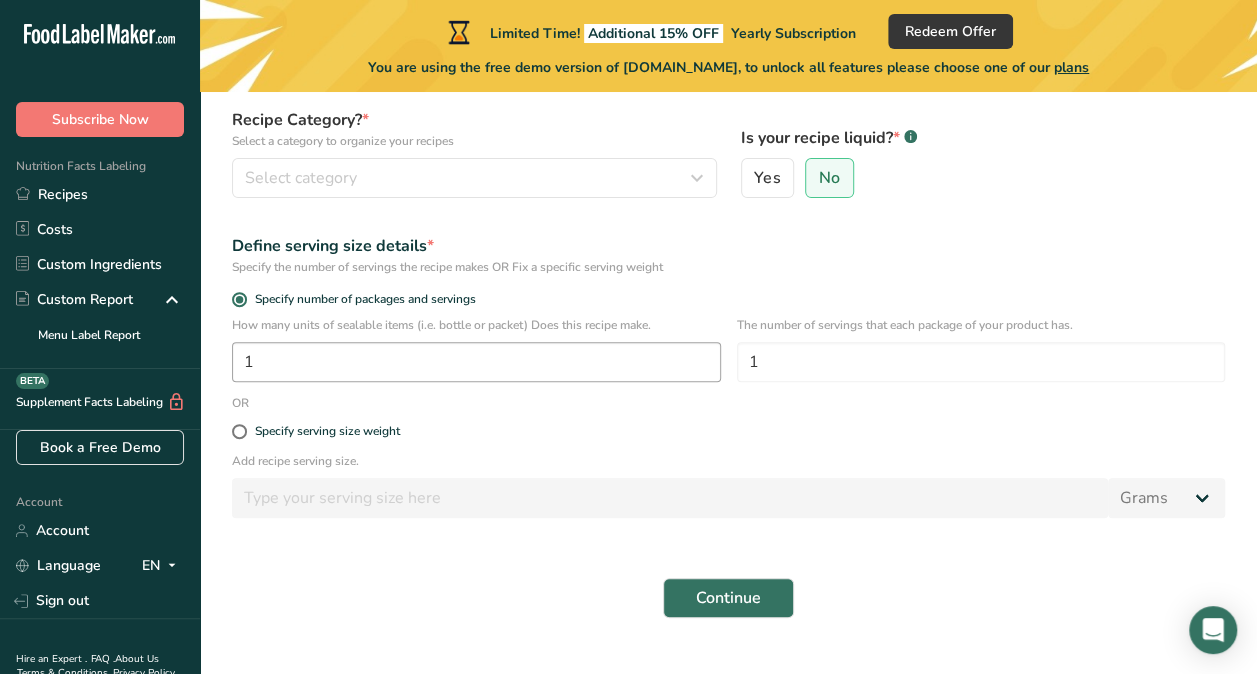 type on "101" 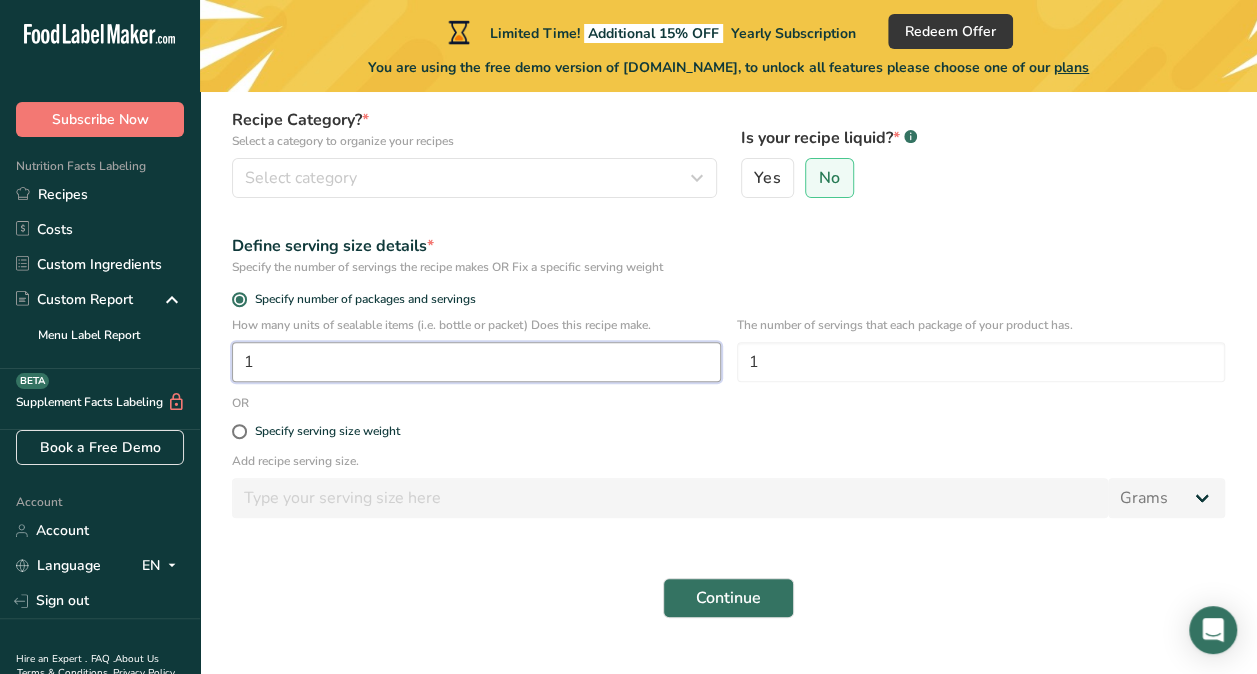 click on "1" at bounding box center (476, 362) 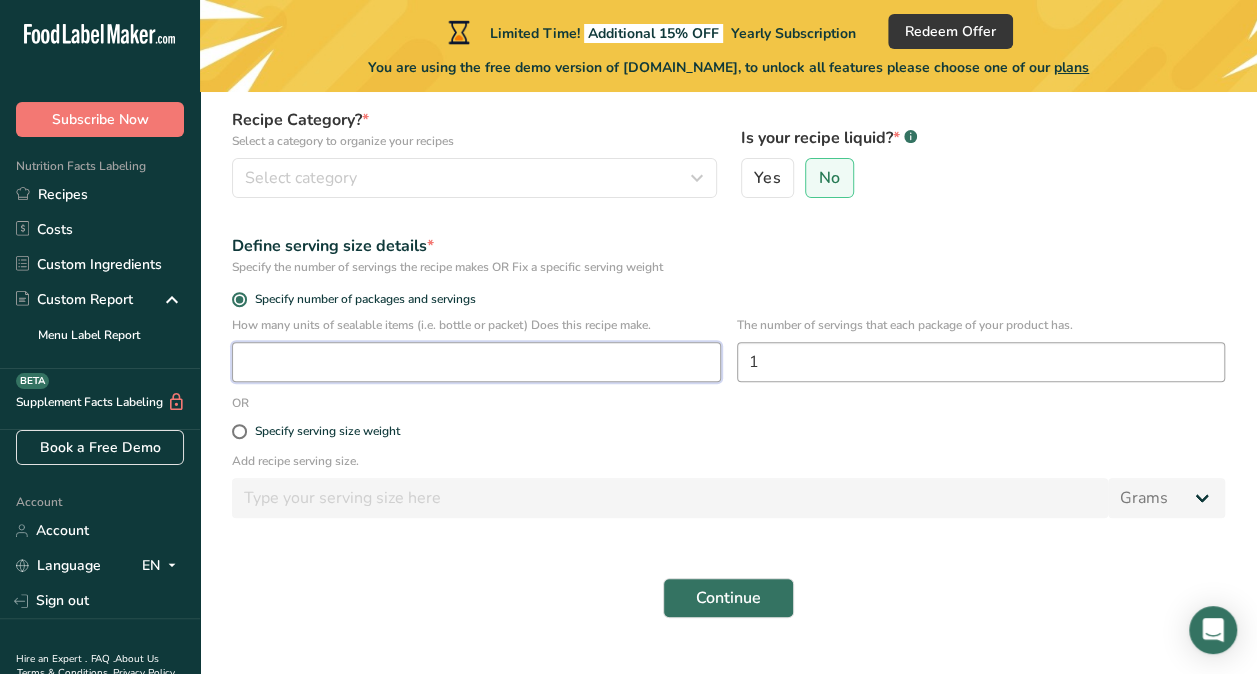 type 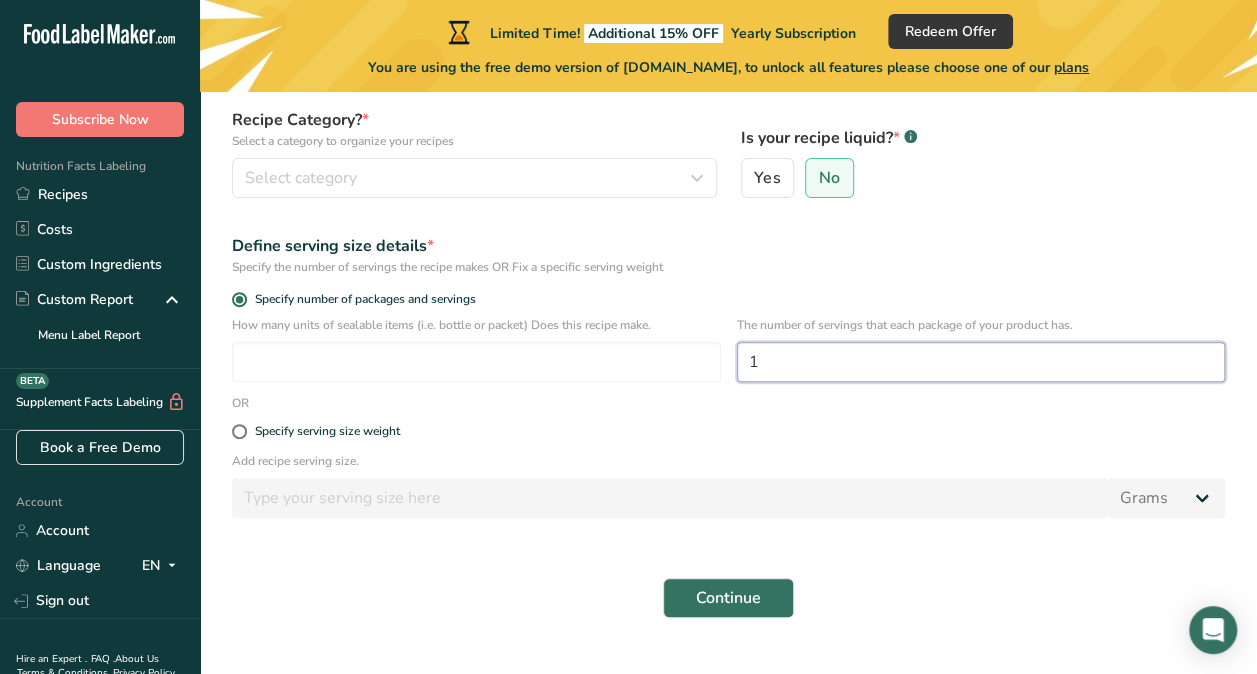 click on "1" at bounding box center [981, 362] 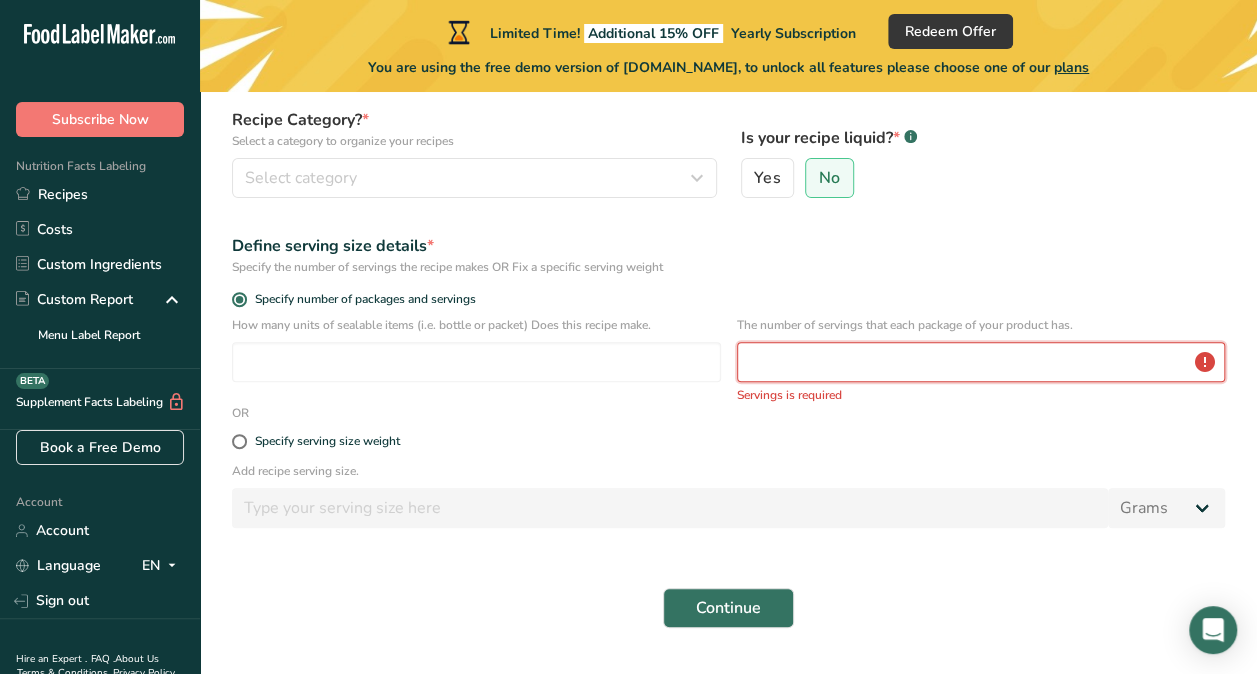 type on "1" 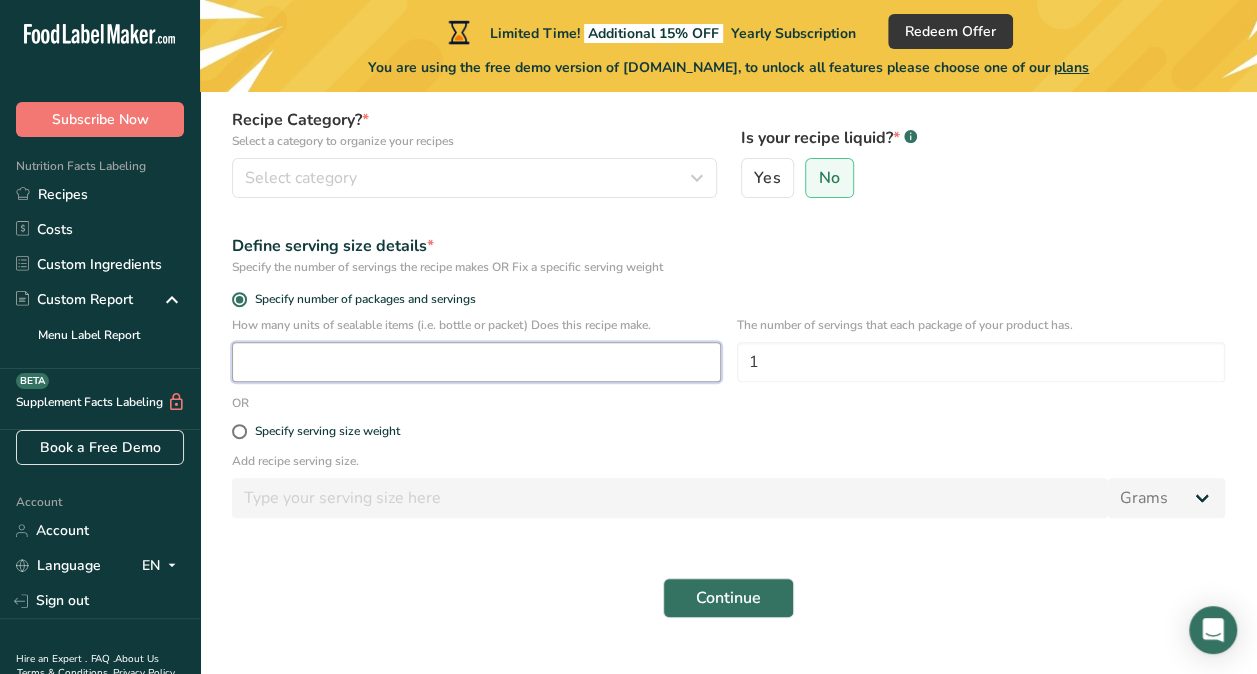 click at bounding box center (476, 362) 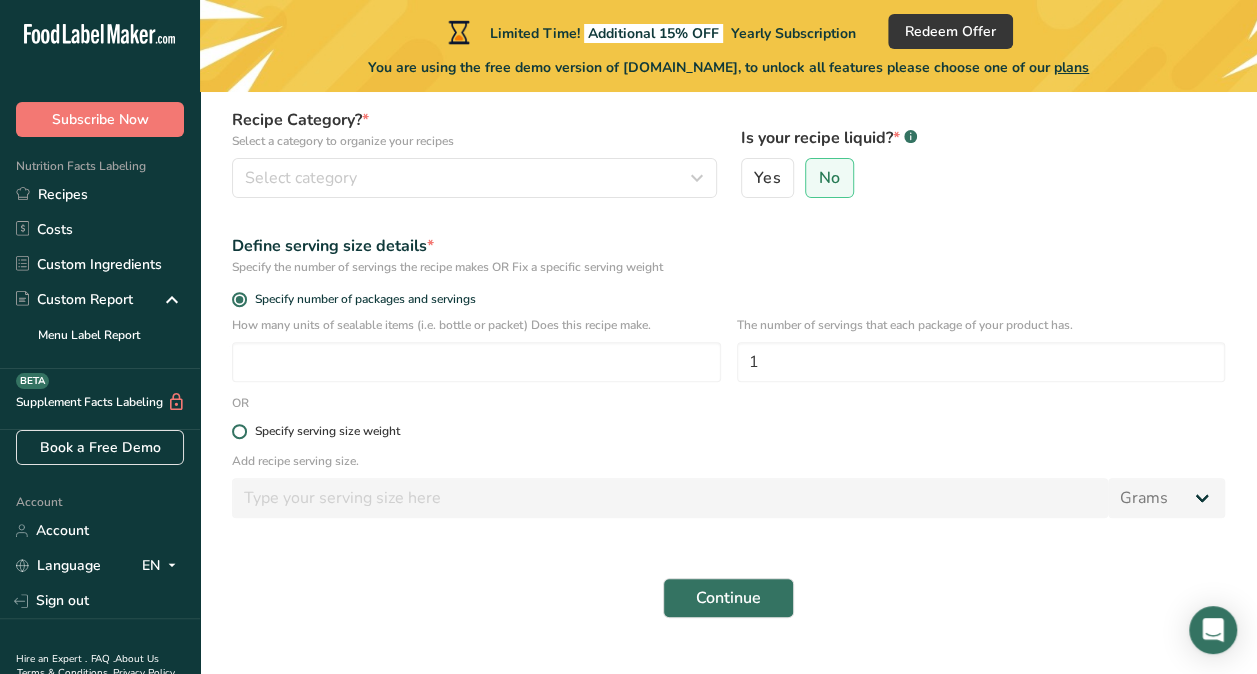 click on "Specify serving size weight" at bounding box center (327, 431) 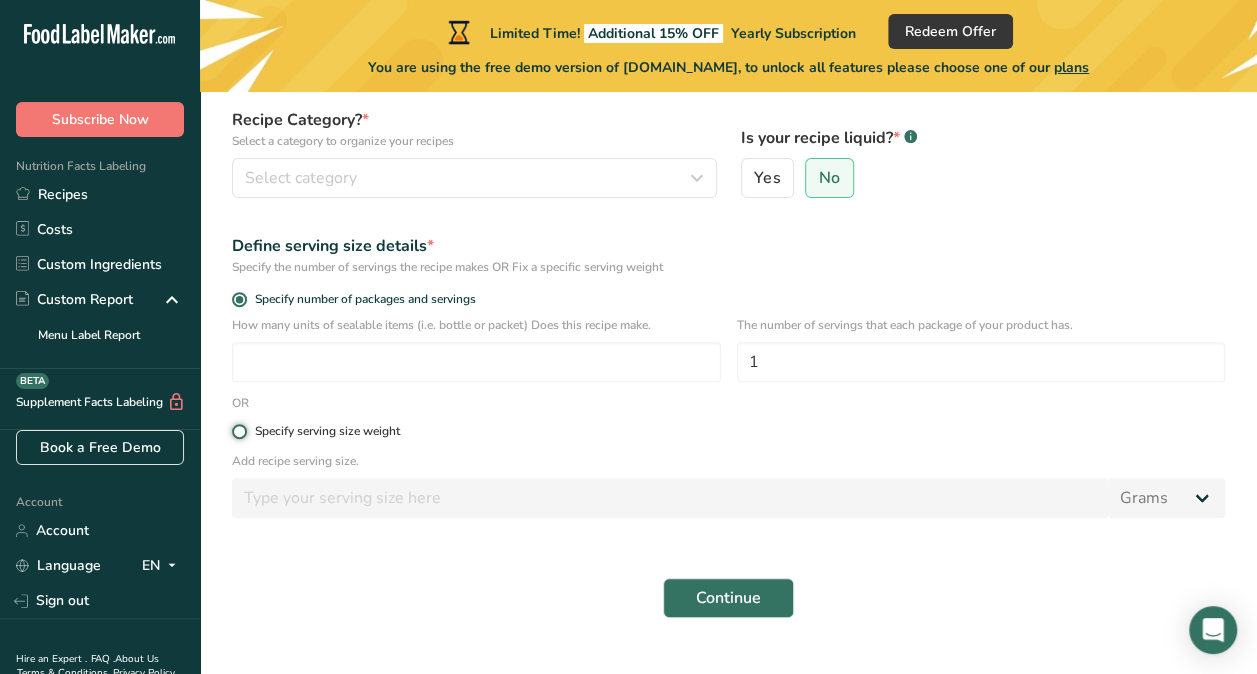 click on "Specify serving size weight" at bounding box center (238, 431) 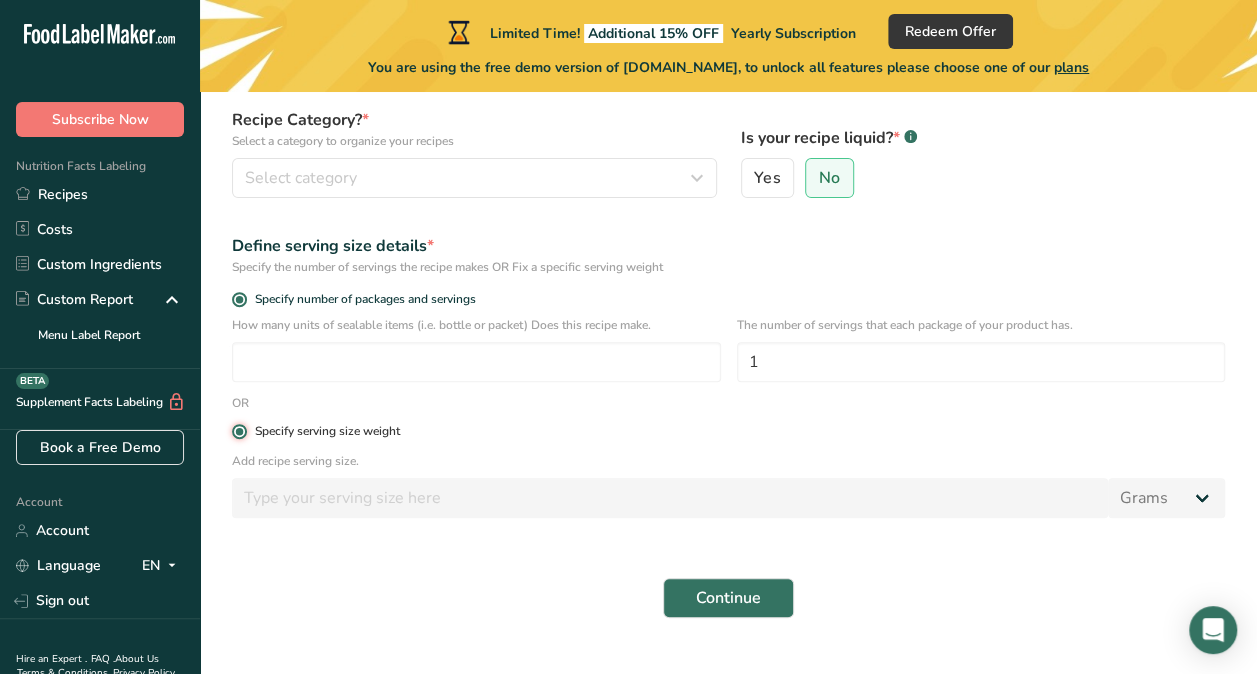 radio on "false" 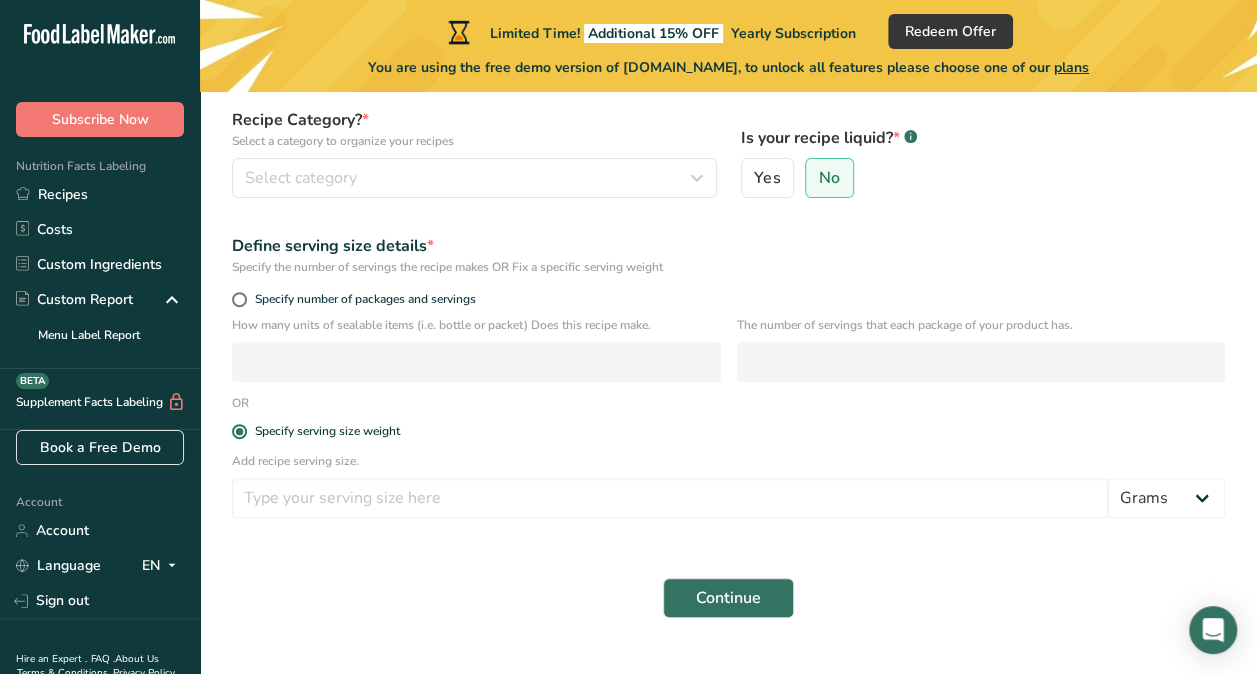 click on "The number of servings that each package of your product has." at bounding box center [981, 355] 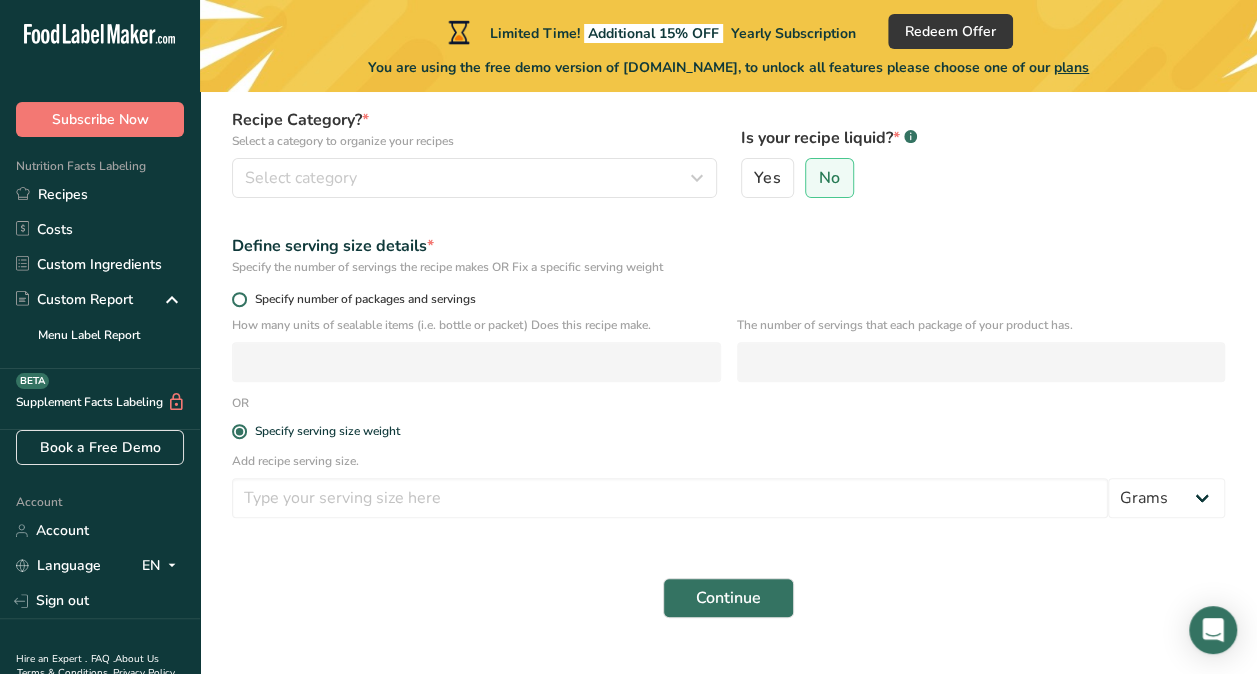 click on "Specify number of packages and servings" at bounding box center [361, 299] 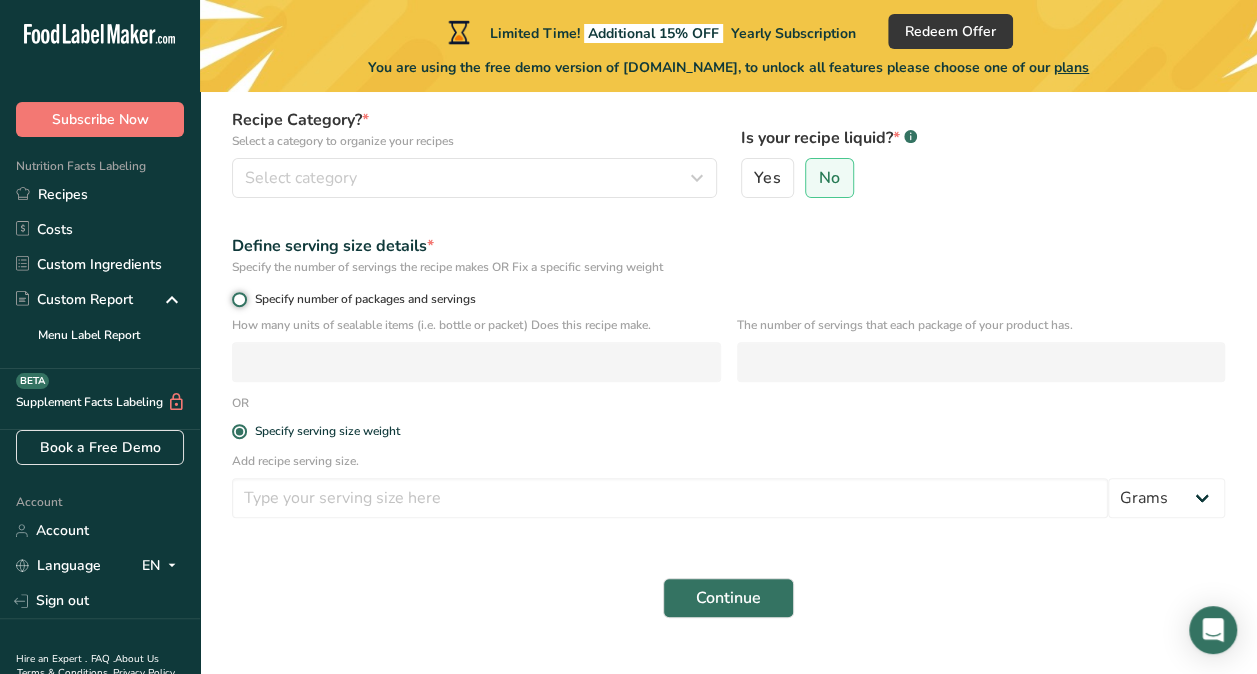 click on "Specify number of packages and servings" at bounding box center [238, 299] 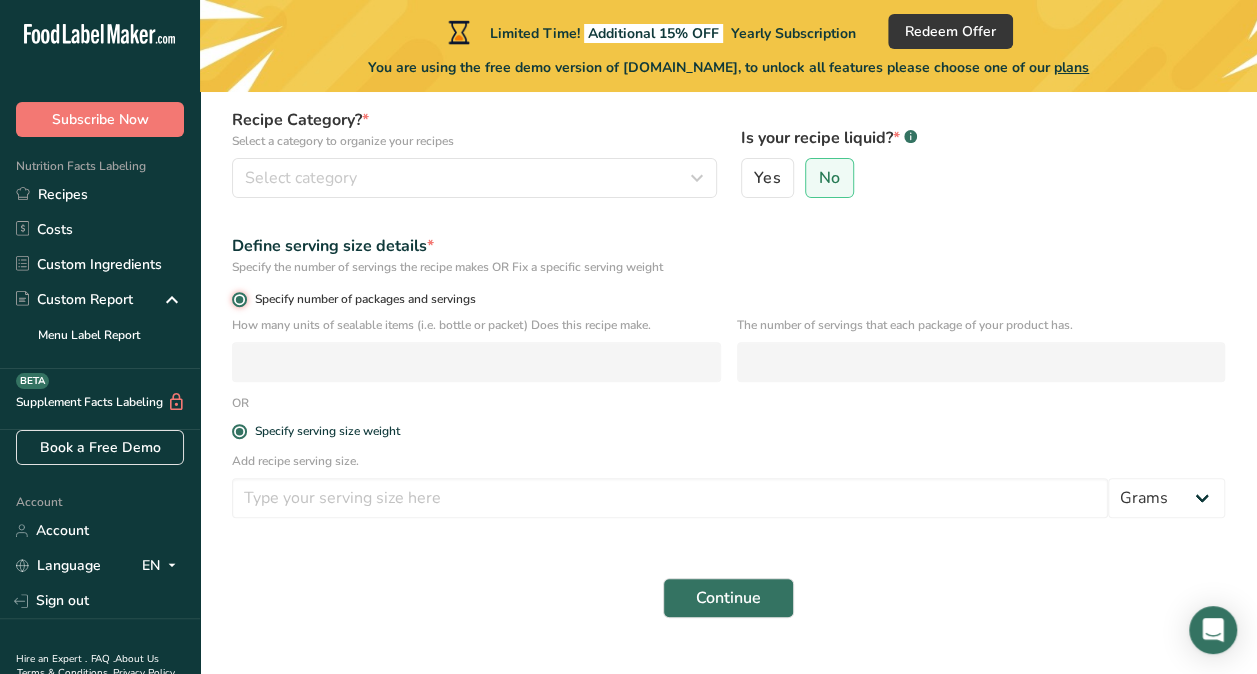 radio on "false" 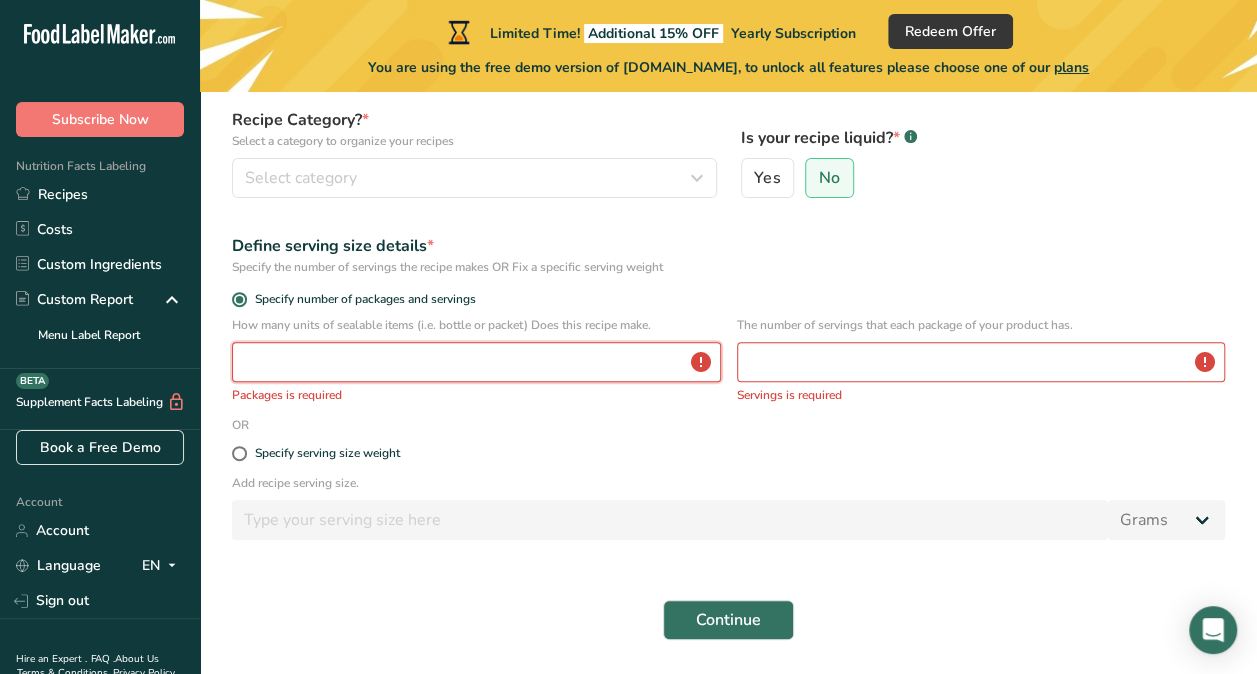 click at bounding box center [476, 362] 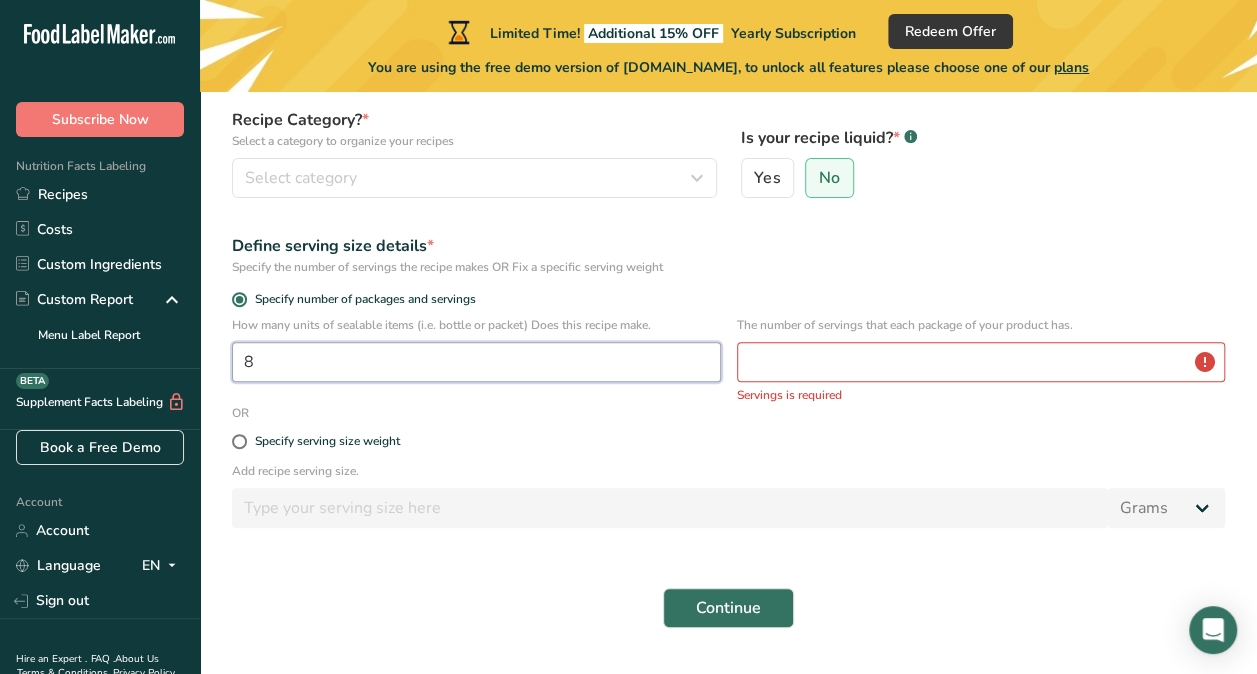 type on "8" 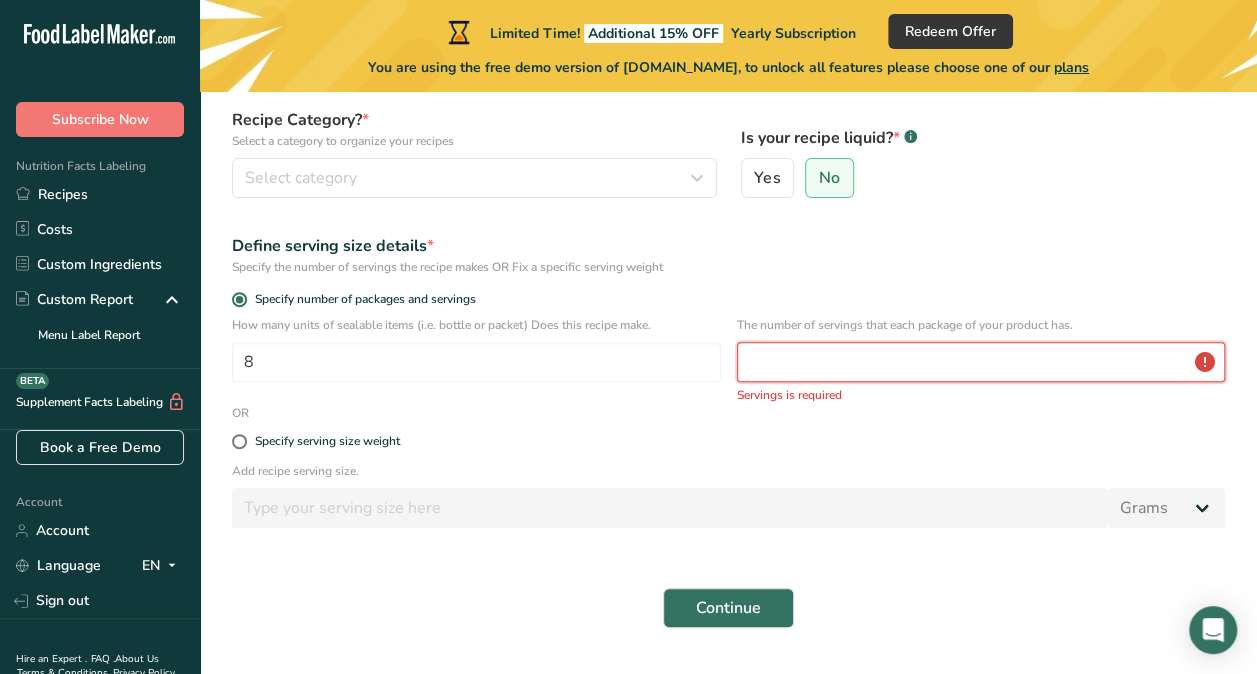 click at bounding box center (981, 362) 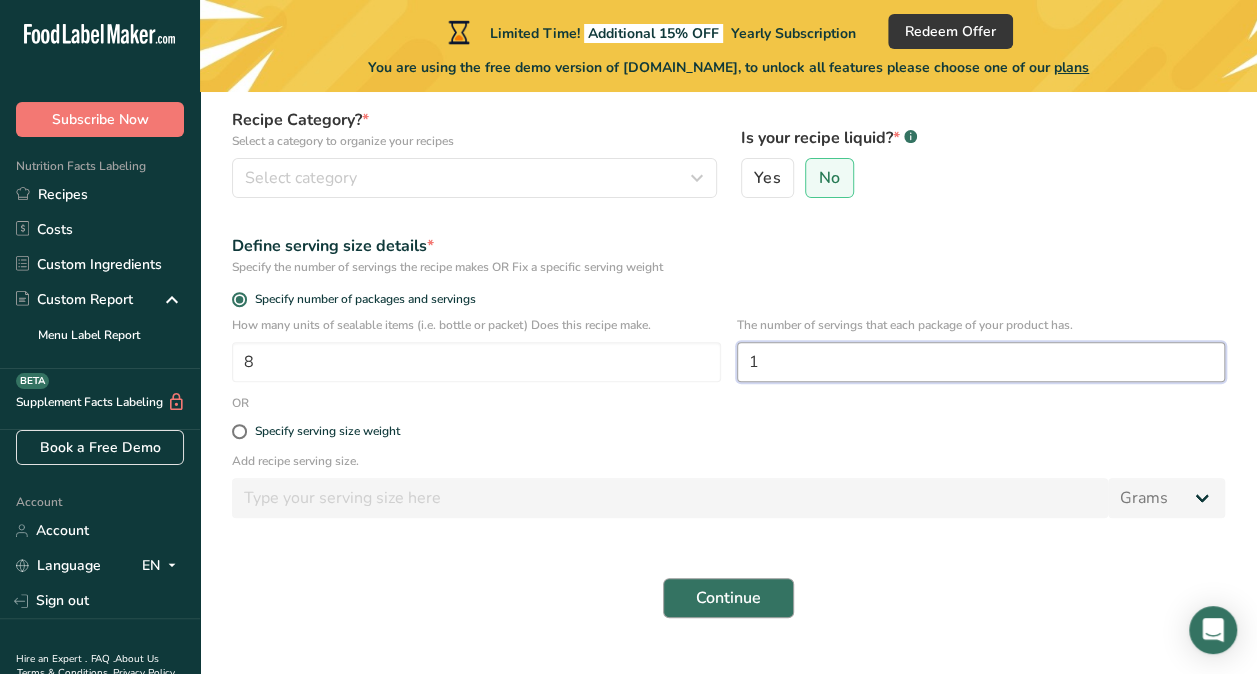 type on "1" 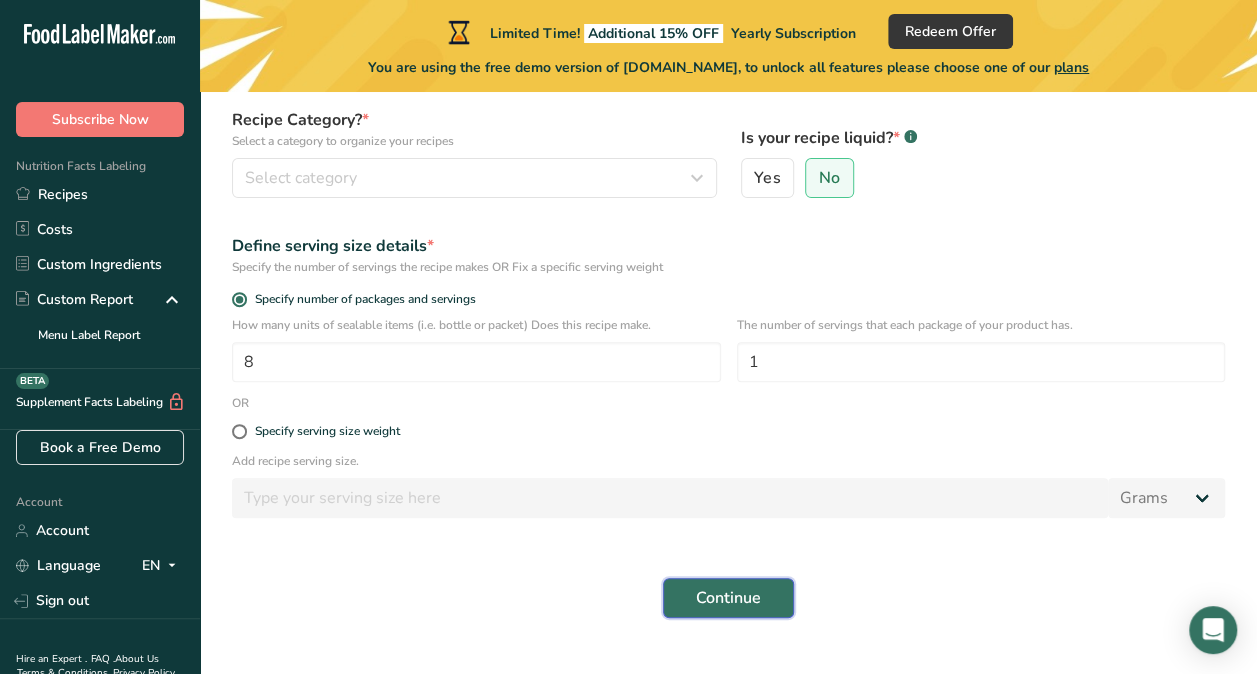 click on "Continue" at bounding box center [728, 598] 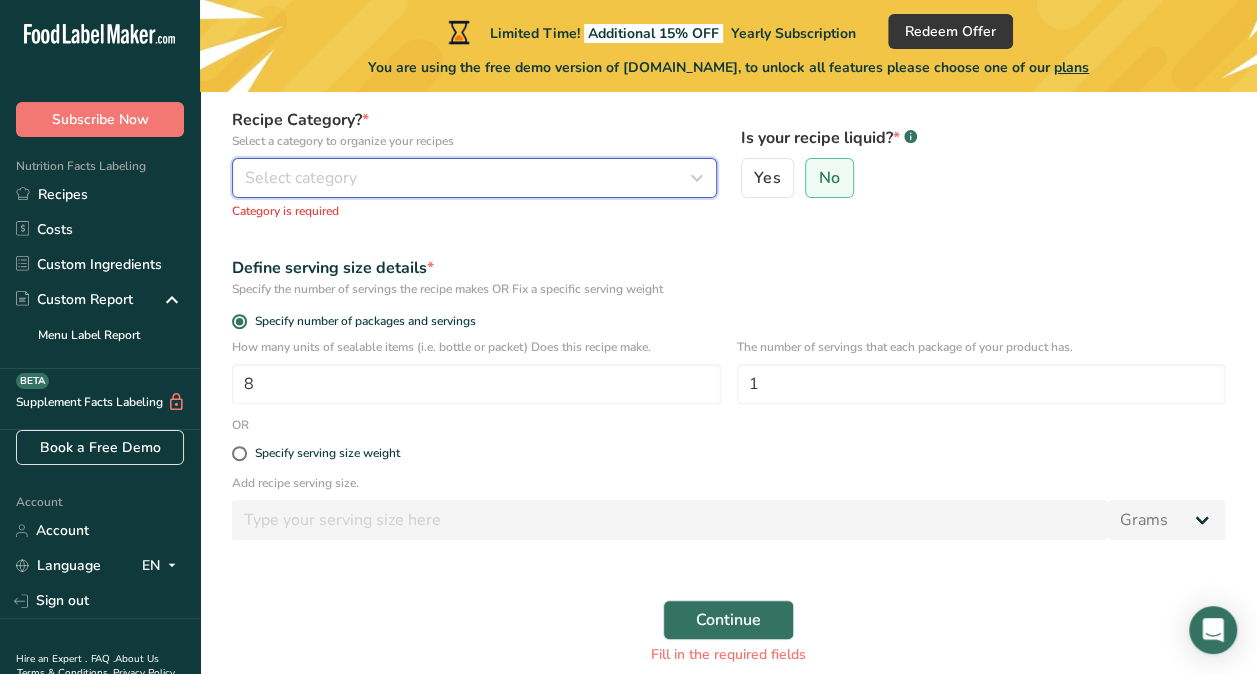 click on "Select category" at bounding box center [468, 178] 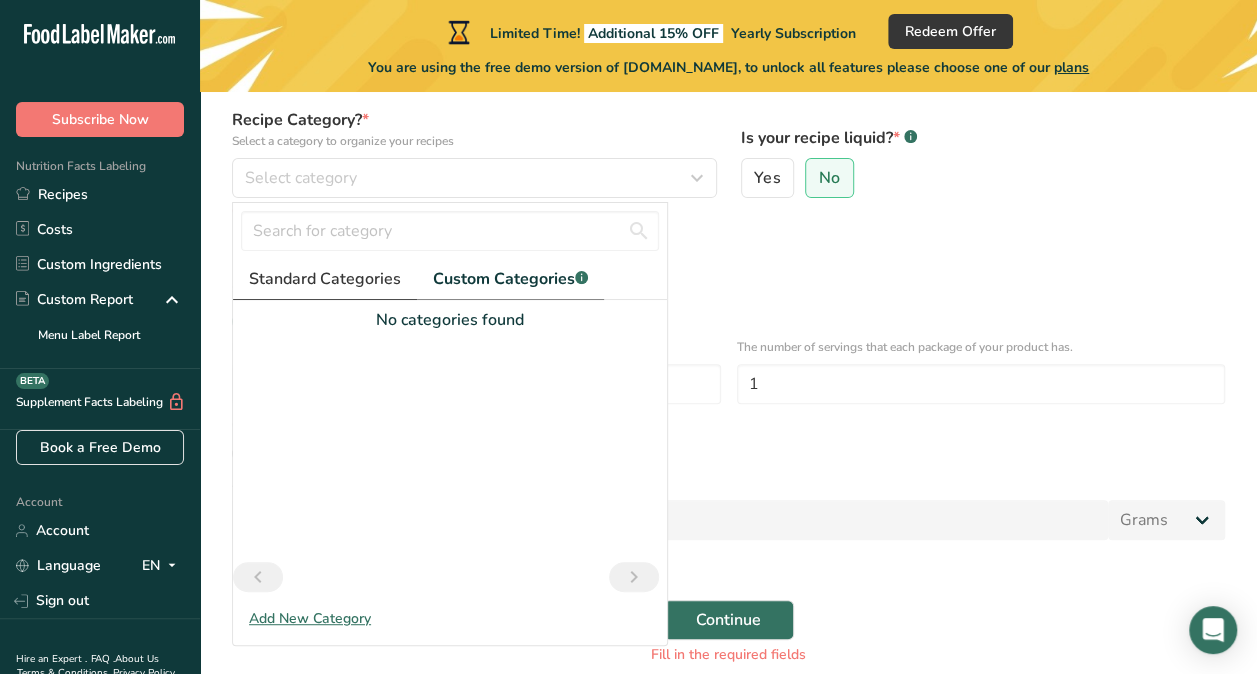 click on "Standard Categories" at bounding box center (325, 279) 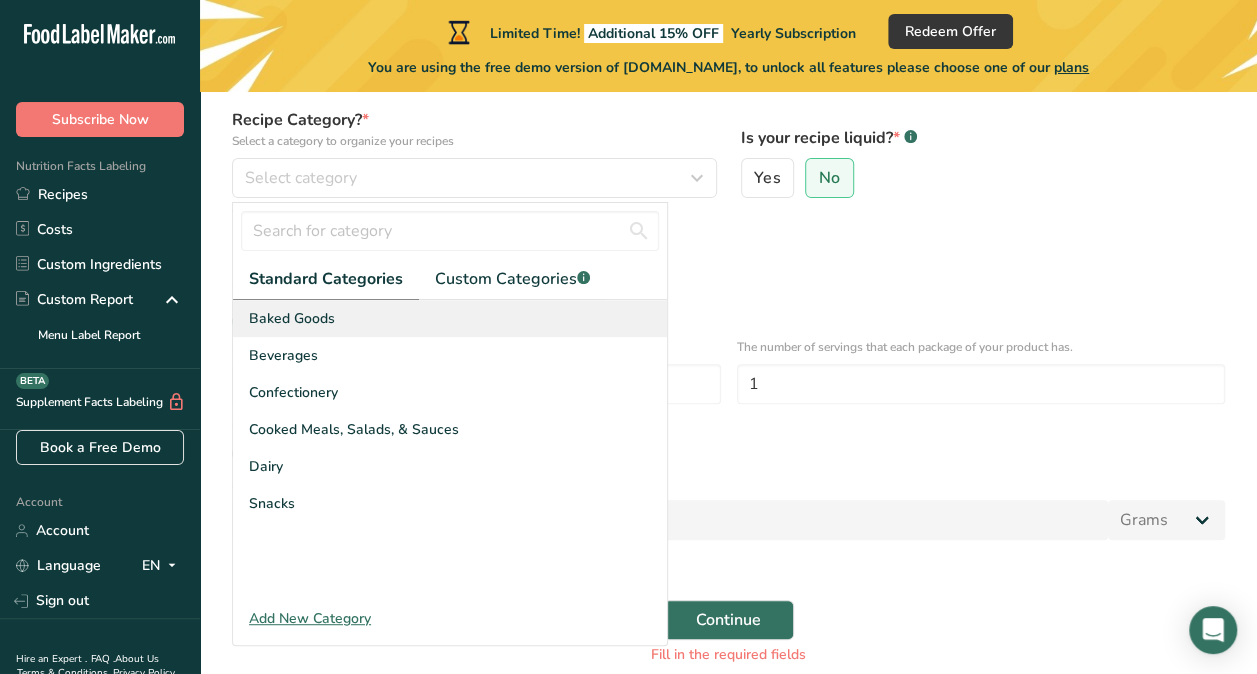 click on "Baked Goods" at bounding box center (292, 318) 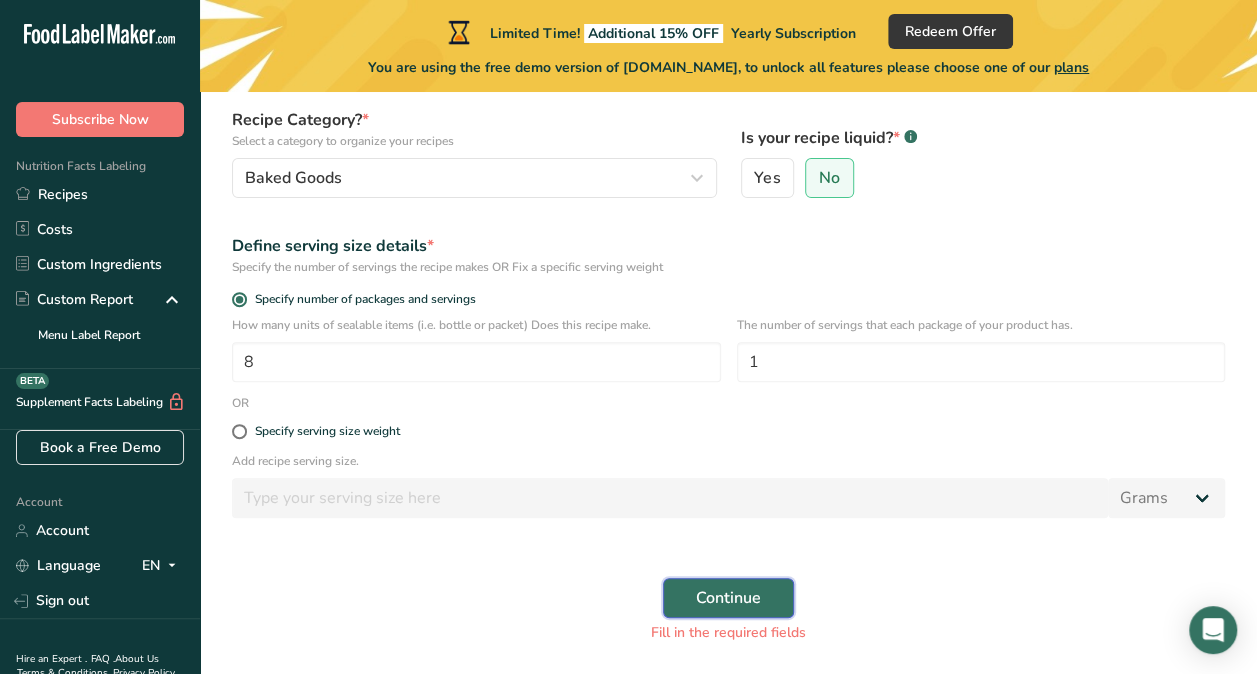 click on "Continue" at bounding box center [728, 598] 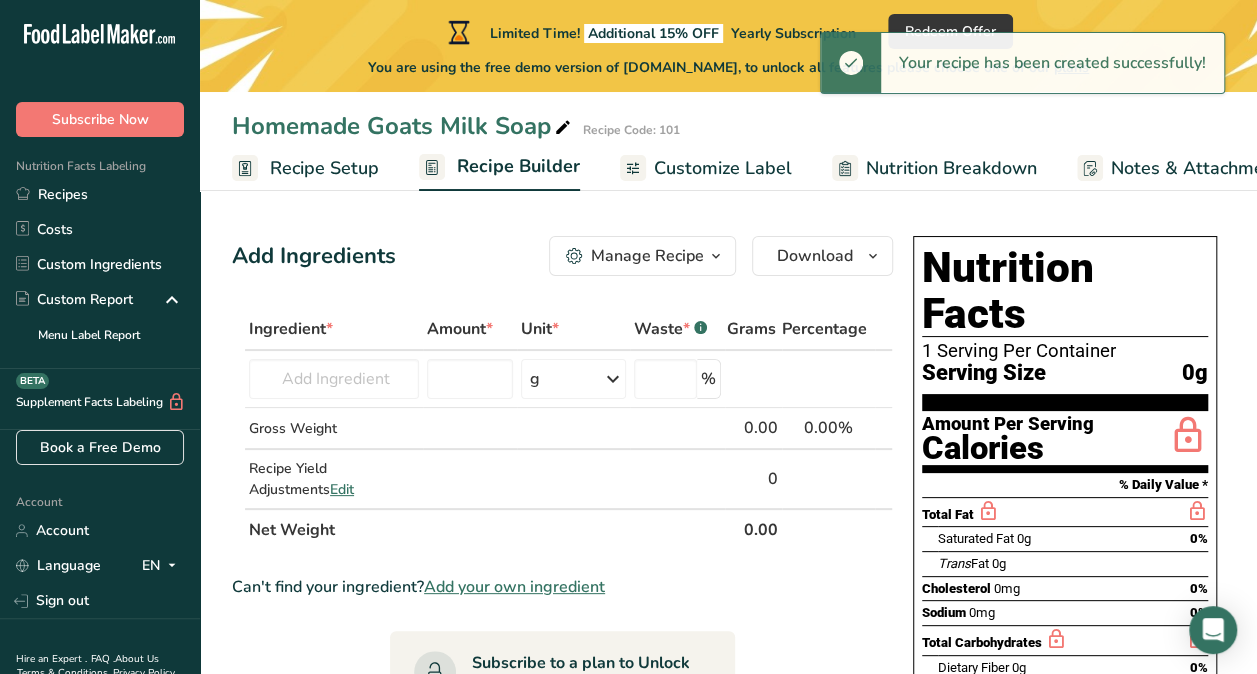 scroll, scrollTop: 15, scrollLeft: 0, axis: vertical 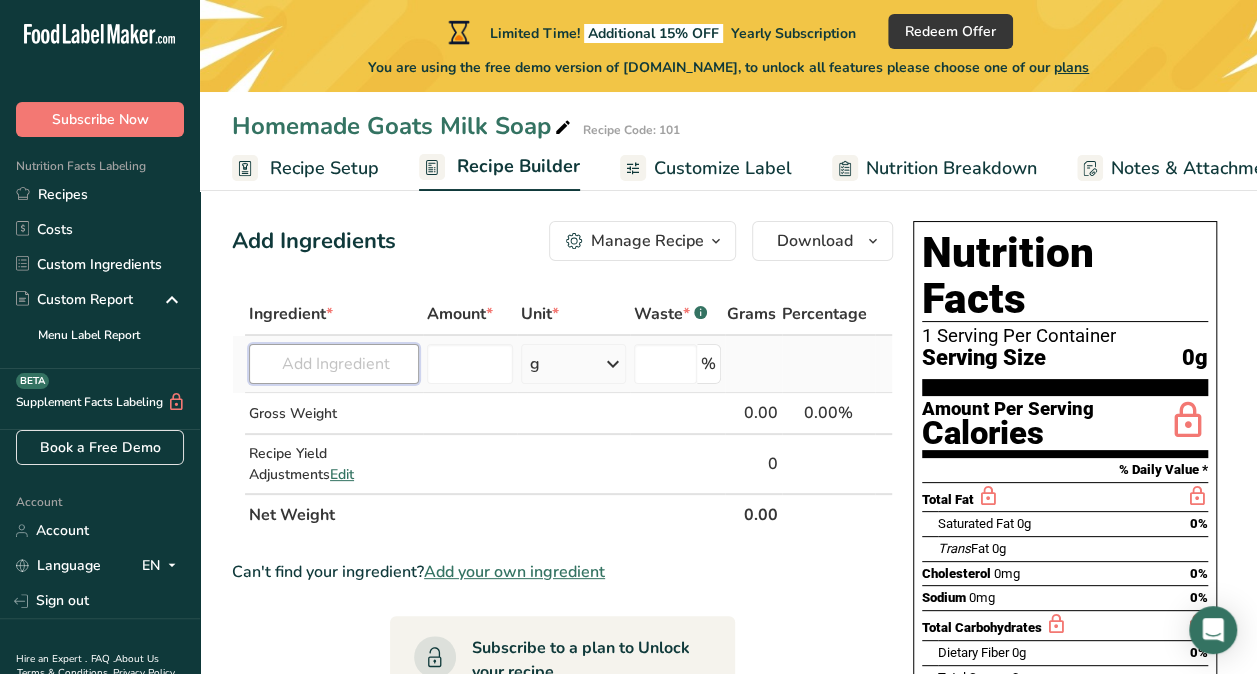 click at bounding box center (334, 364) 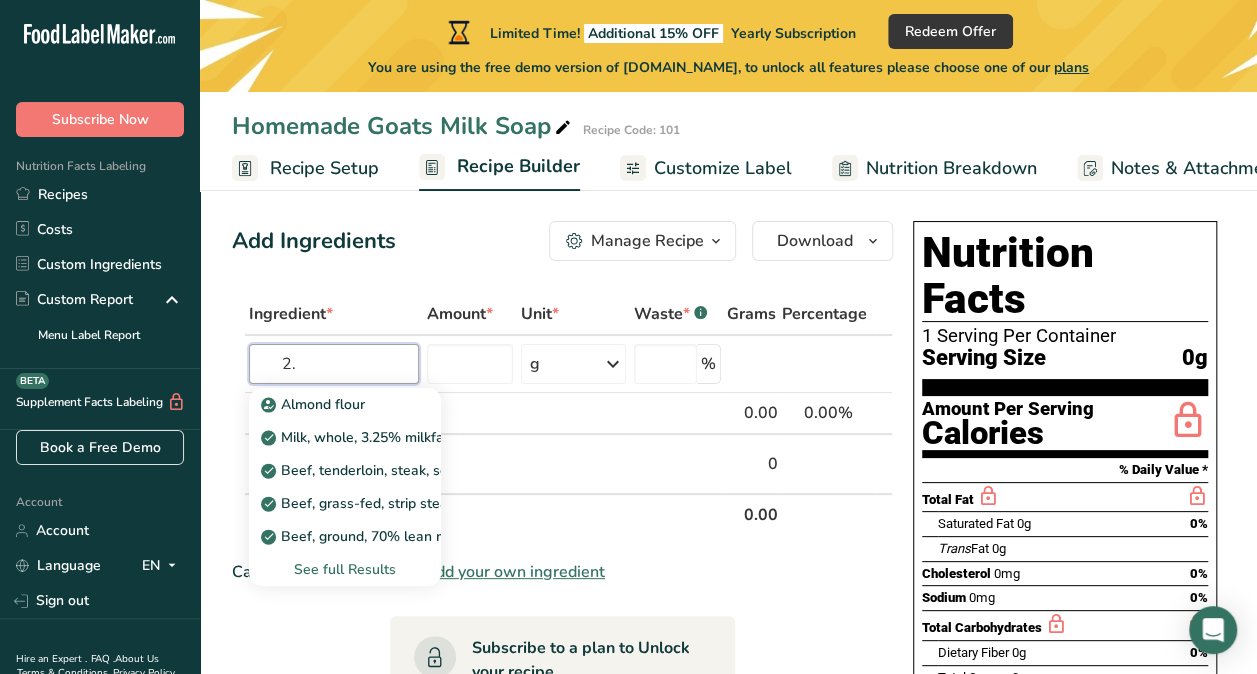 type on "2" 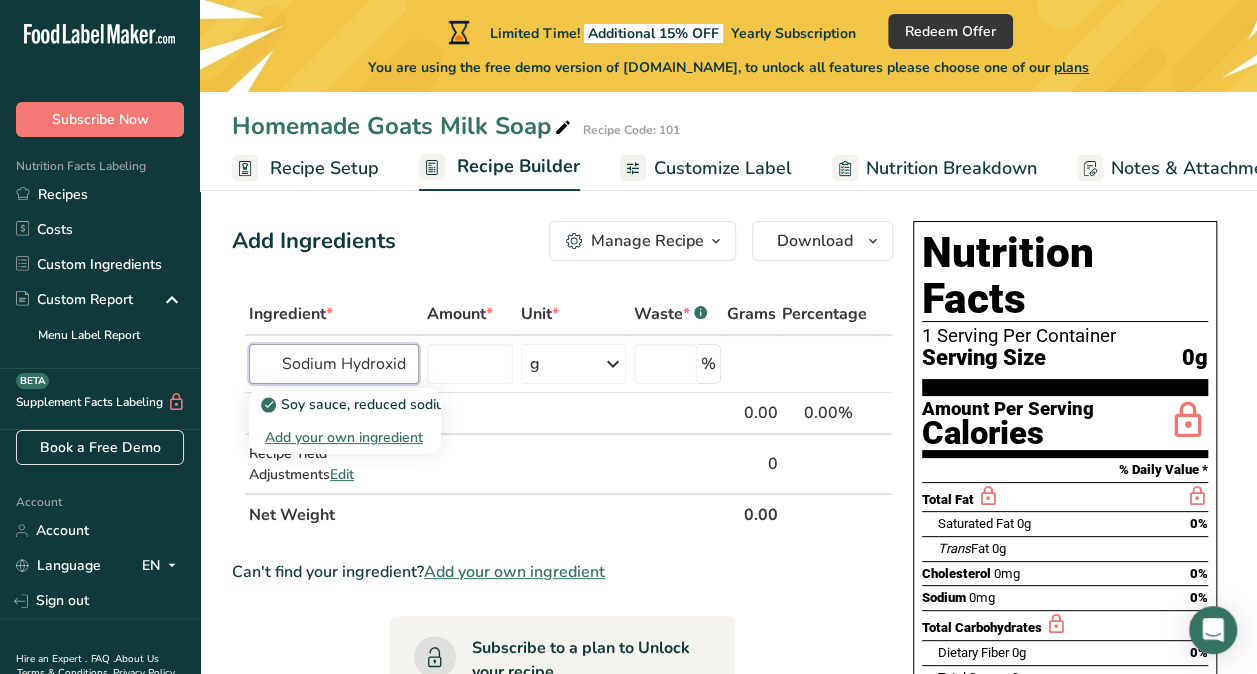 scroll, scrollTop: 0, scrollLeft: 8, axis: horizontal 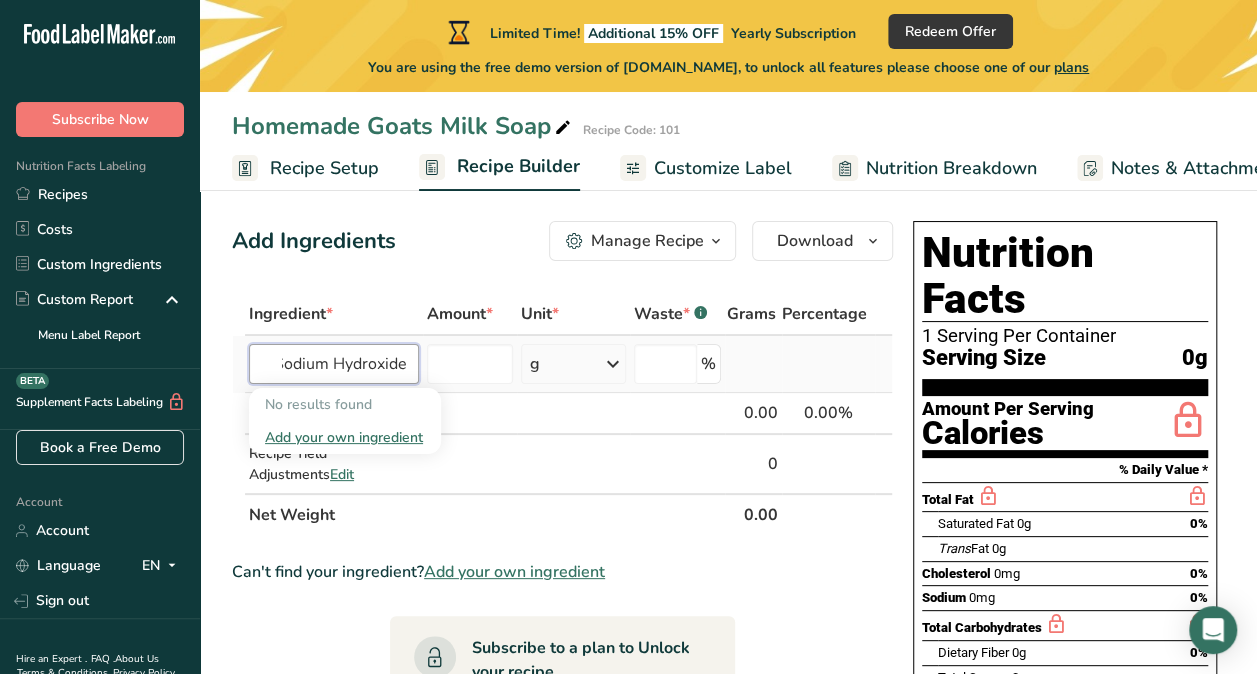 type on "Sodium Hydroxide" 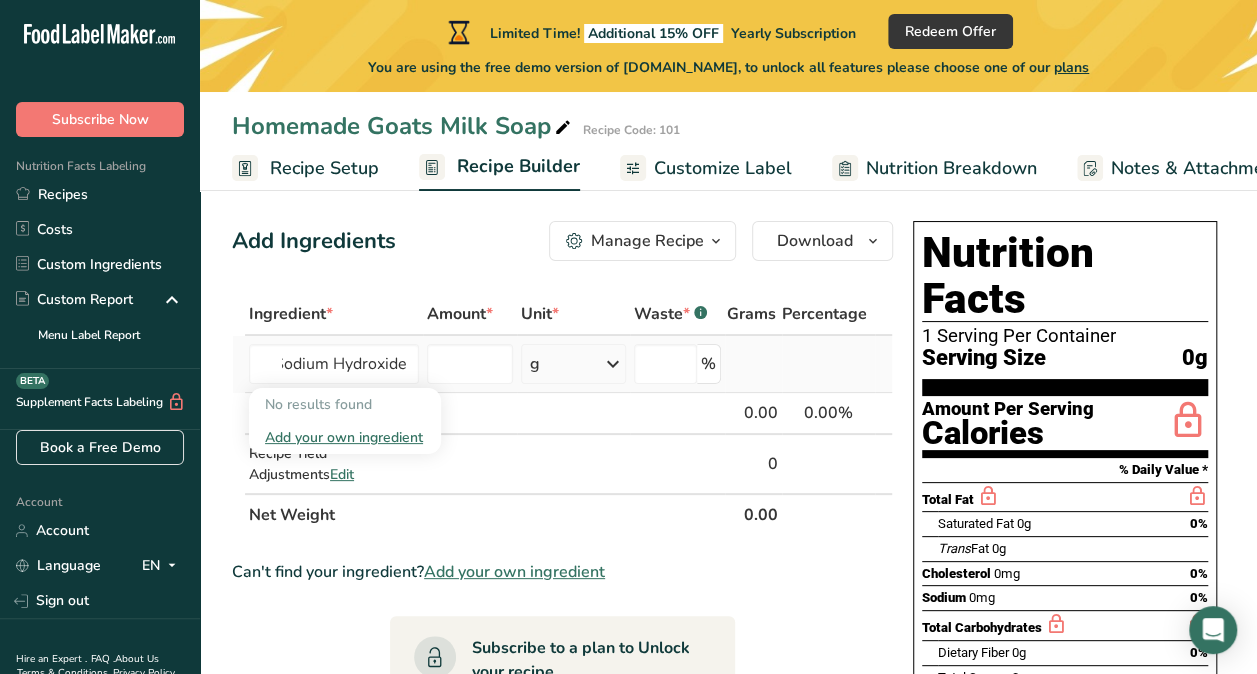 type 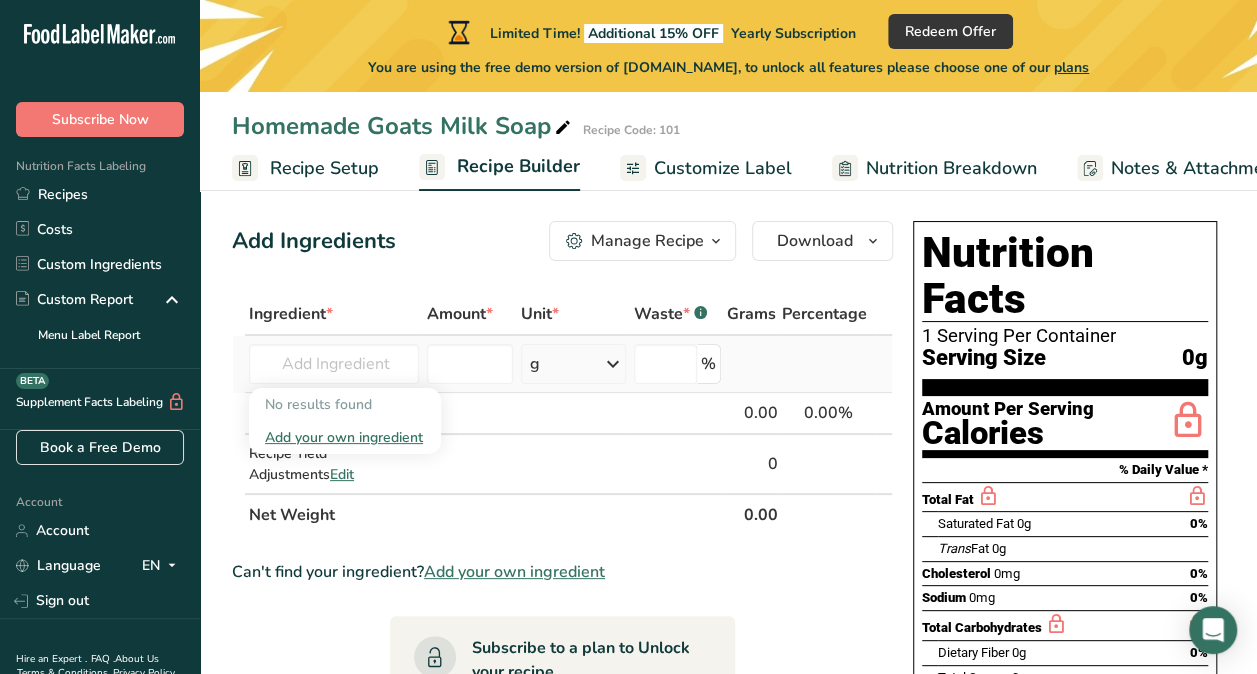 click on "Add your own ingredient" at bounding box center (345, 437) 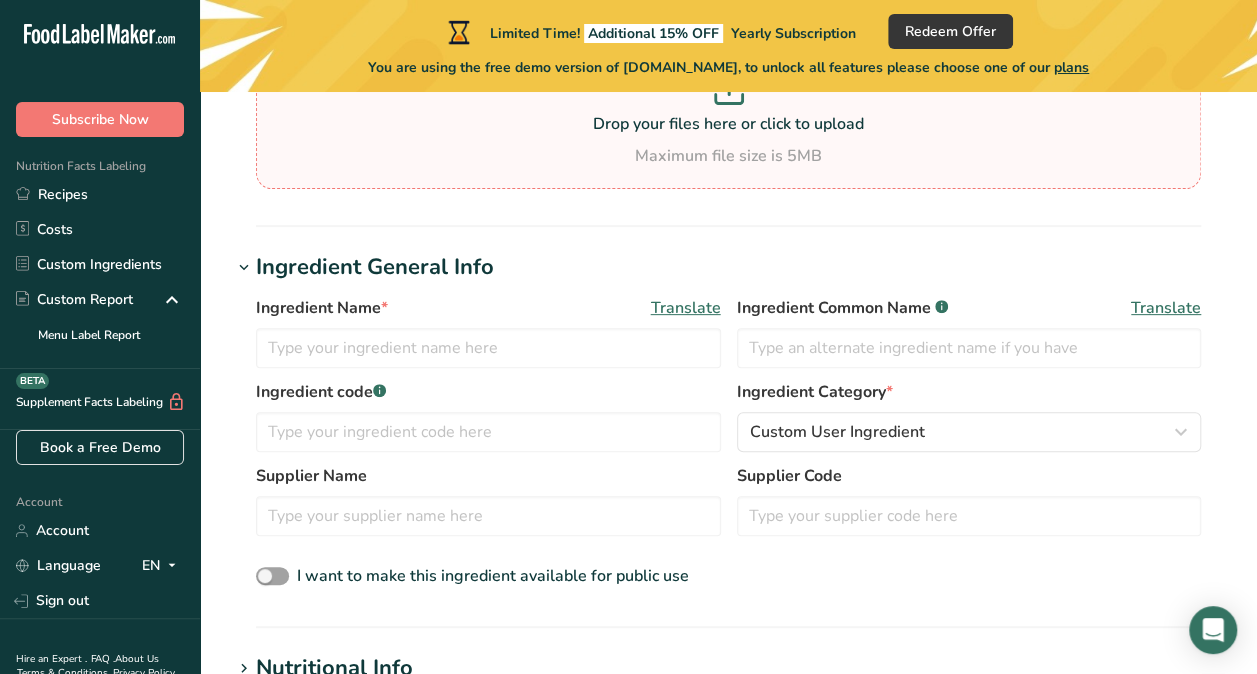 scroll, scrollTop: 235, scrollLeft: 0, axis: vertical 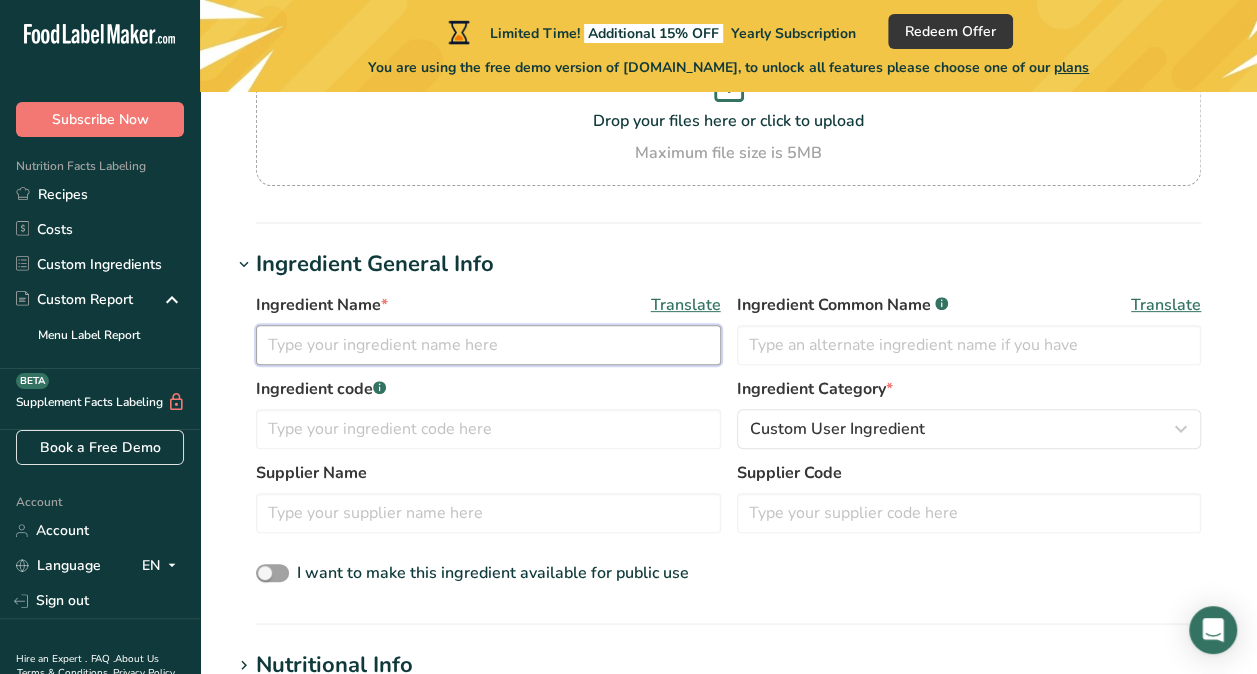 click at bounding box center (488, 345) 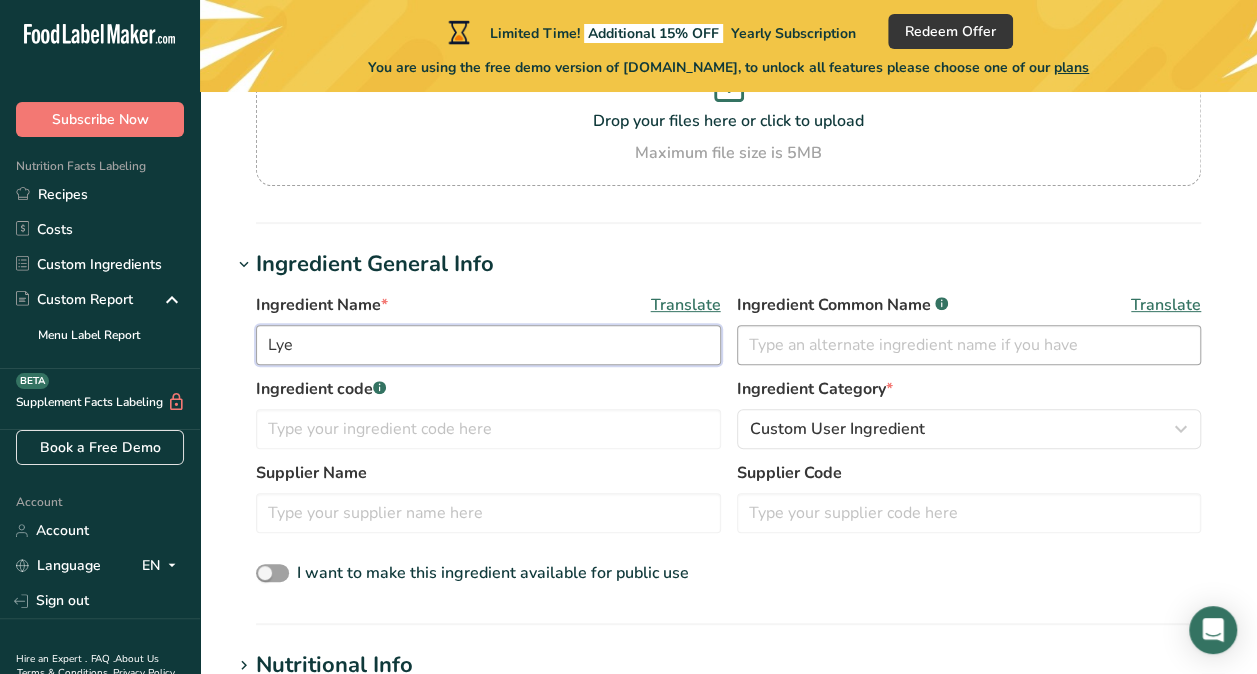 type on "Lye" 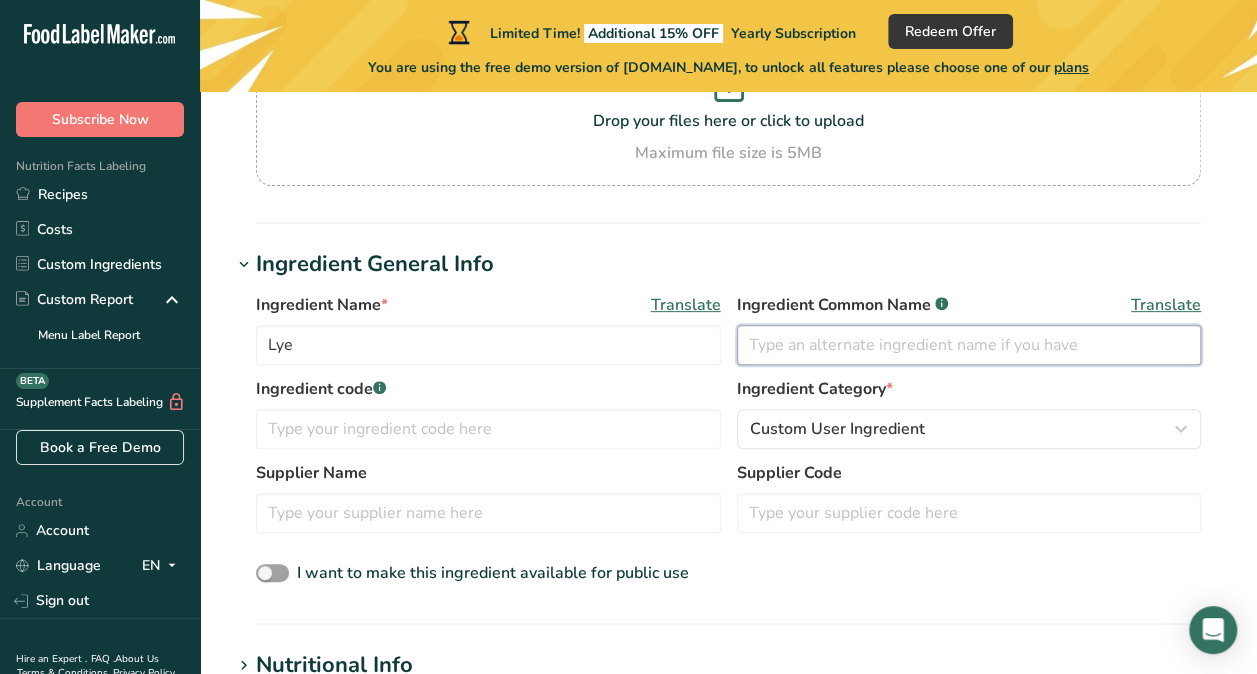 click at bounding box center [969, 345] 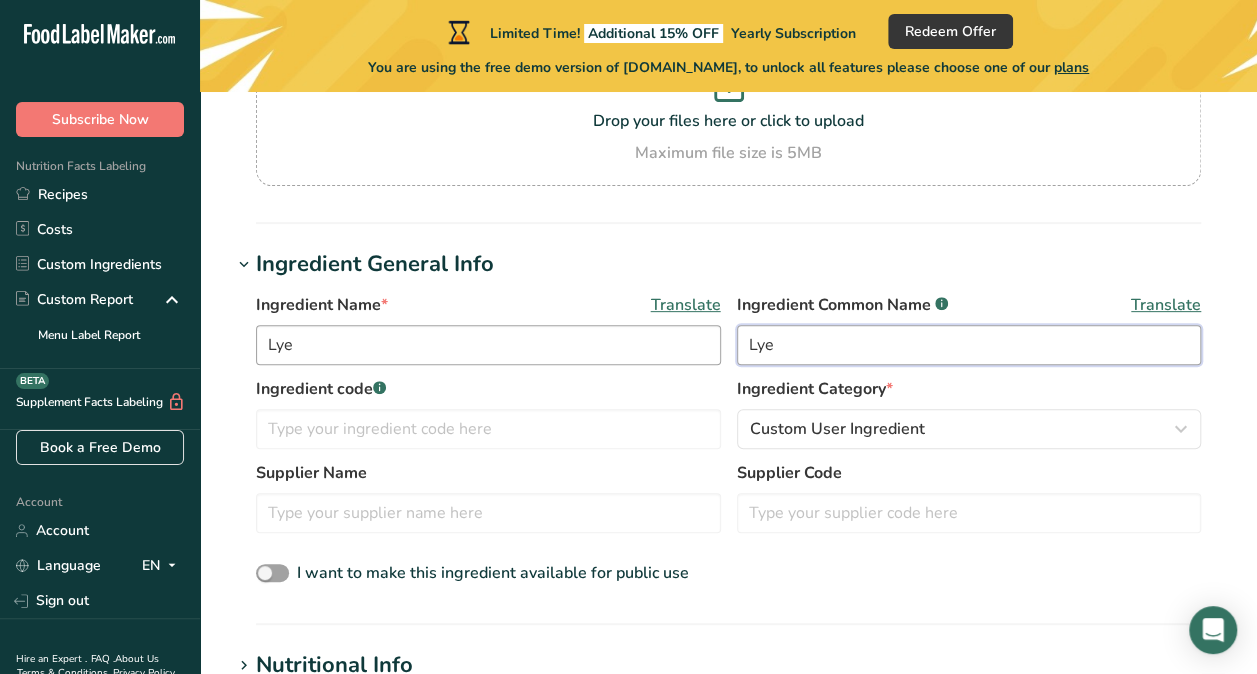 type on "Lye" 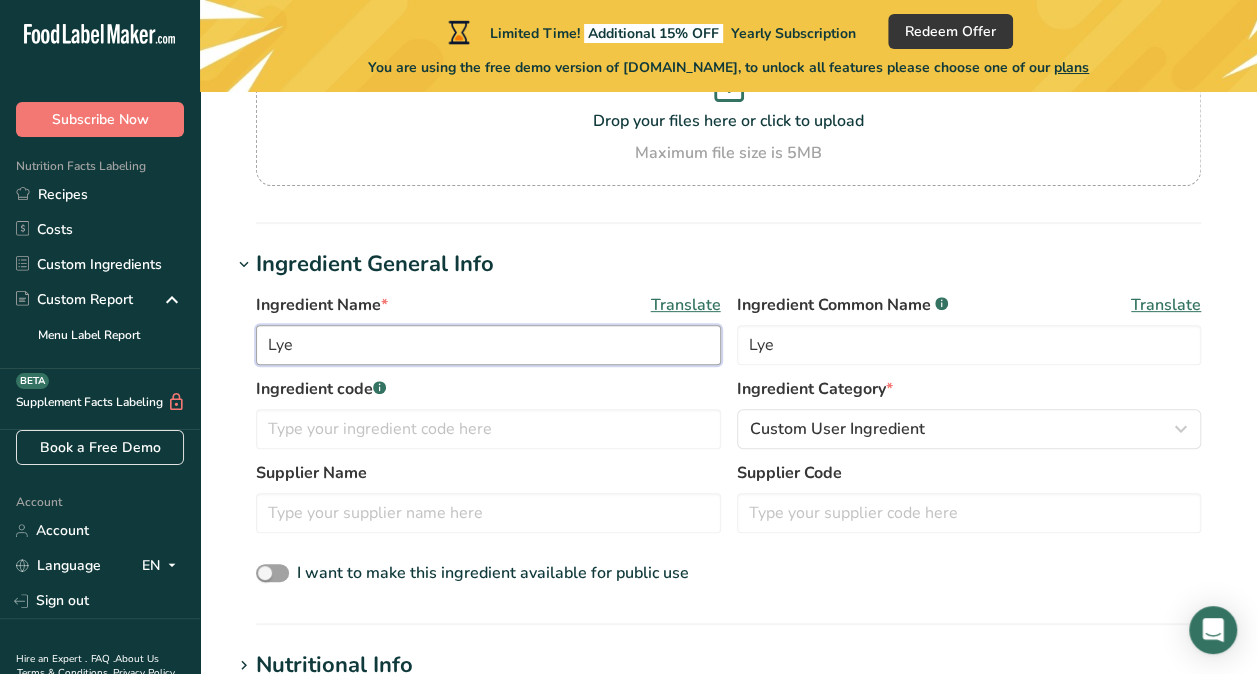click on "Lye" at bounding box center (488, 345) 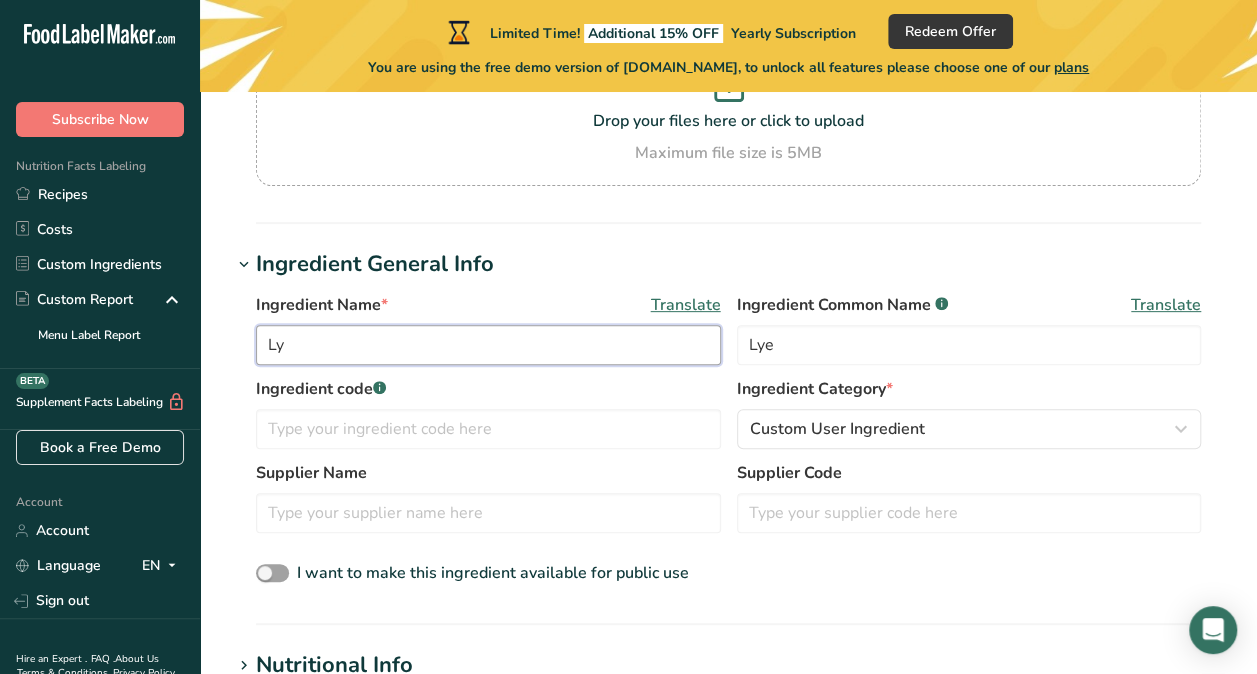 type on "L" 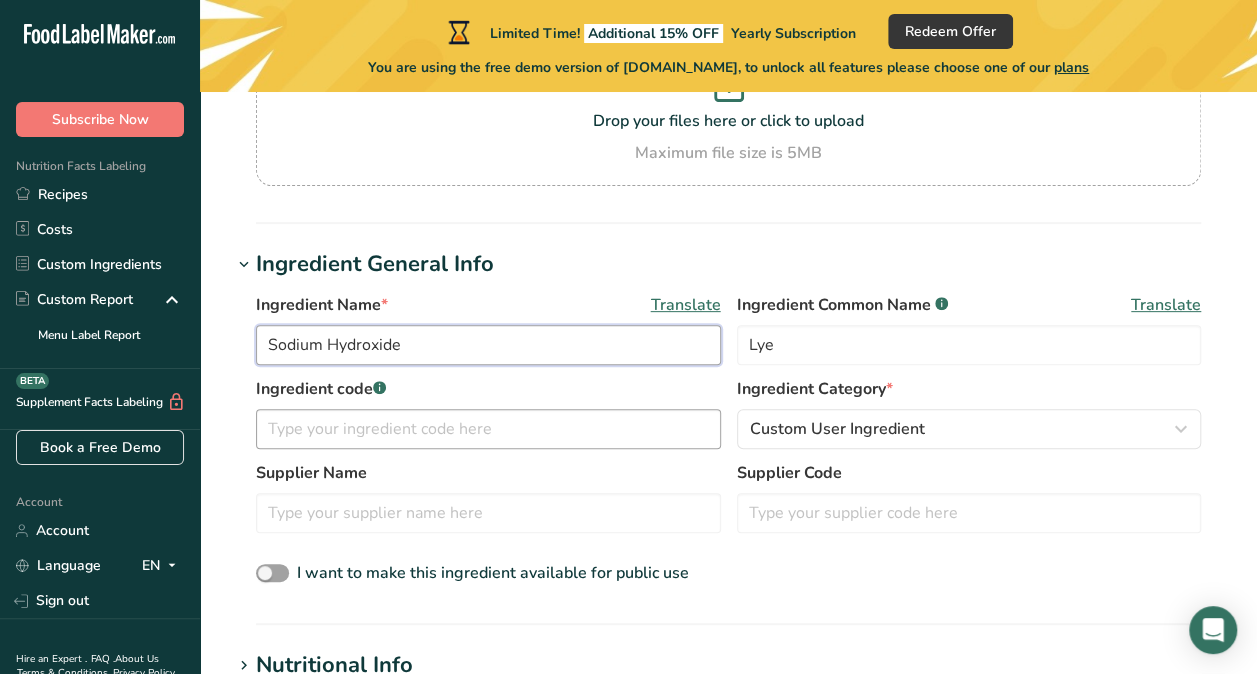 type on "Sodium Hydroxide" 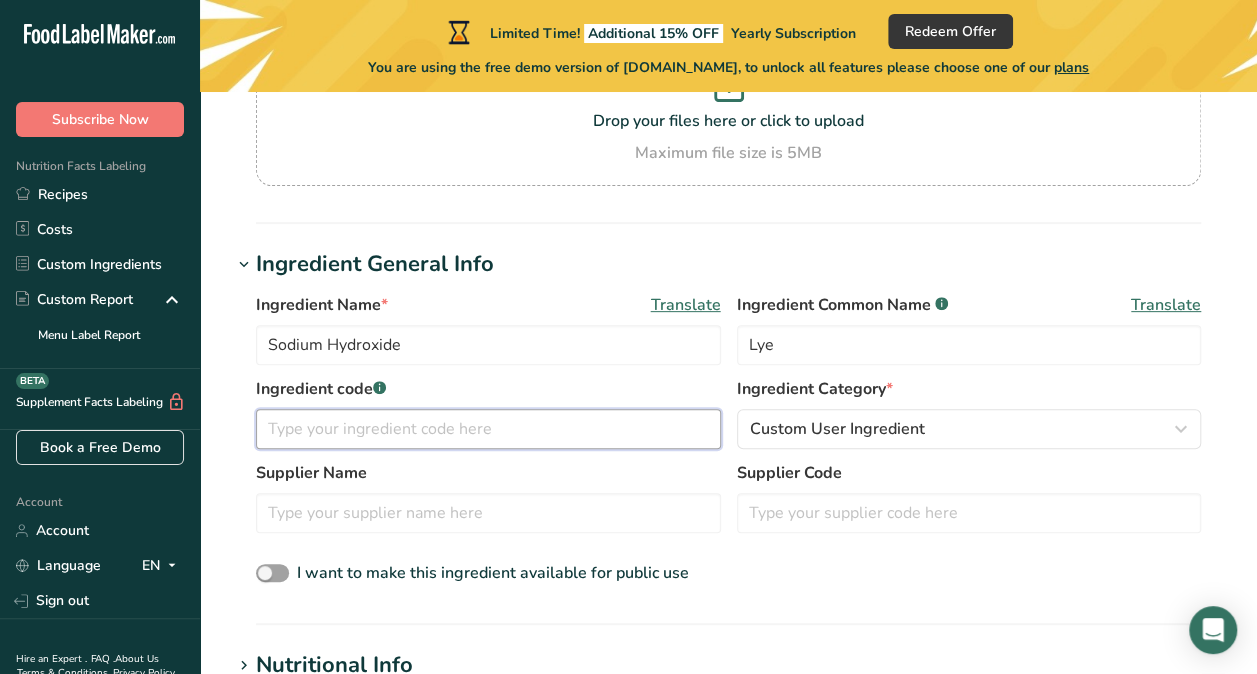 click at bounding box center (488, 429) 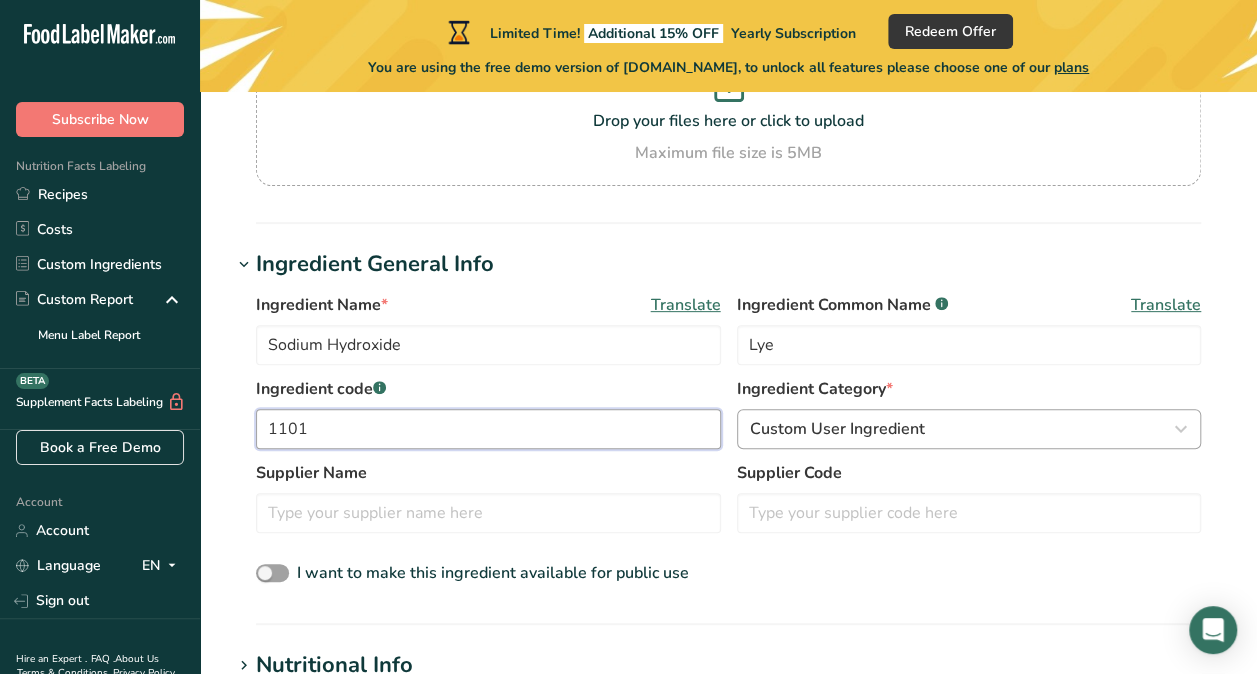 type on "1101" 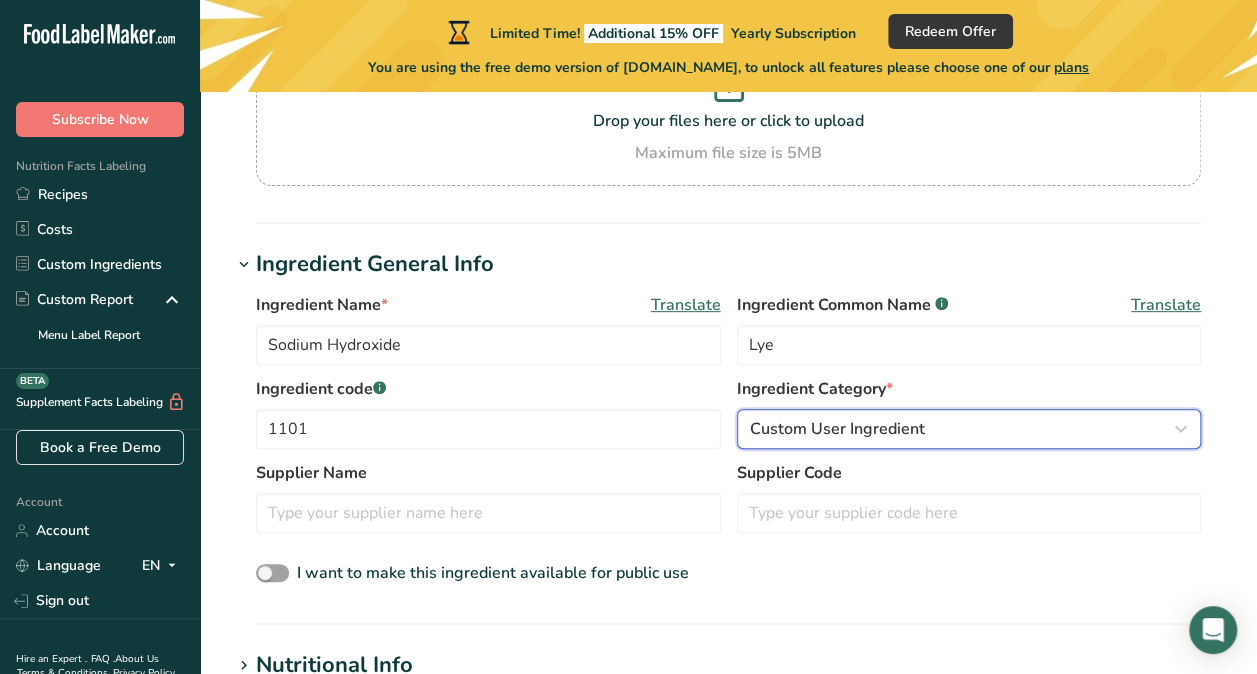 click on "Custom User Ingredient" at bounding box center (837, 429) 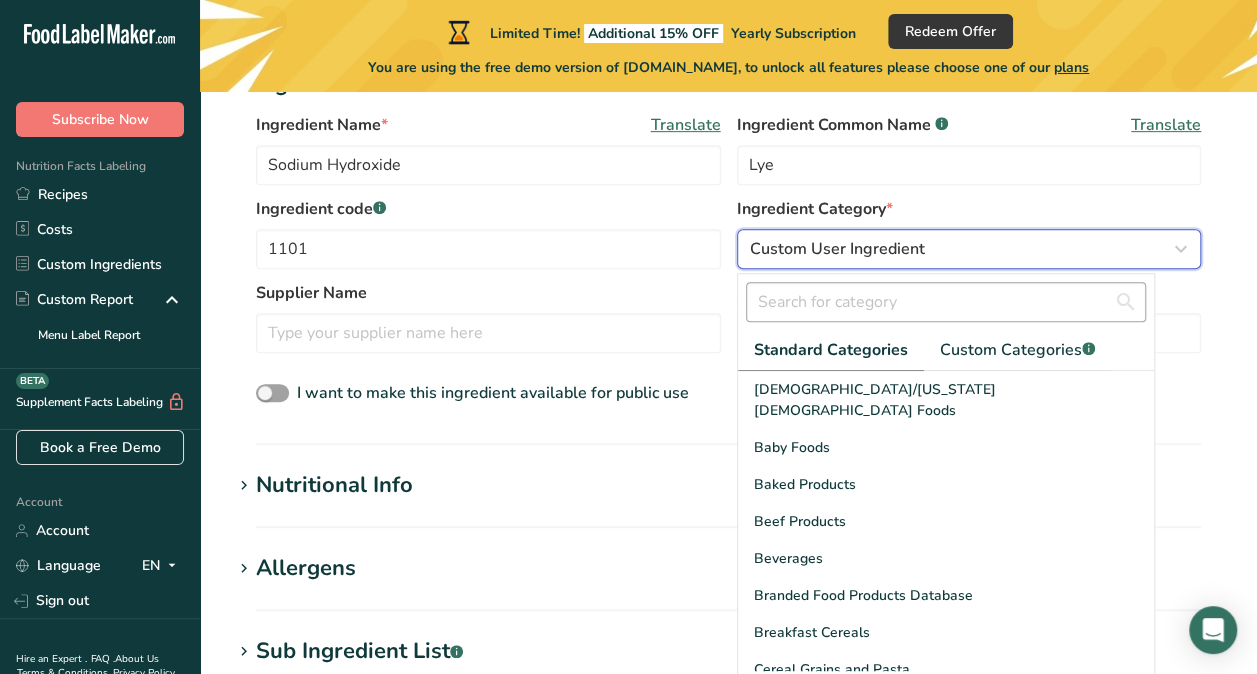 scroll, scrollTop: 421, scrollLeft: 0, axis: vertical 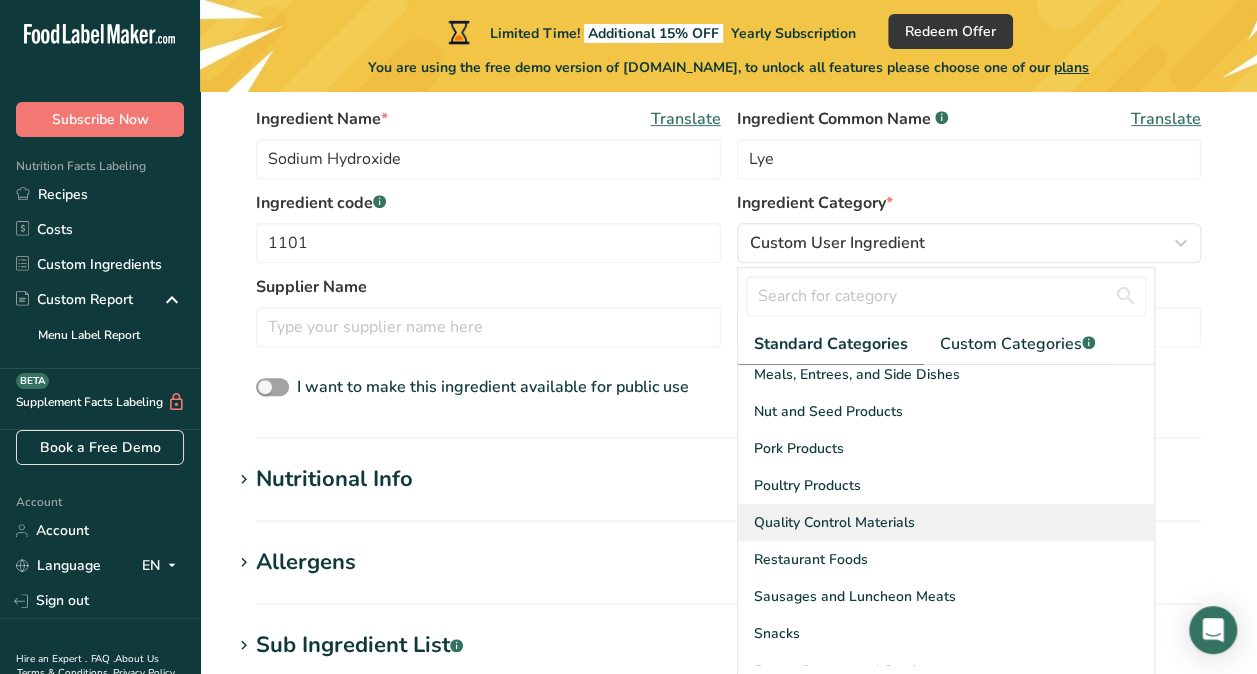 click on "Quality Control Materials" at bounding box center (834, 522) 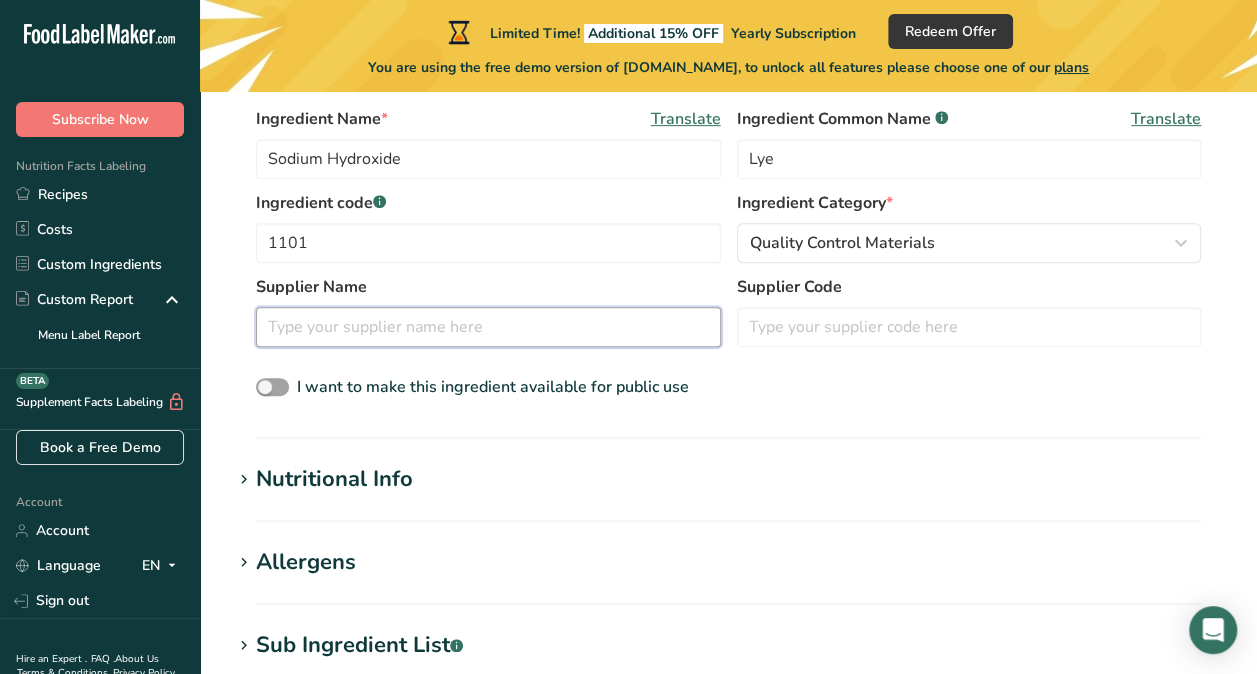 click at bounding box center (488, 327) 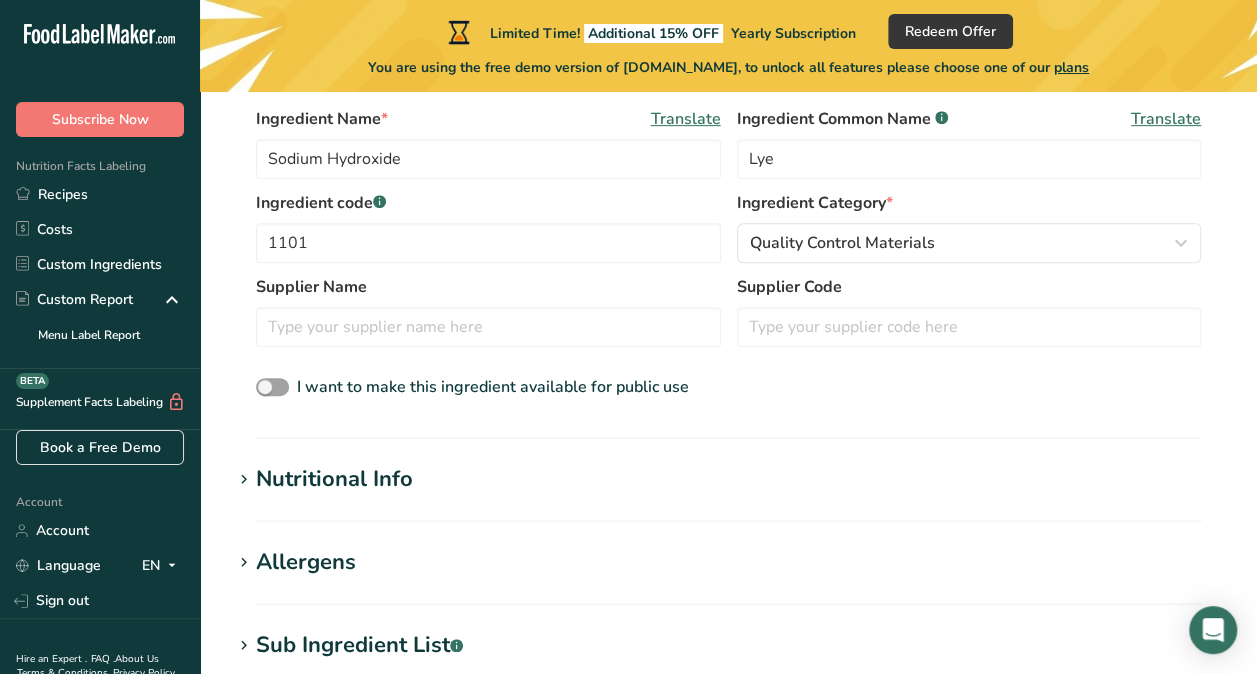 click on "Ingredient General Info
Ingredient Name *
Translate
Sodium Hydroxide
Ingredient Common Name
.a-a{fill:#347362;}.b-a{fill:#fff;}
Translate
Lye
Ingredient code
.a-a{fill:#347362;}.b-a{fill:#fff;}           1101
Ingredient Category *
Quality Control Materials
Standard Categories
Custom Categories
.a-a{fill:#347362;}.b-a{fill:#fff;}
[DEMOGRAPHIC_DATA]/[US_STATE][DEMOGRAPHIC_DATA] Foods
Baby Foods
Baked Products
Beef Products
[GEOGRAPHIC_DATA]
Branded Food Products Database
Breakfast Cereals
Cereal Grains and Pasta" at bounding box center (728, 250) 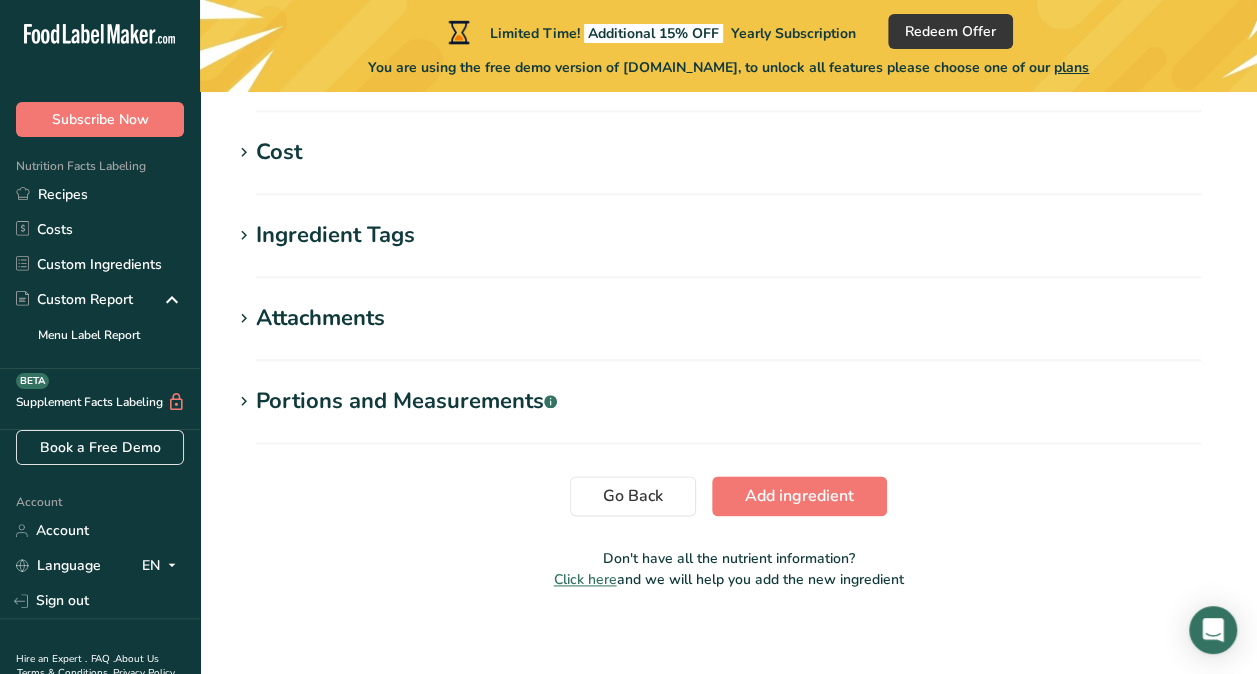 scroll, scrollTop: 1008, scrollLeft: 0, axis: vertical 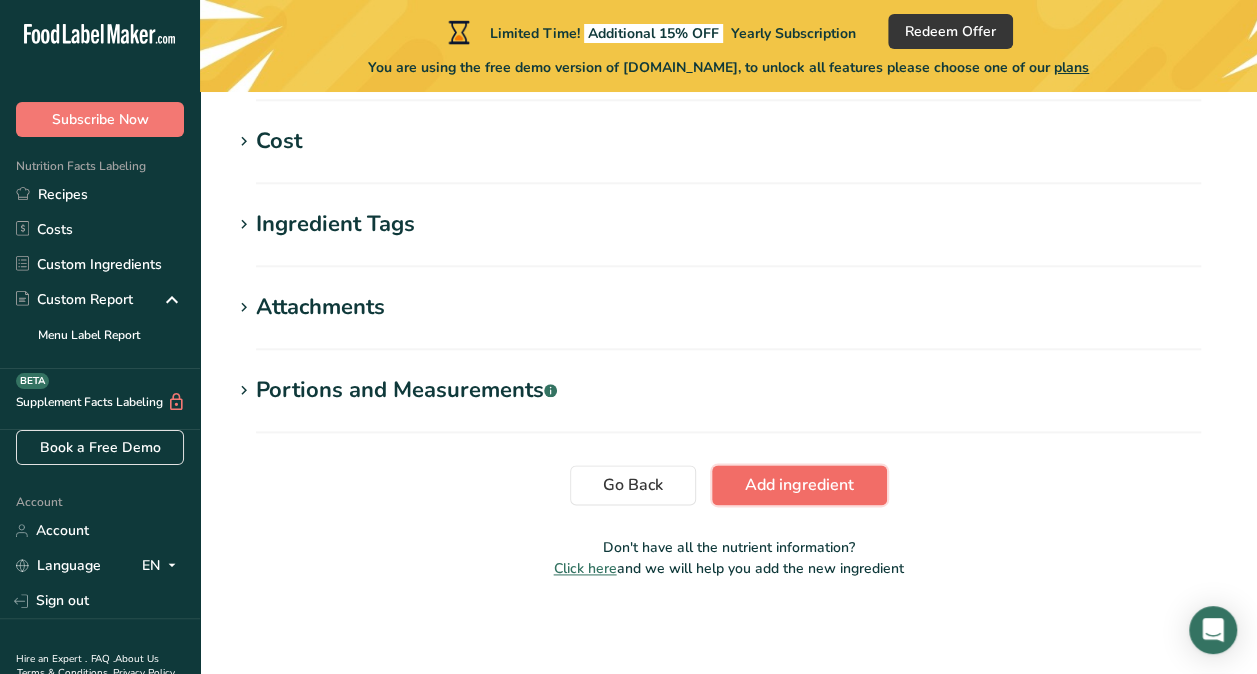 click on "Add ingredient" at bounding box center (799, 485) 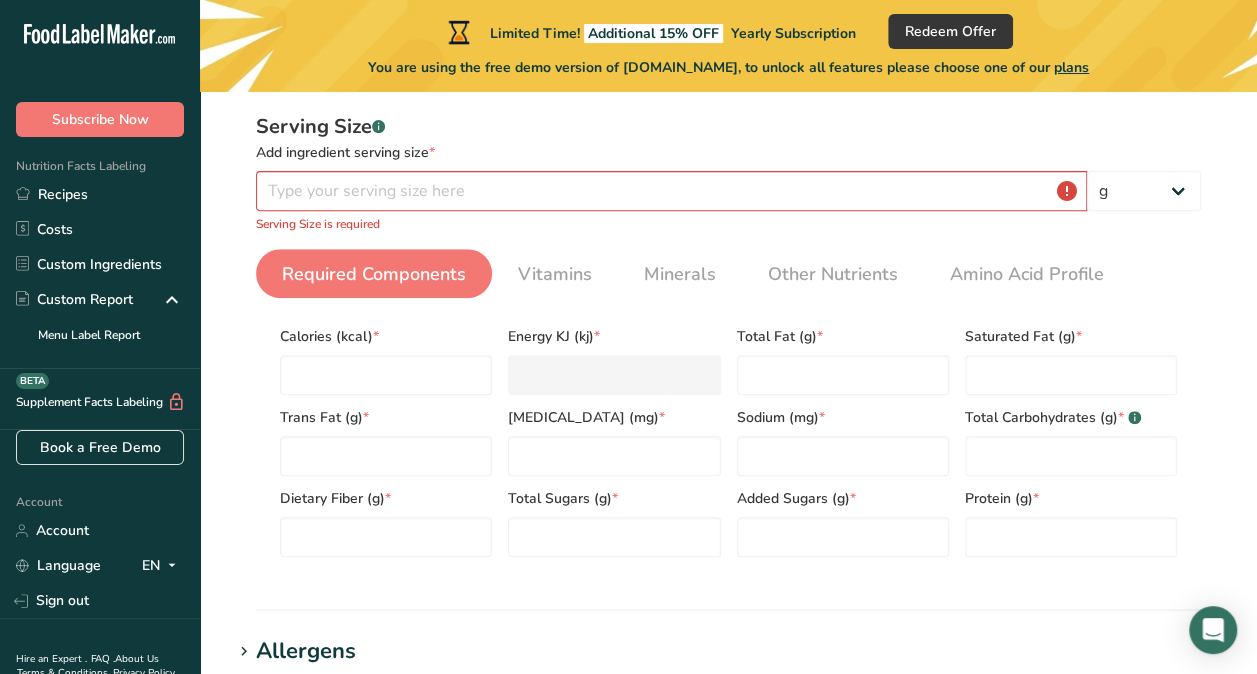 scroll, scrollTop: 294, scrollLeft: 0, axis: vertical 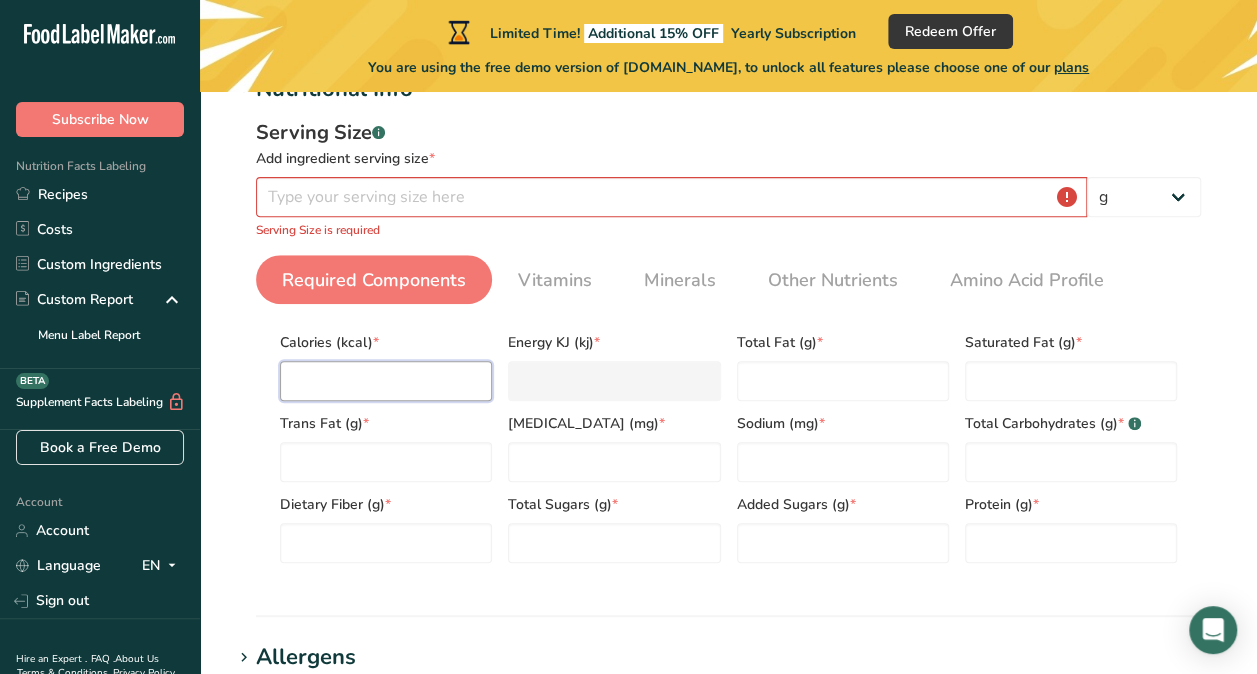 click at bounding box center (386, 381) 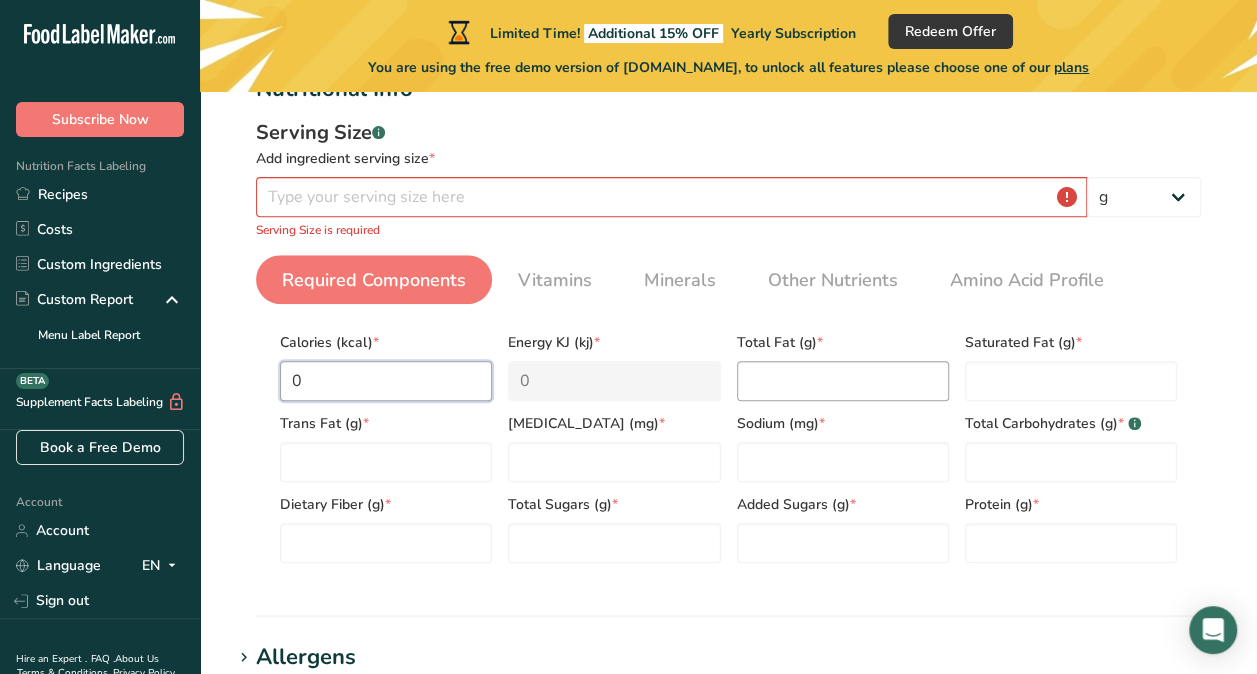 type on "0" 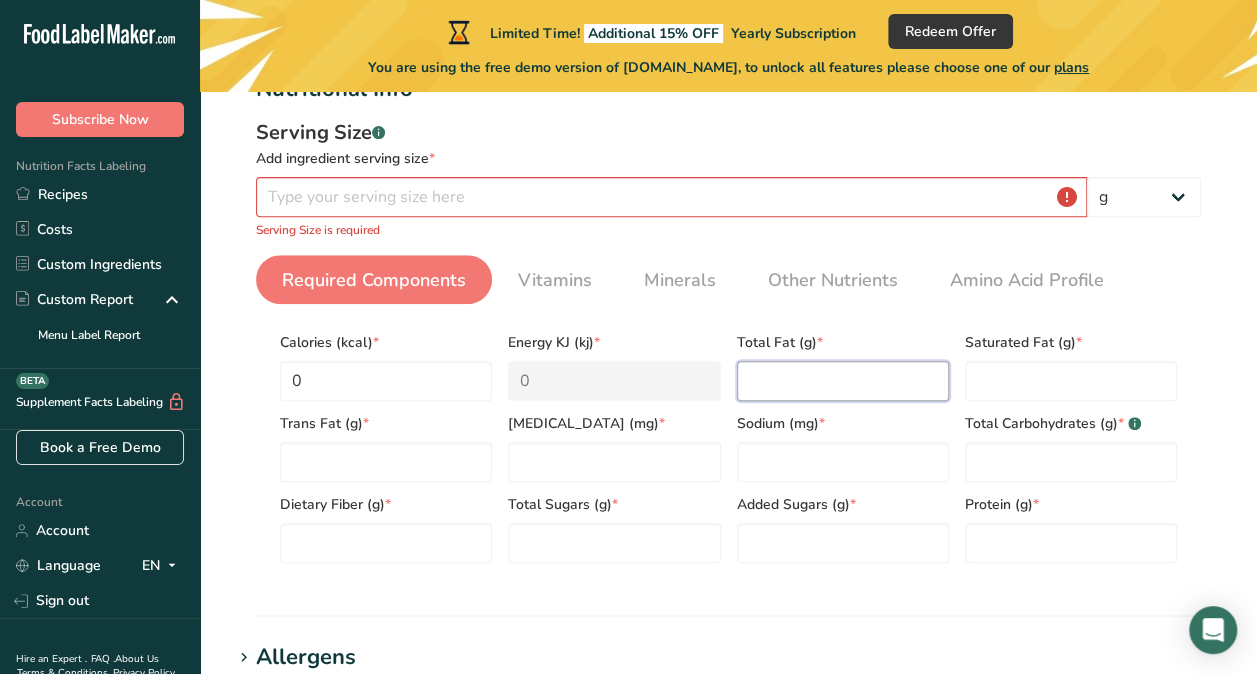 click at bounding box center [843, 381] 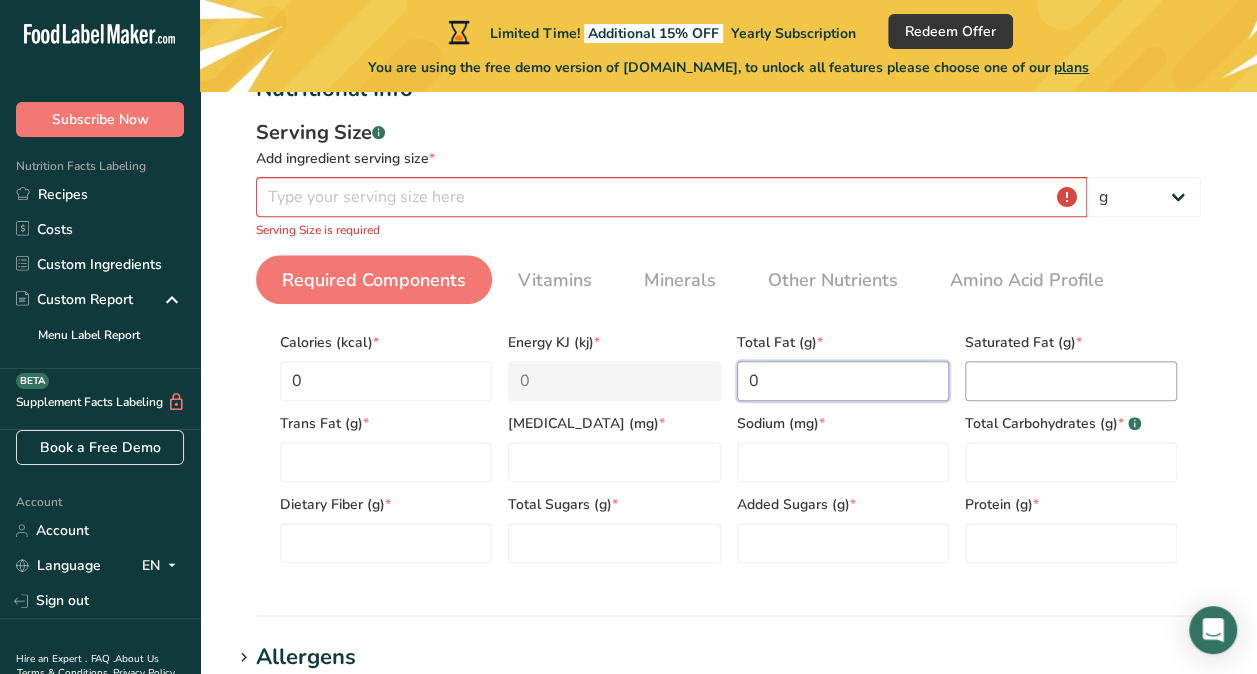 type on "0" 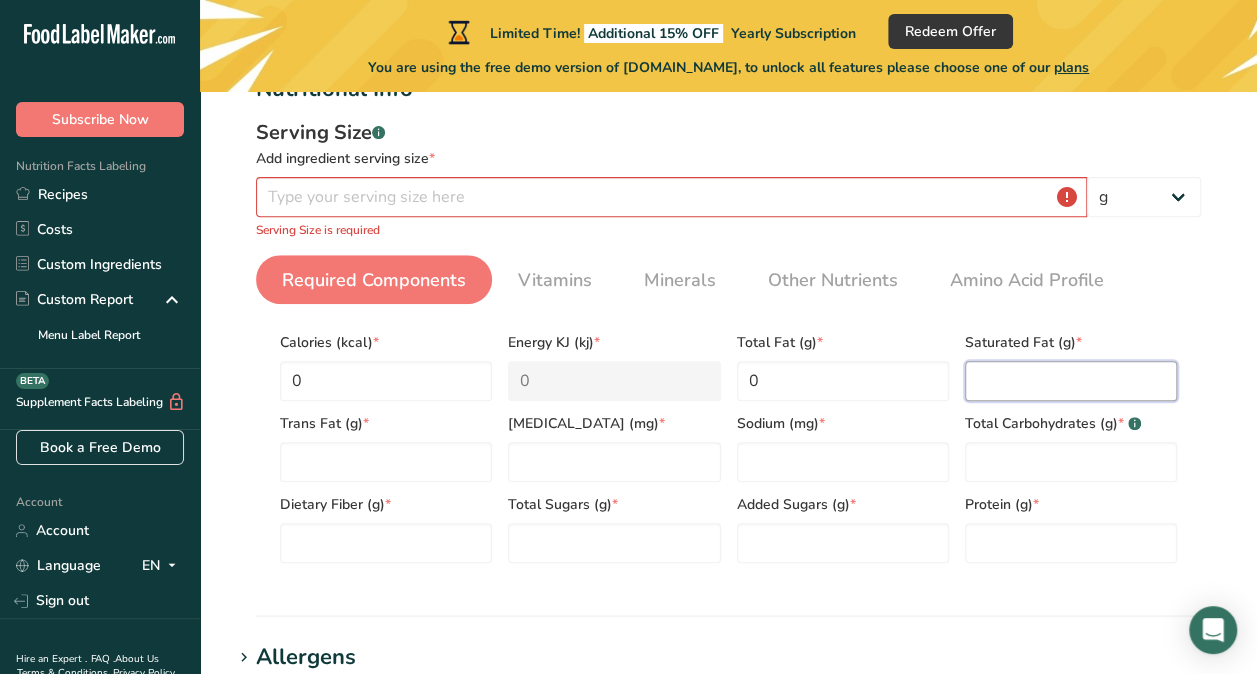 click at bounding box center (1071, 381) 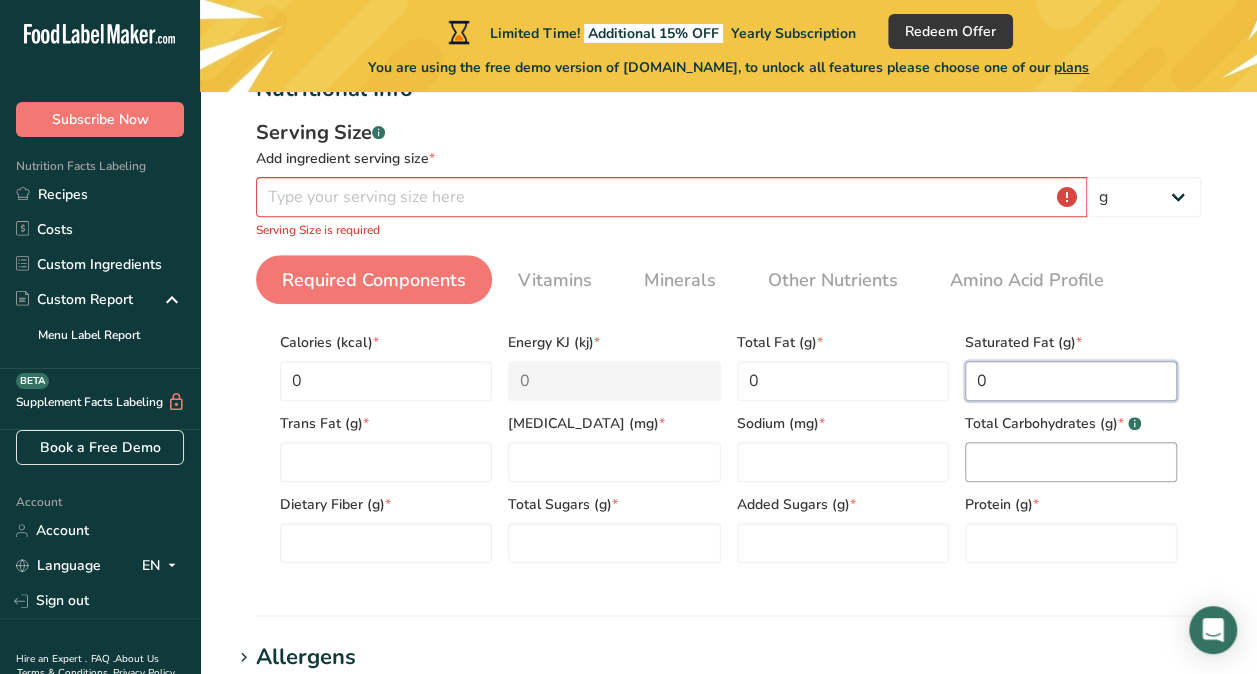 type on "0" 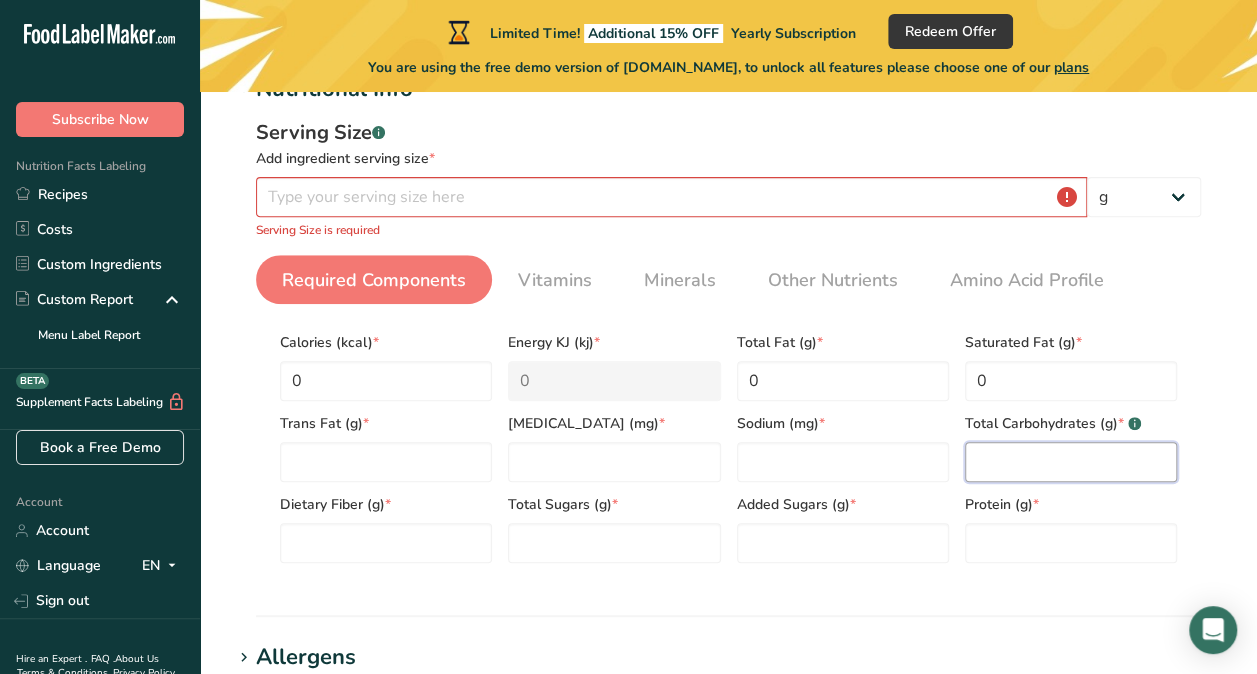 click at bounding box center (1071, 462) 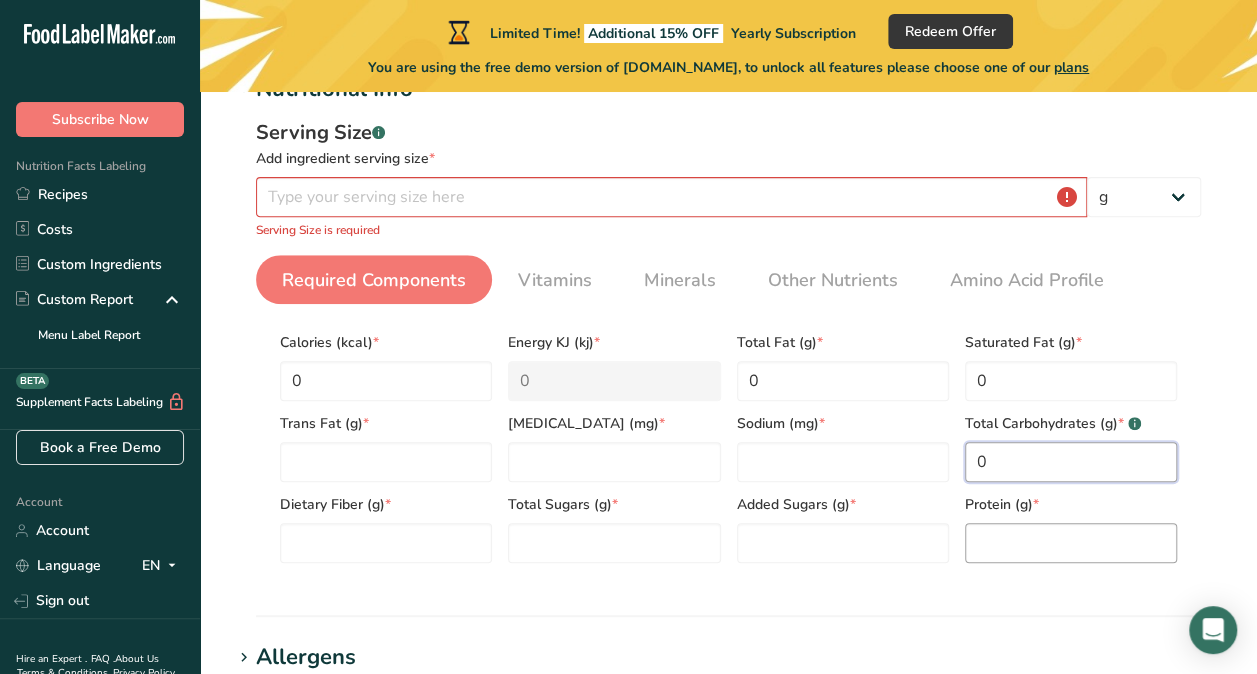 type on "0" 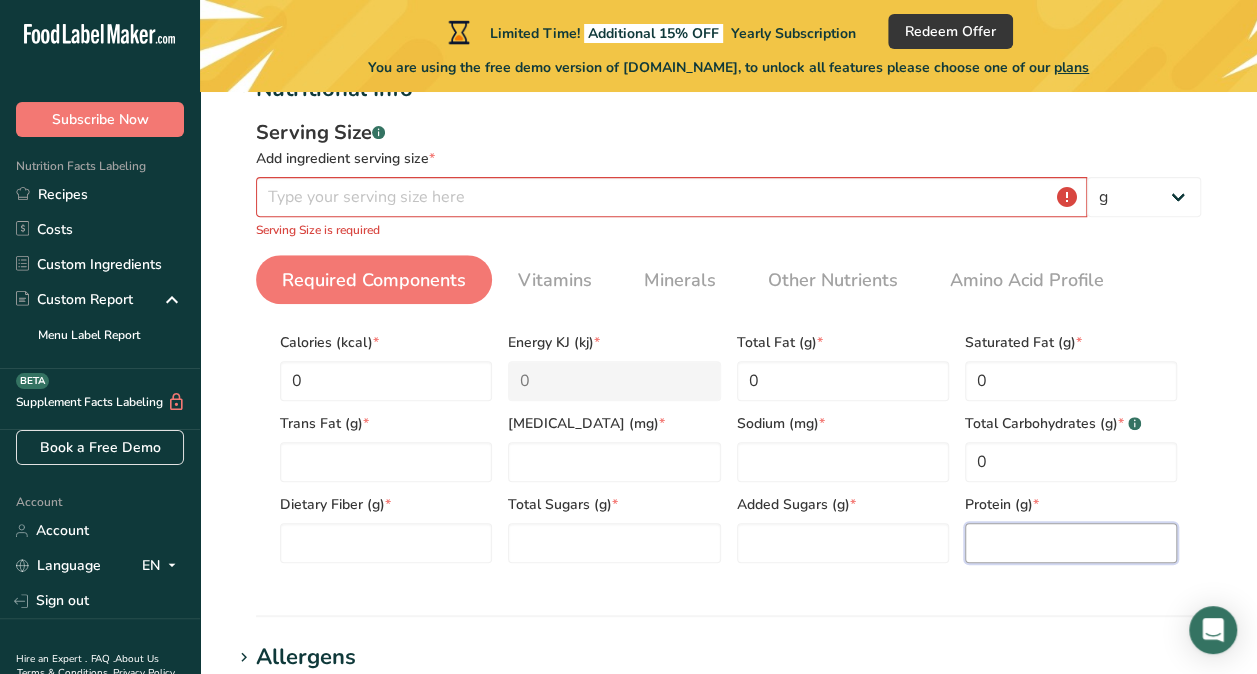 click at bounding box center (1071, 543) 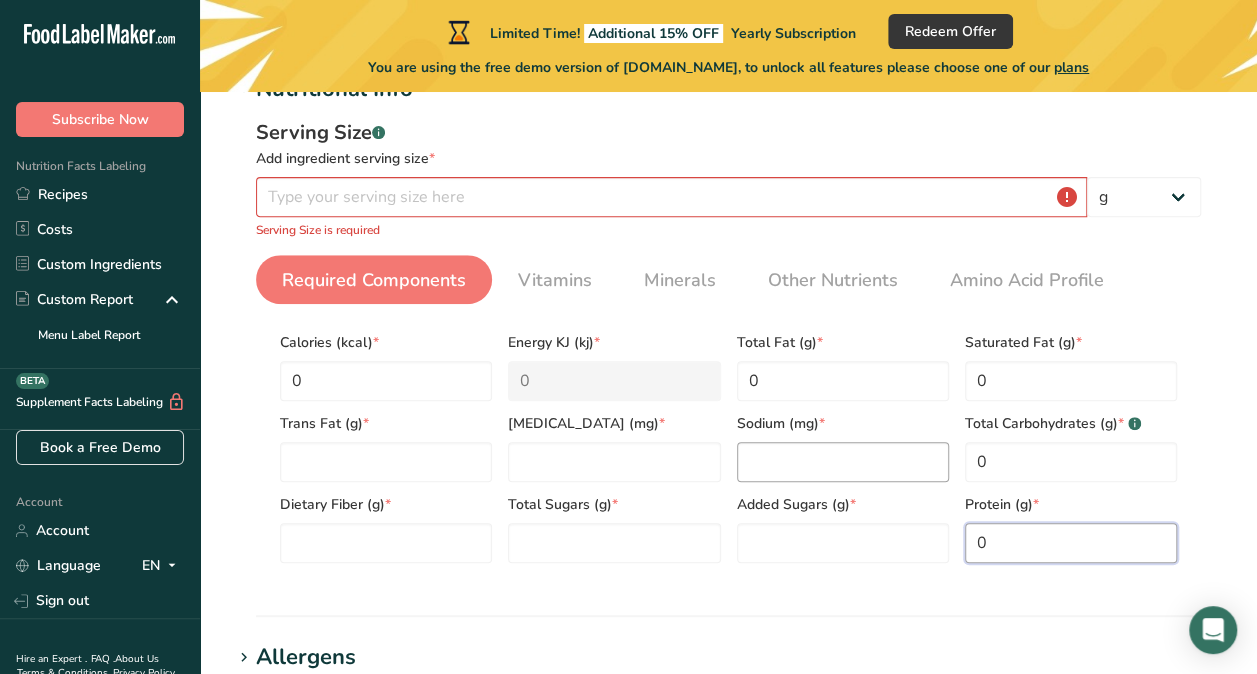 type on "0" 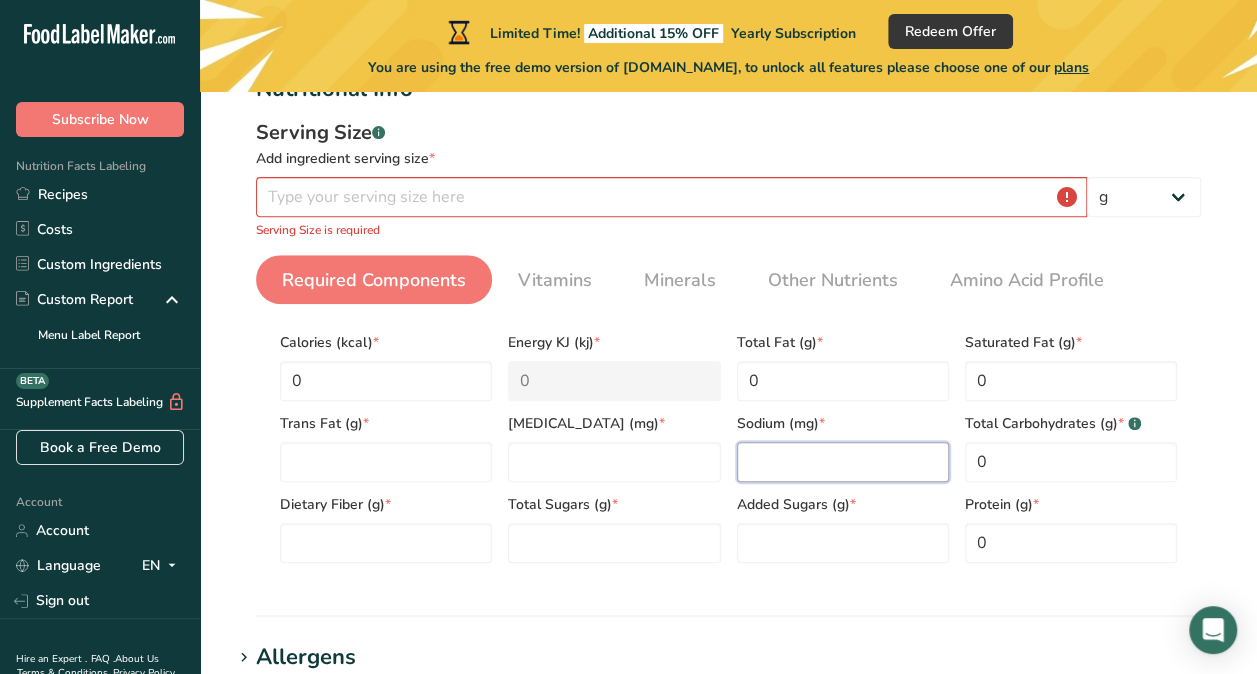 click at bounding box center [843, 462] 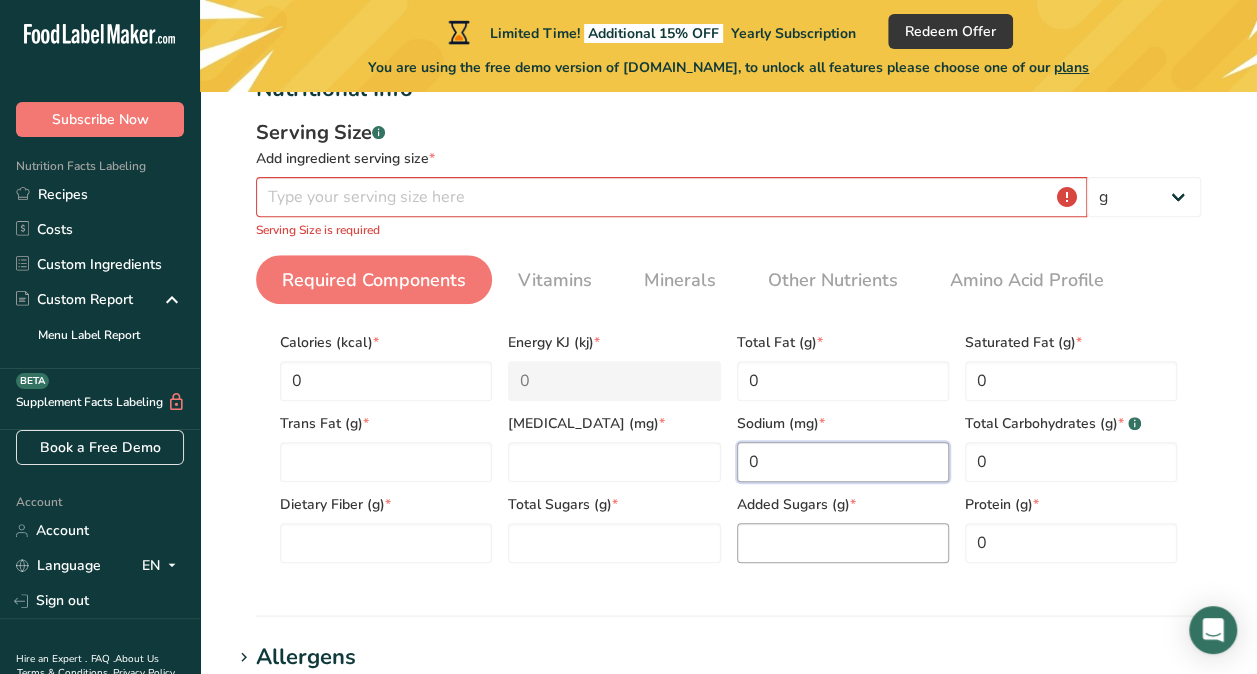 type on "0" 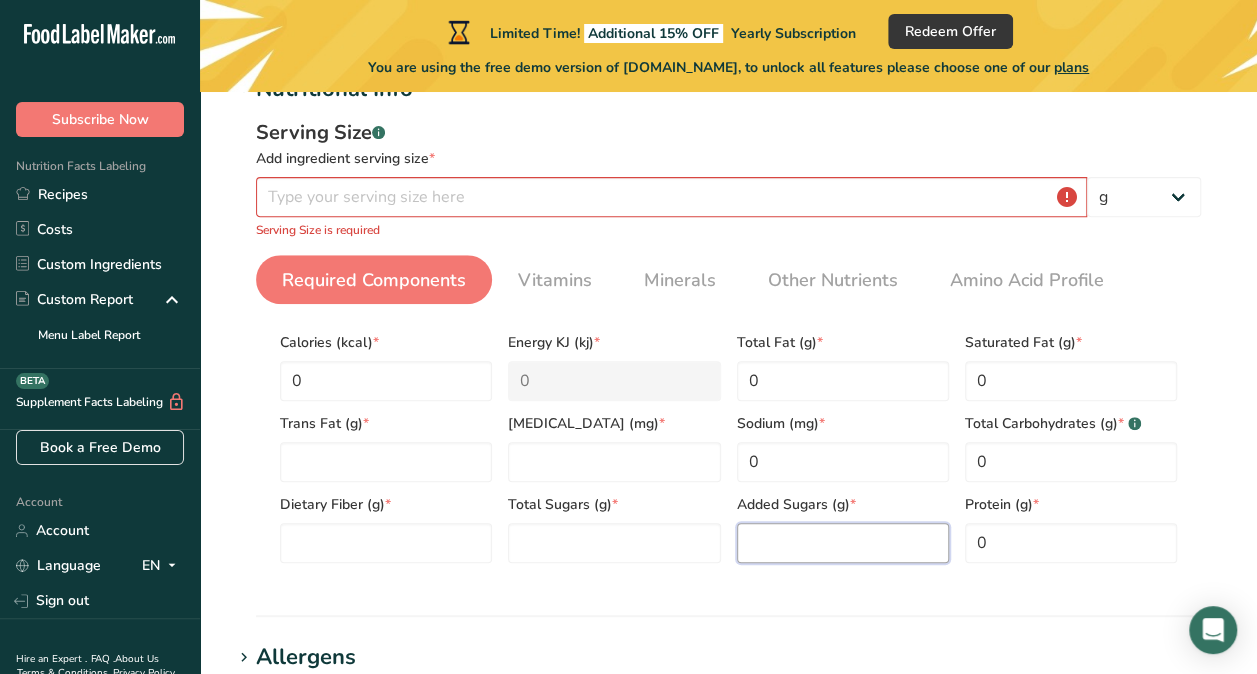 click at bounding box center [843, 543] 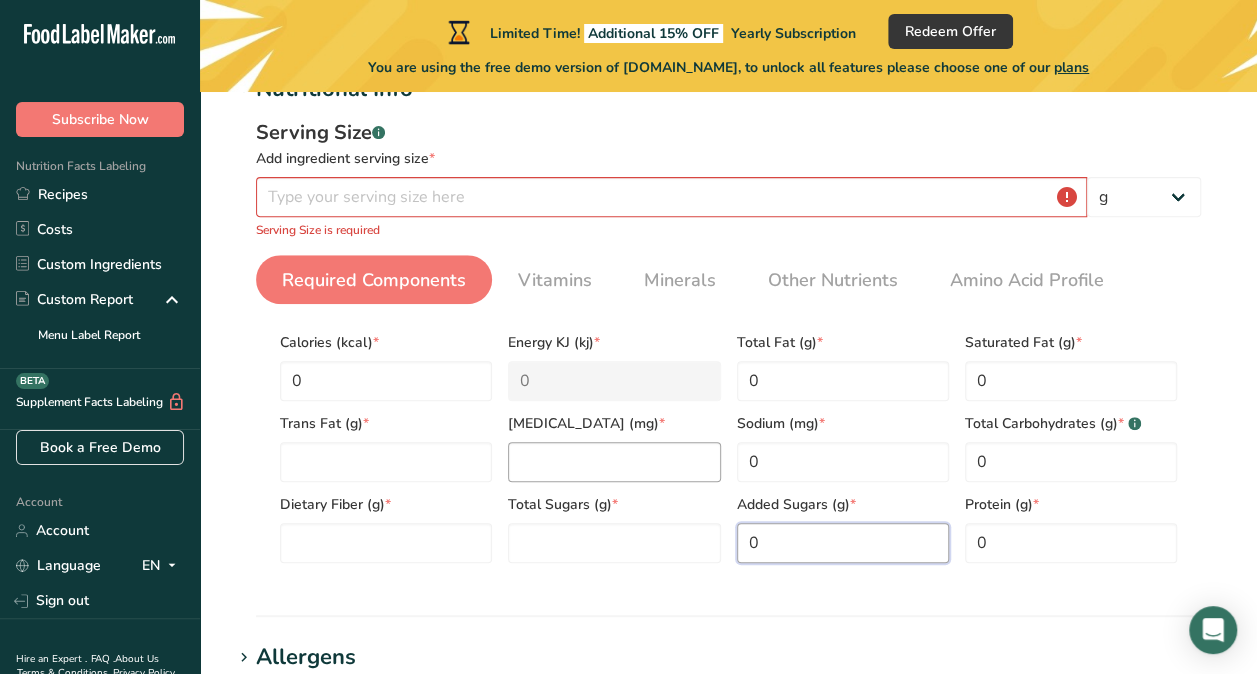 type on "0" 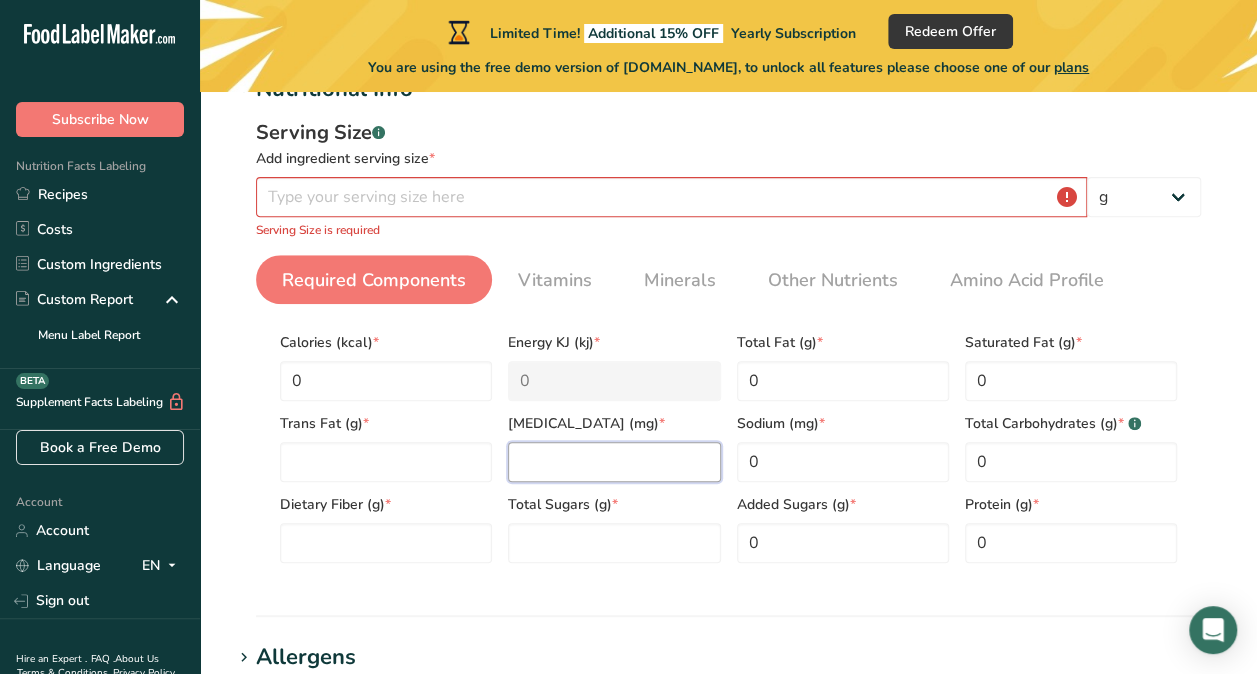 click at bounding box center [614, 462] 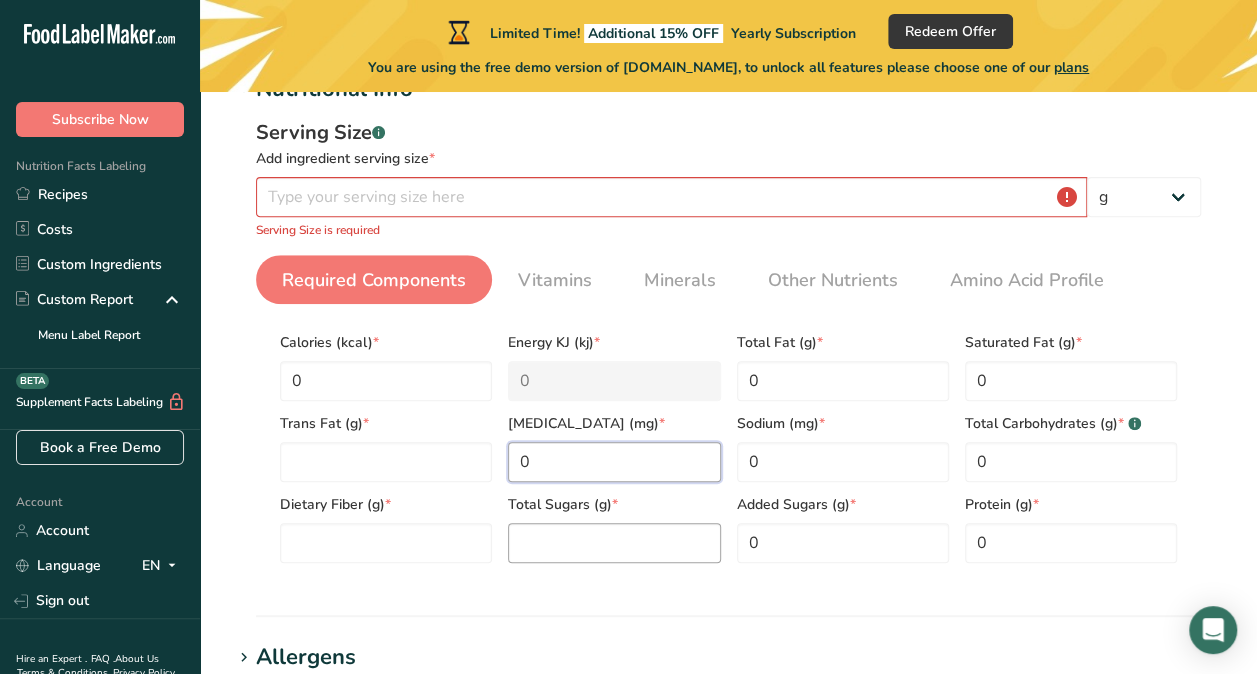 type on "0" 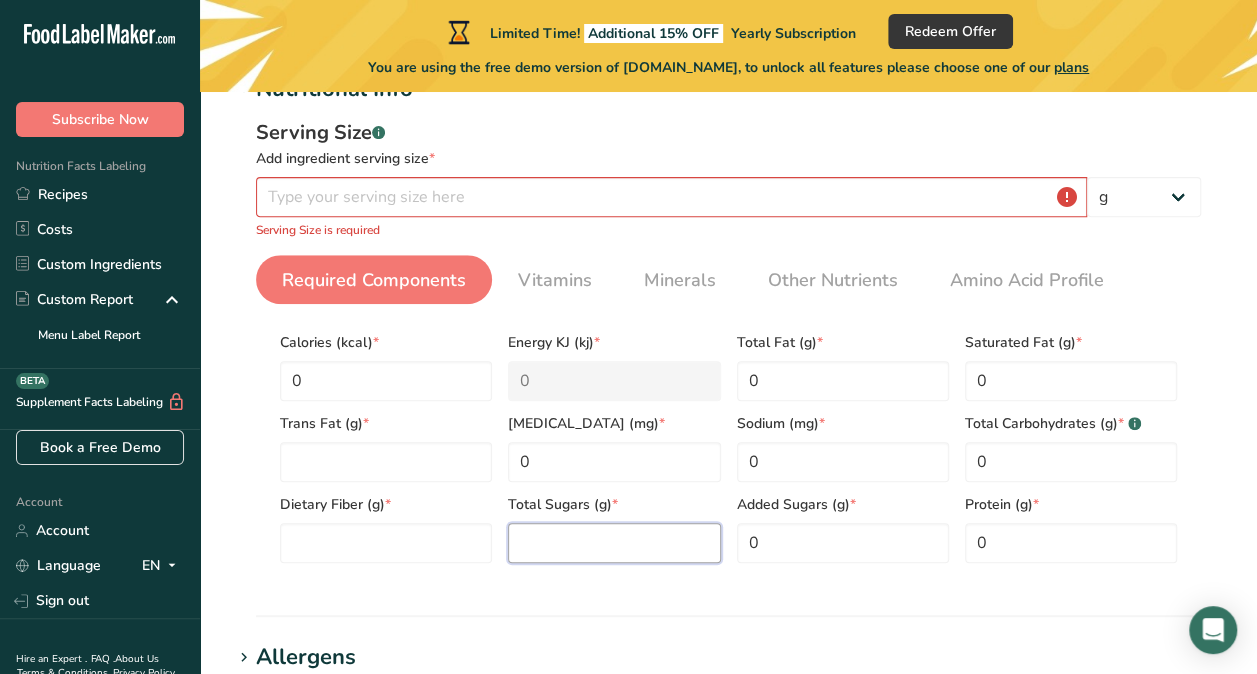 click at bounding box center [614, 543] 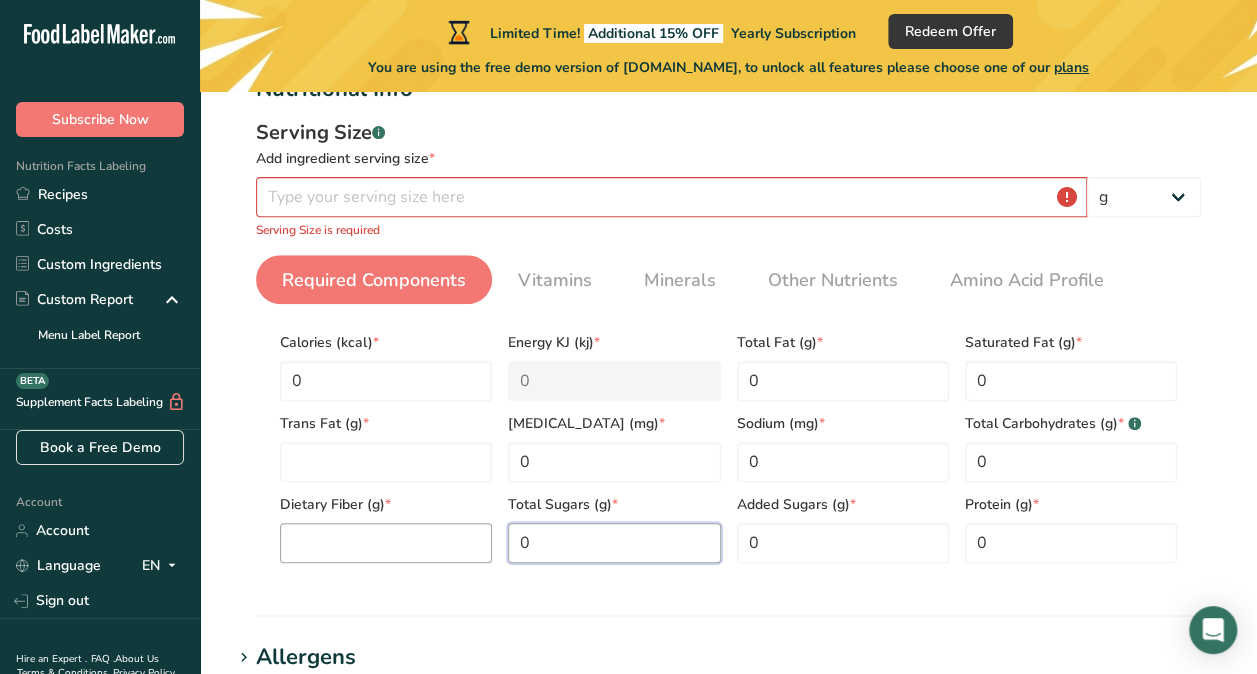 type on "0" 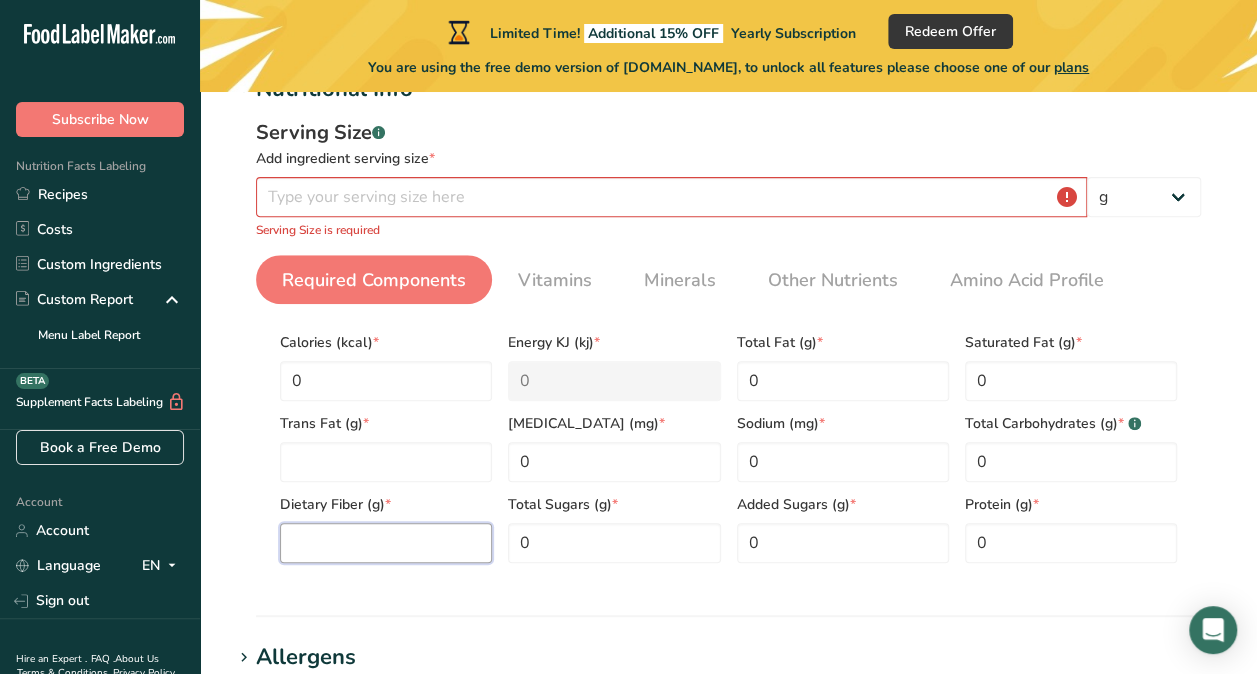 click at bounding box center [386, 543] 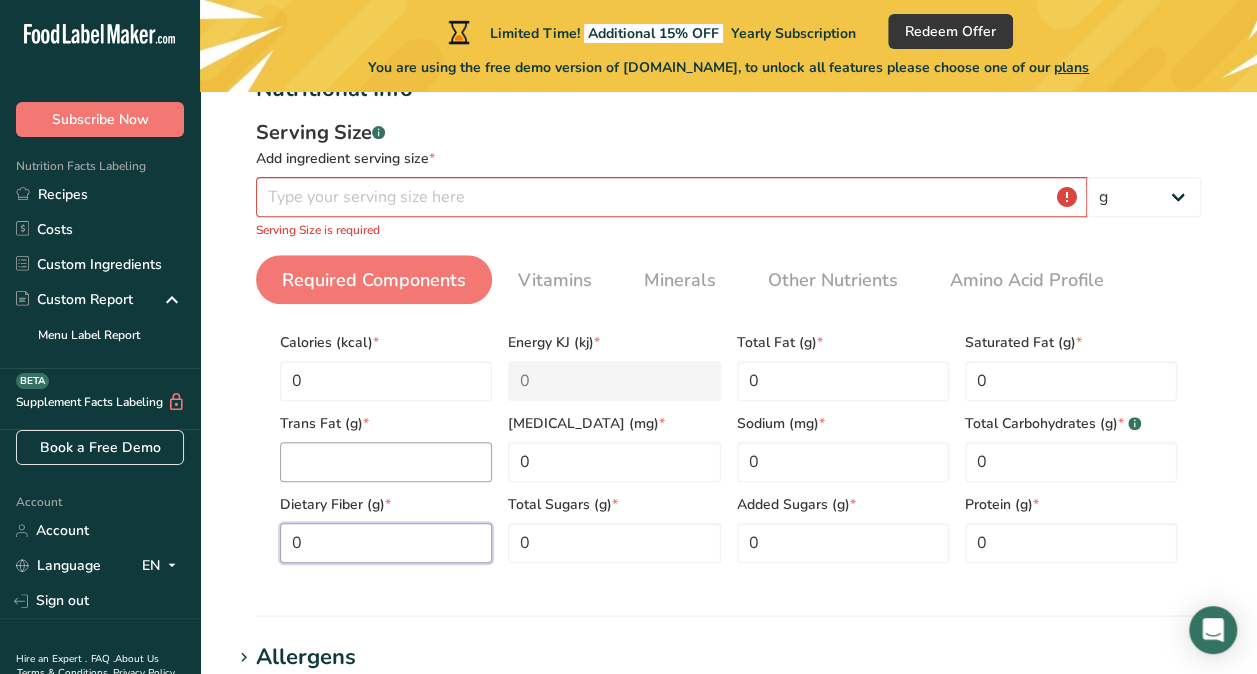 type on "0" 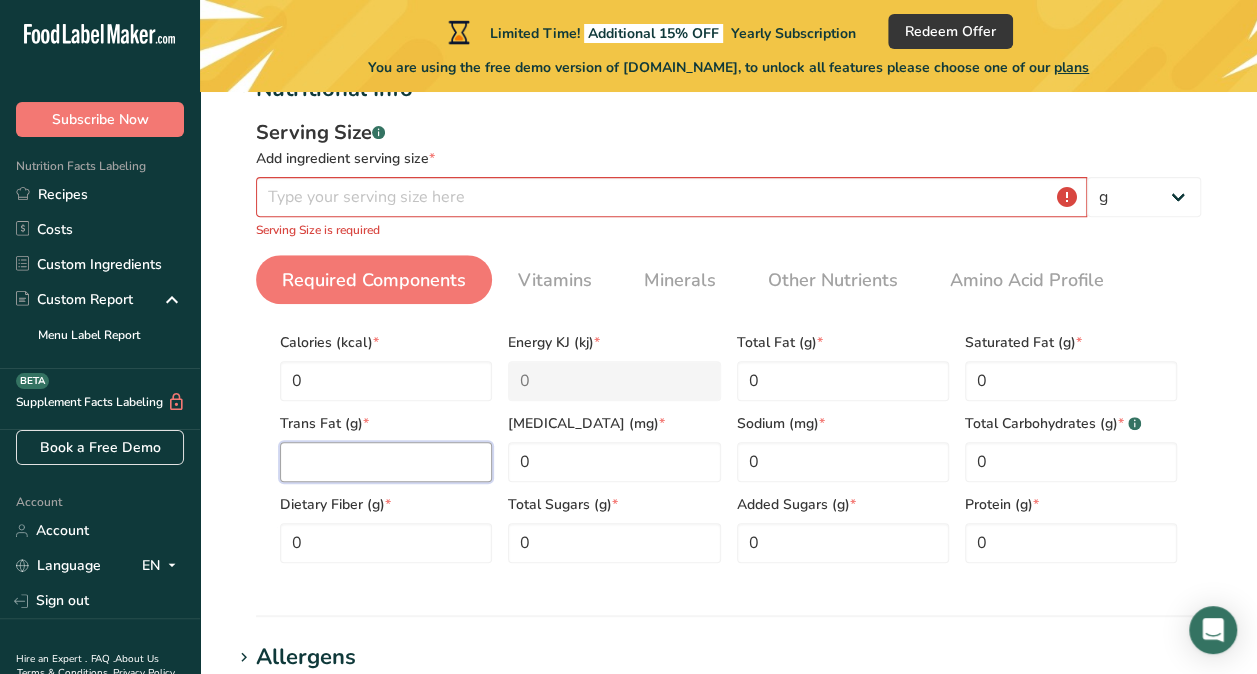 click at bounding box center (386, 462) 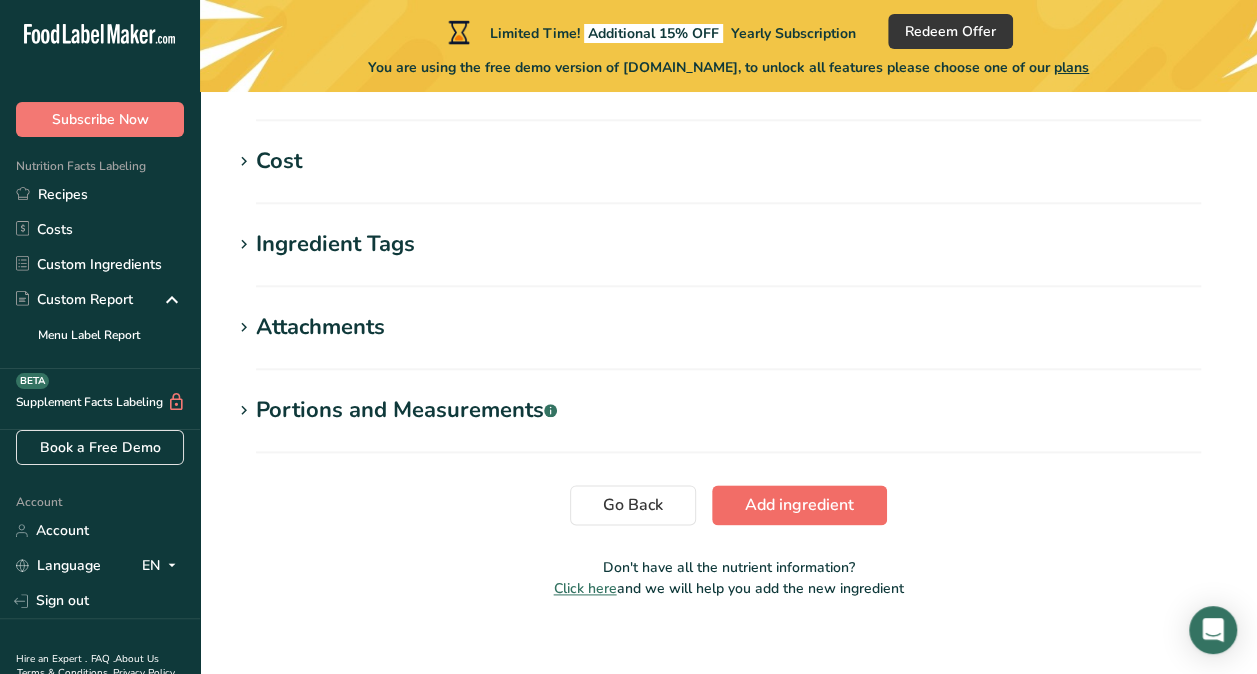 type on "0" 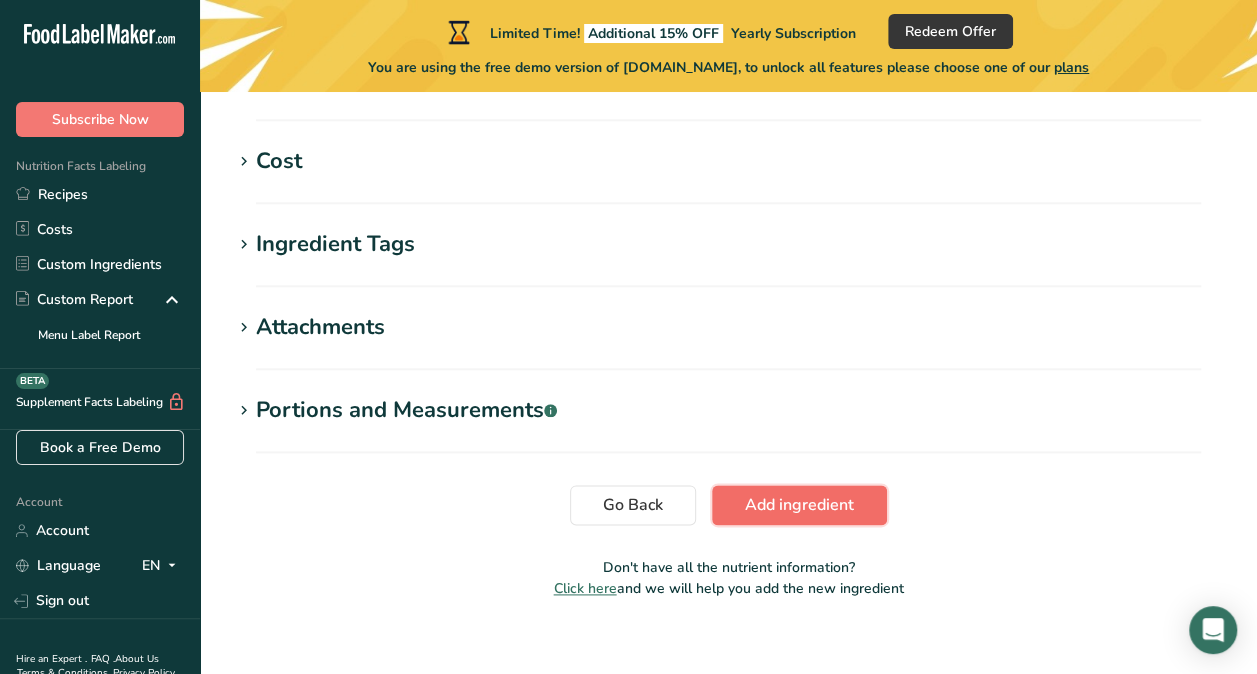 click on "Add ingredient" at bounding box center [799, 505] 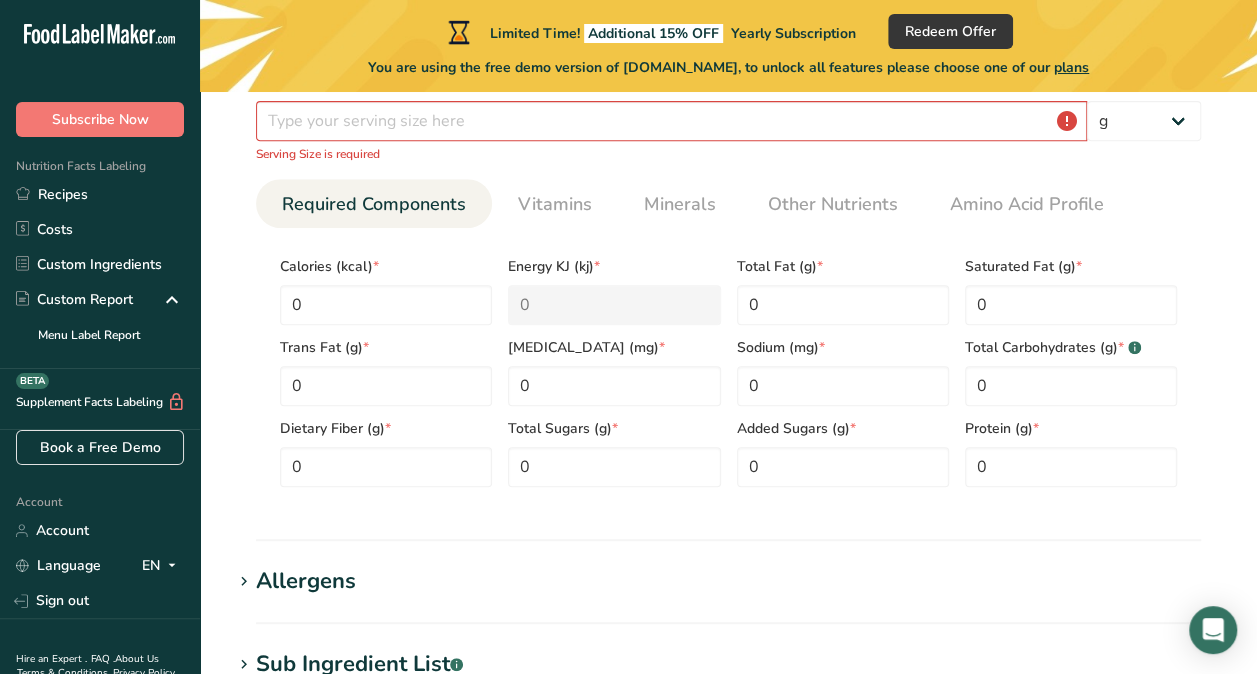 scroll, scrollTop: 367, scrollLeft: 0, axis: vertical 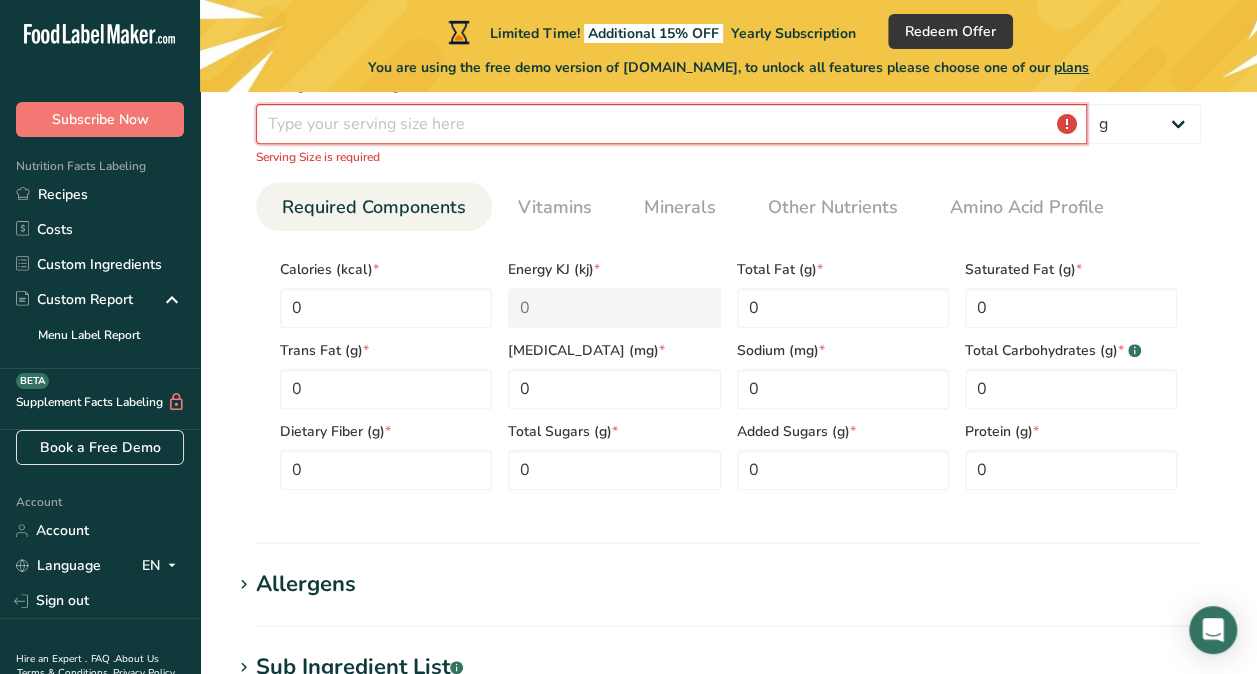 click at bounding box center [671, 124] 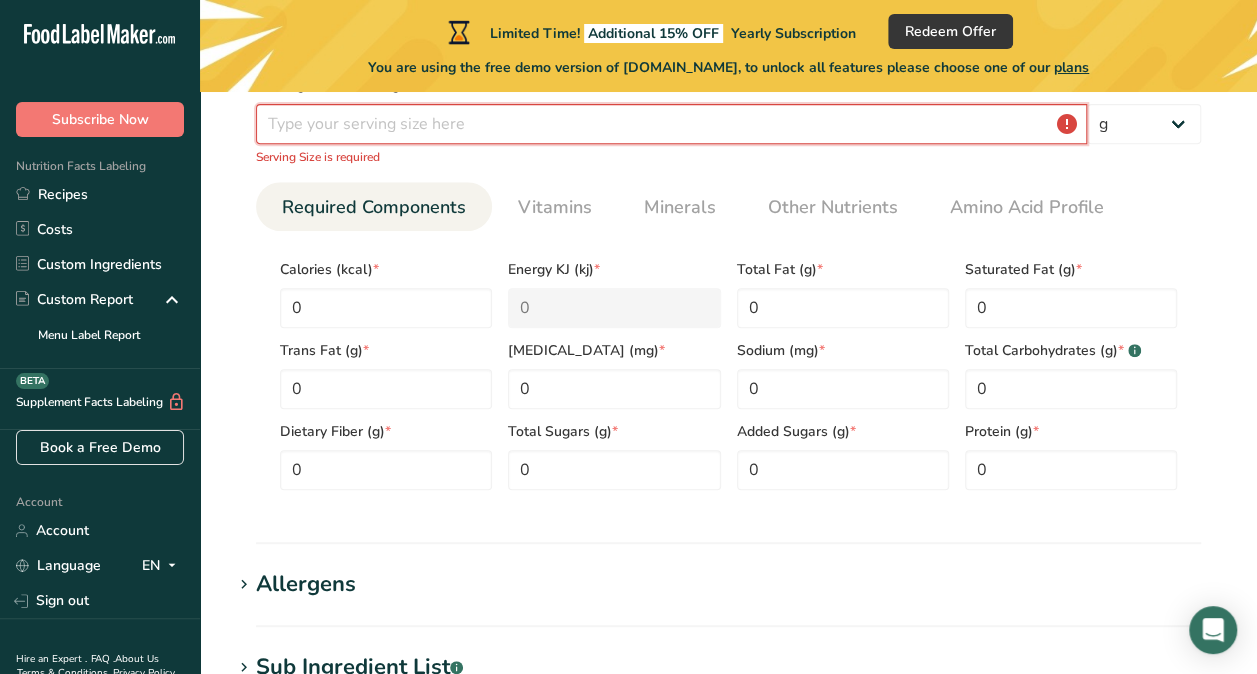 click at bounding box center [671, 124] 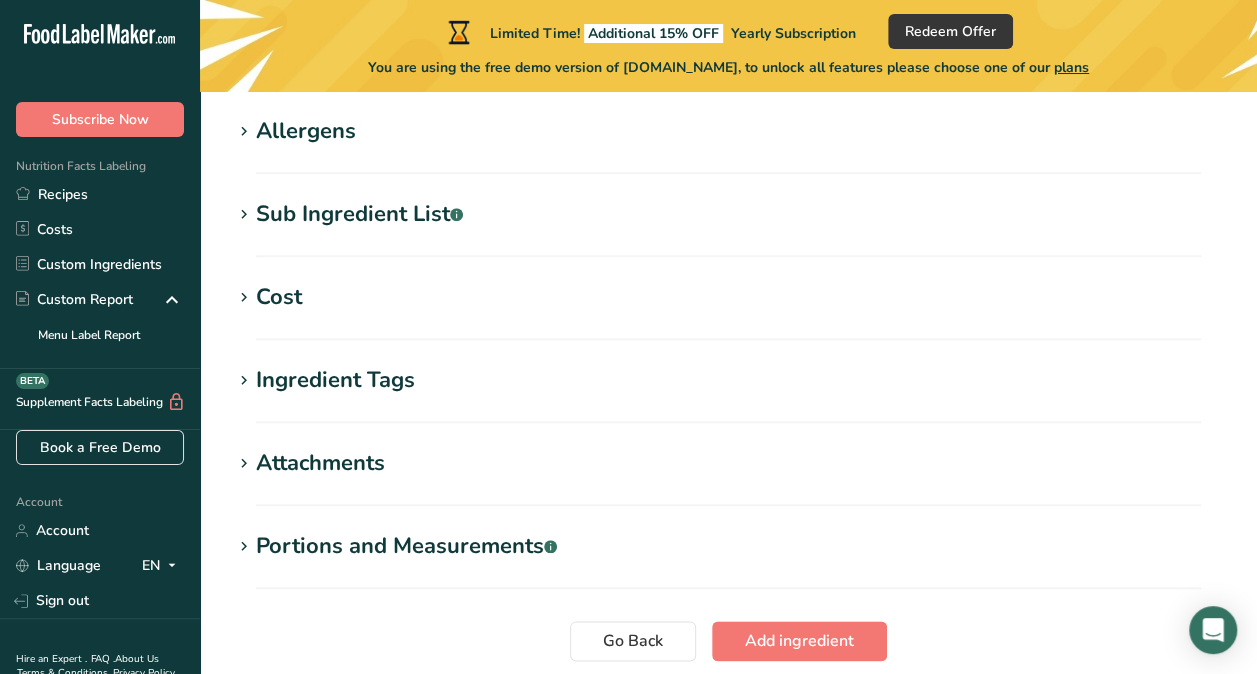 scroll, scrollTop: 799, scrollLeft: 0, axis: vertical 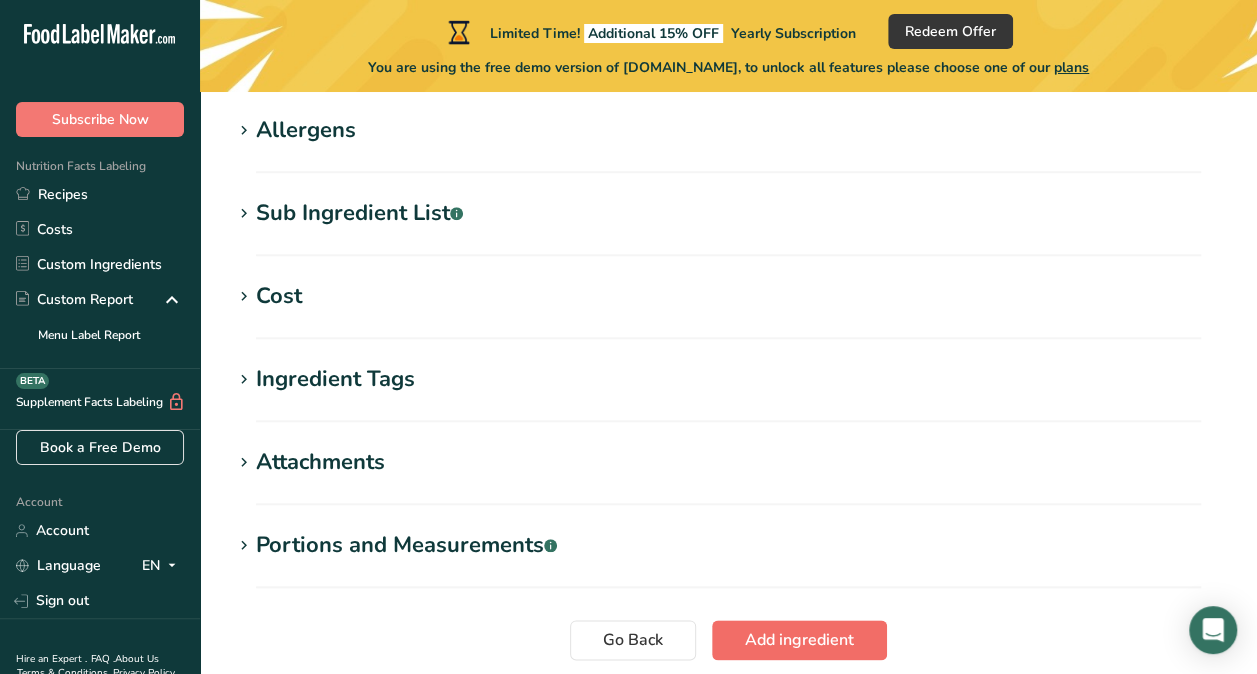 type on "0.1" 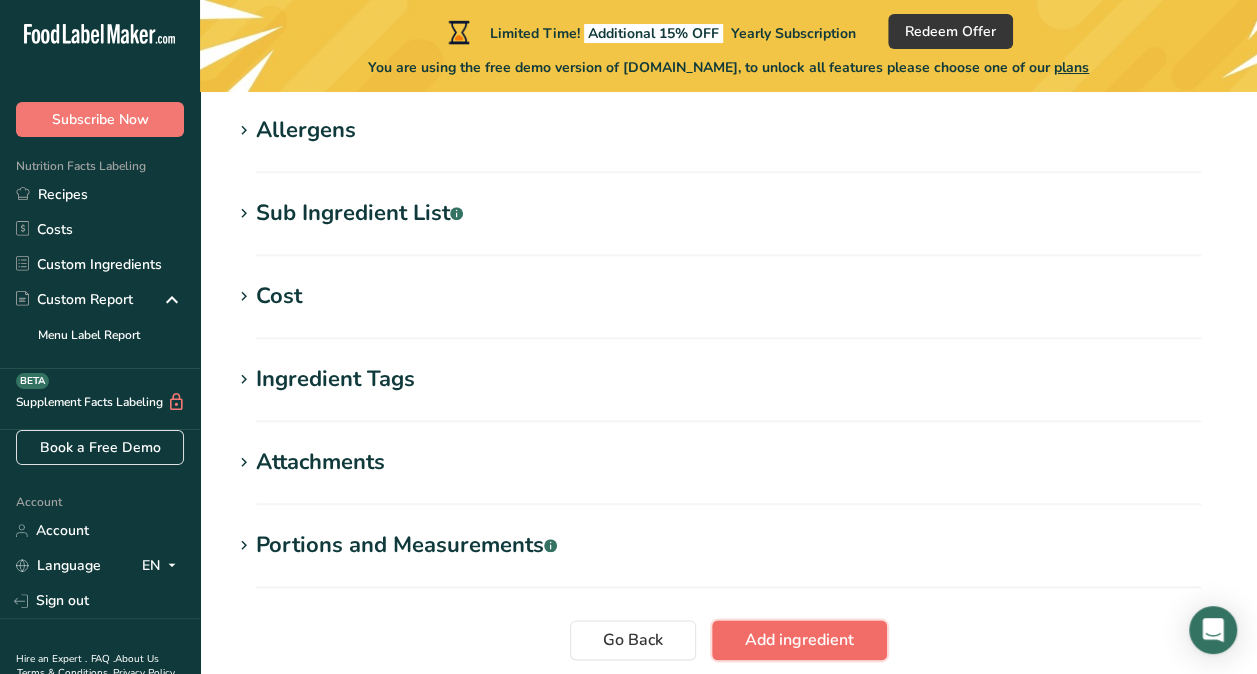 click on "Add ingredient" at bounding box center [799, 640] 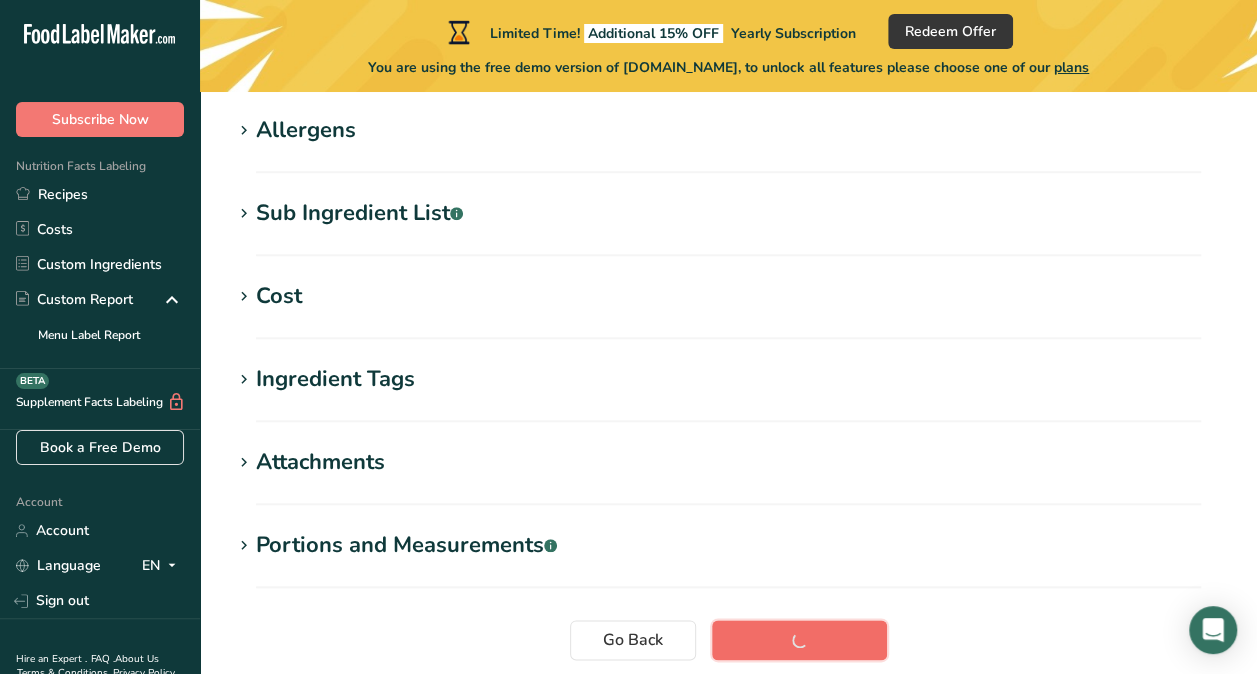 scroll, scrollTop: 492, scrollLeft: 0, axis: vertical 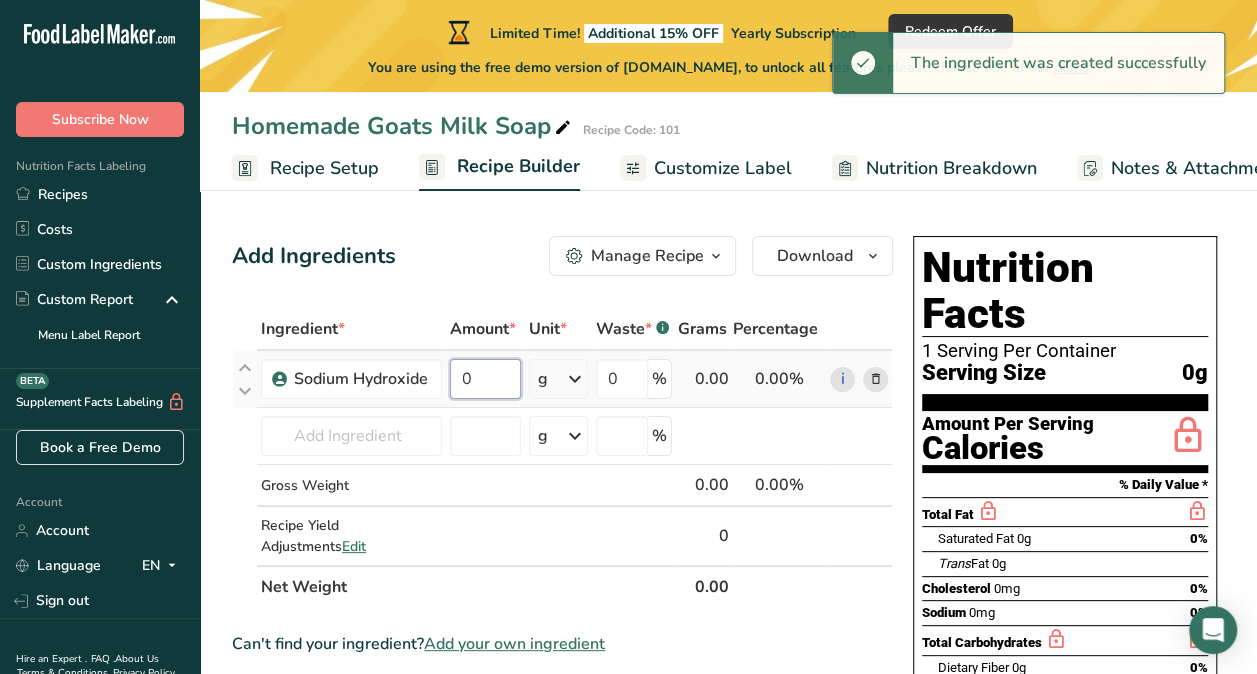 click on "0" at bounding box center [485, 379] 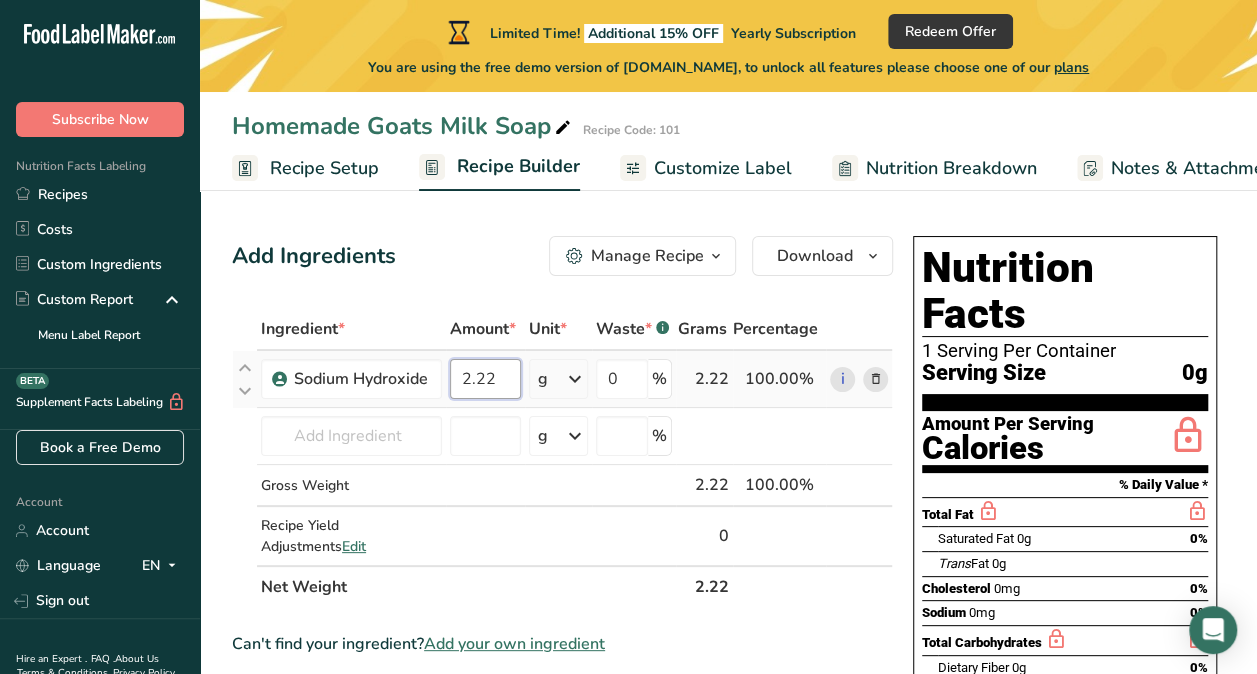 type on "2.22" 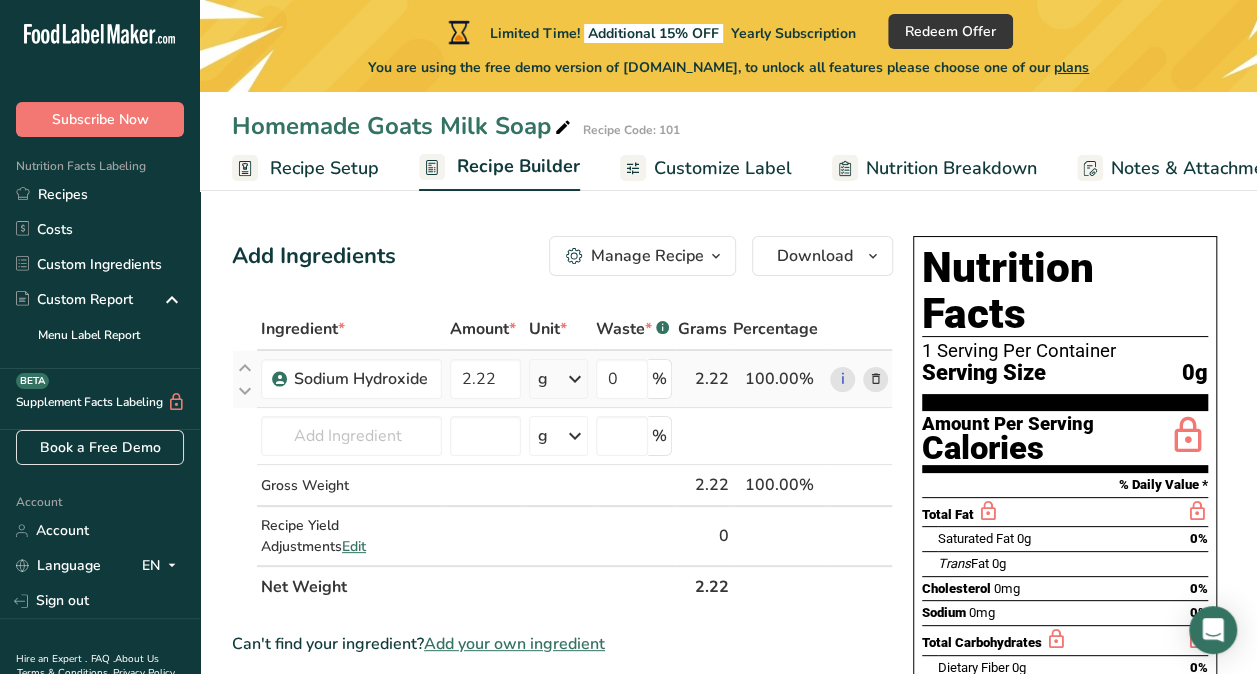 click on "Ingredient *
Amount *
Unit *
Waste *   .a-a{fill:#347362;}.b-a{fill:#fff;}          Grams
Percentage
Sodium Hydroxide
2.22
g
Weight Units
g
kg
mg
See more
Volume Units
l
mL
fl oz
See more
0
%
2.22
100.00%
i
[GEOGRAPHIC_DATA] flour
Milk, whole, 3.25% milkfat, without added vitamin A and [MEDICAL_DATA]
Beef, tenderloin, steak, separable lean only, trimmed to 1/8" fat, all grades, raw
Beef, grass-fed, strip steaks, lean only, raw
See full Results
g" at bounding box center (562, 458) 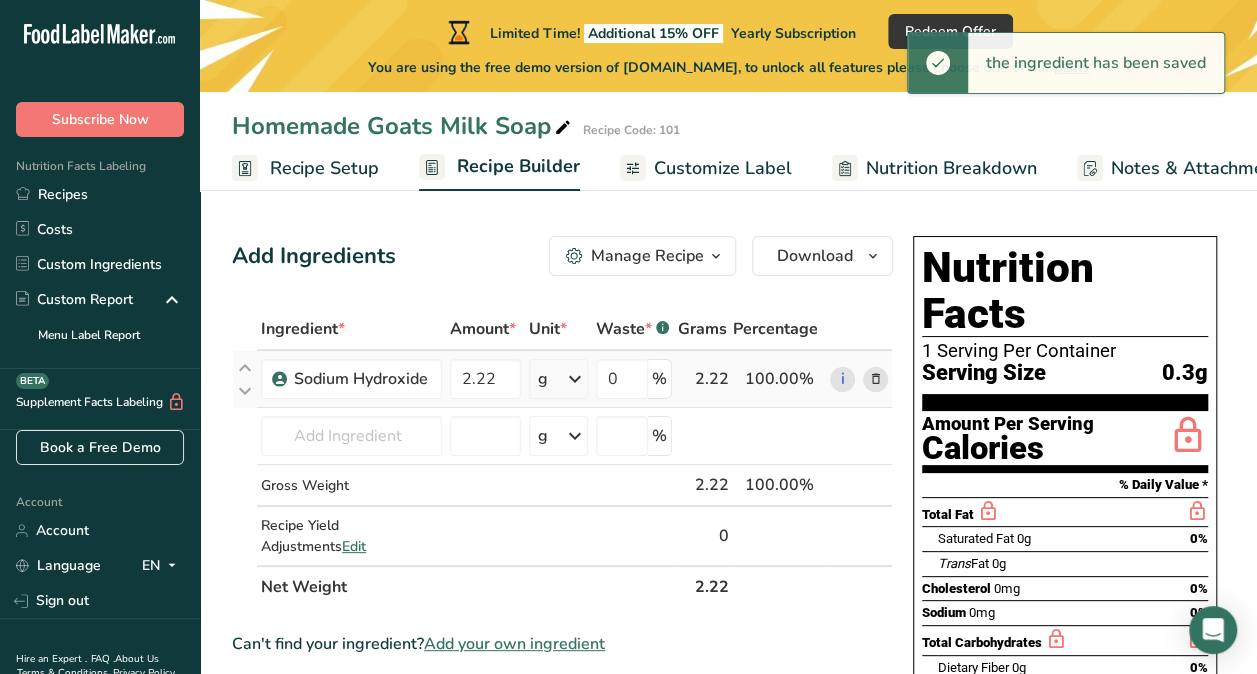 click on "g" at bounding box center [558, 379] 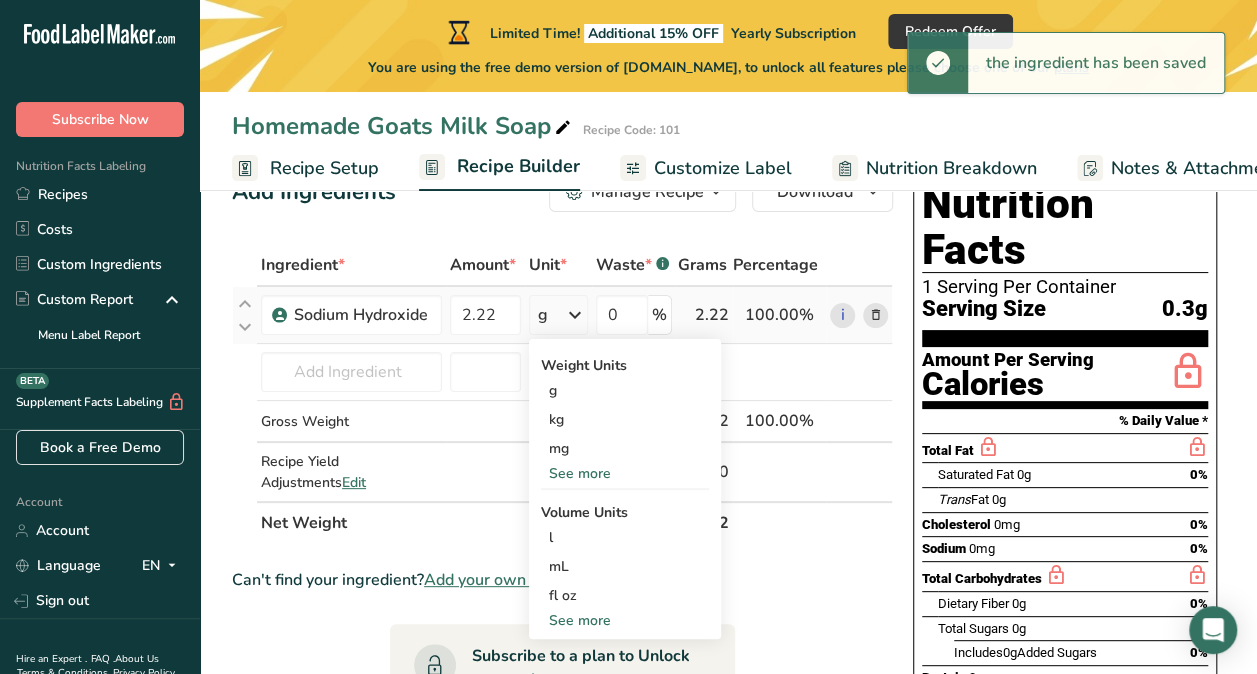 scroll, scrollTop: 78, scrollLeft: 0, axis: vertical 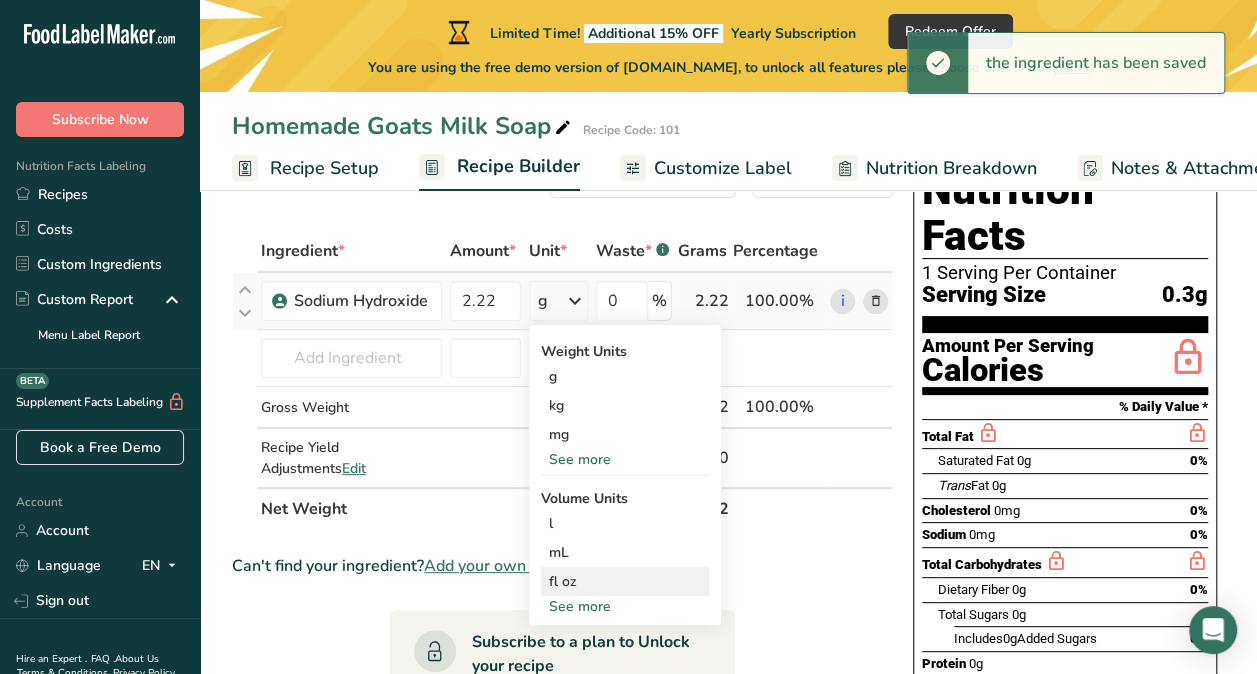 click on "fl oz" at bounding box center [625, 581] 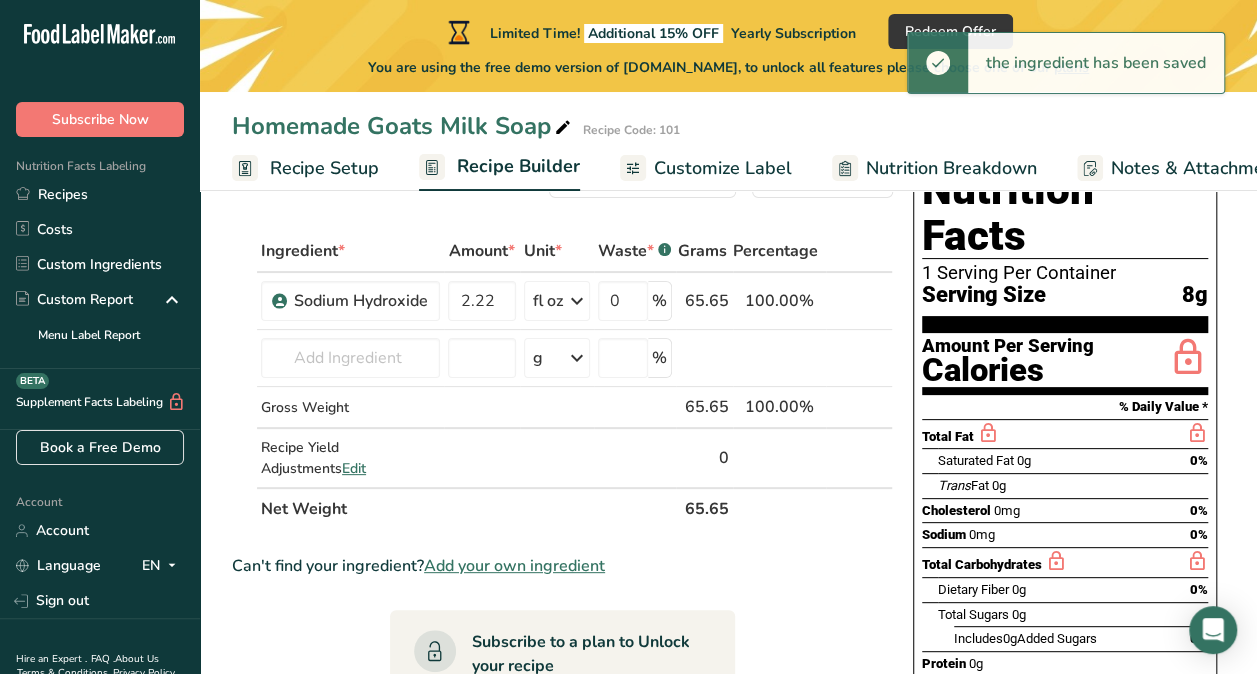 click on "*" at bounding box center [650, 251] 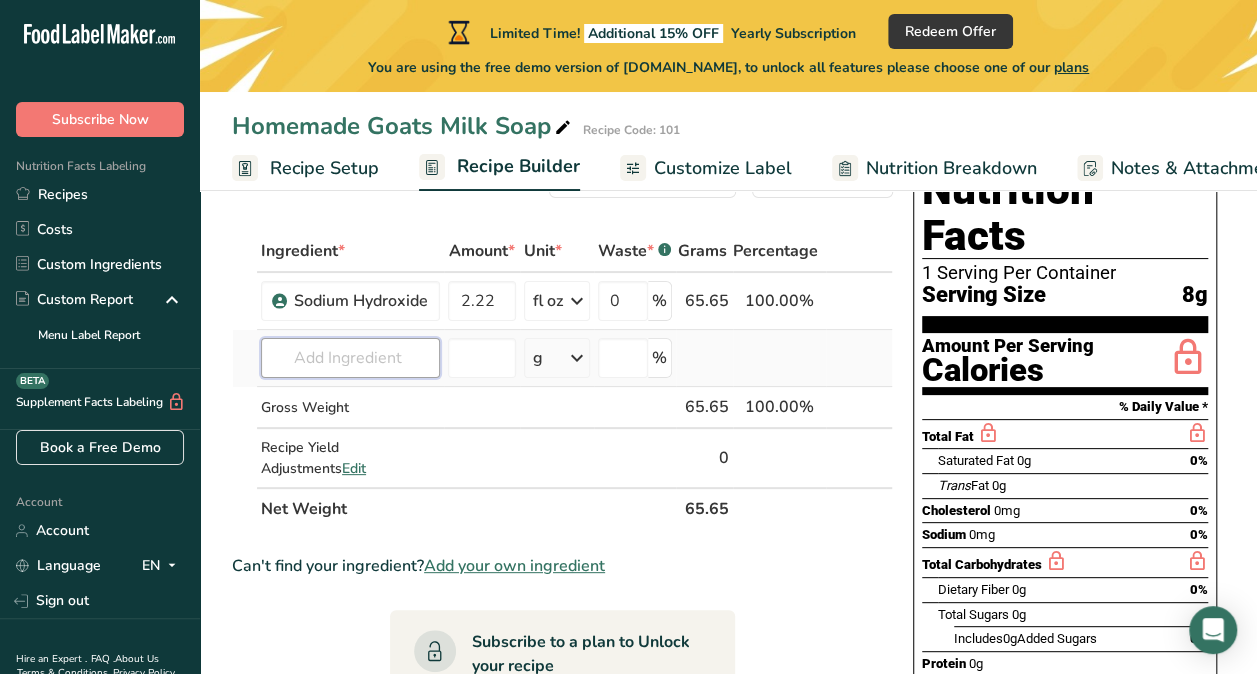 click at bounding box center (350, 358) 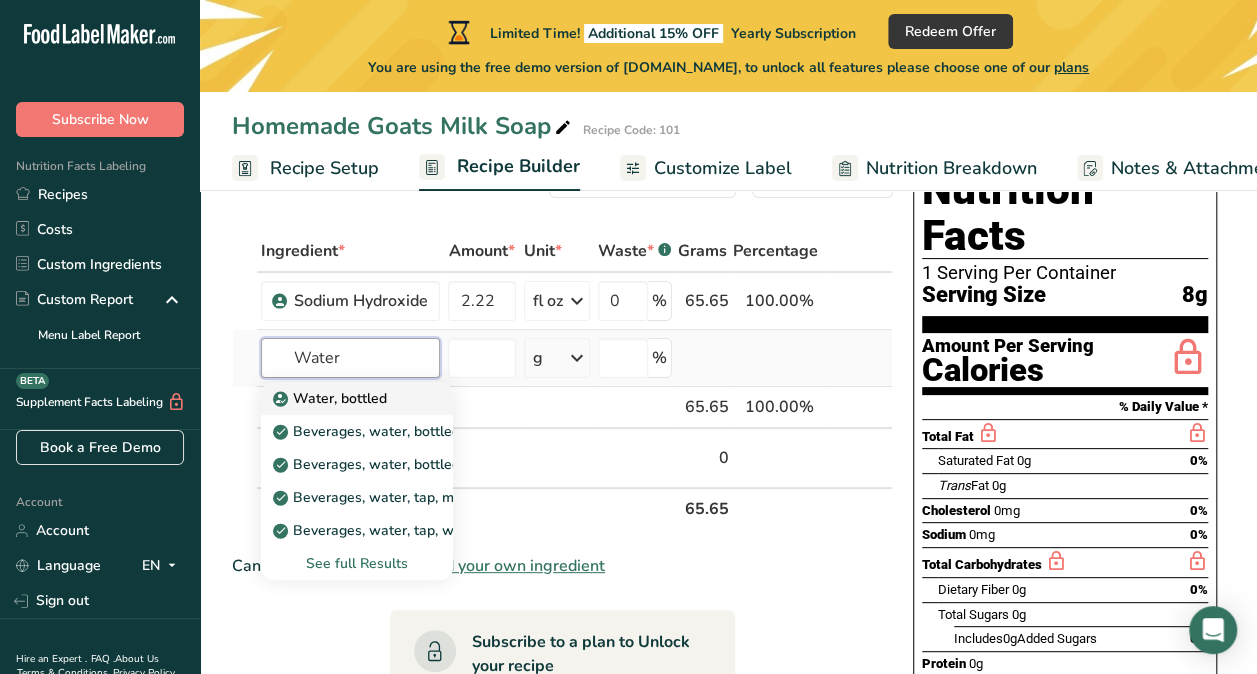 type on "Water" 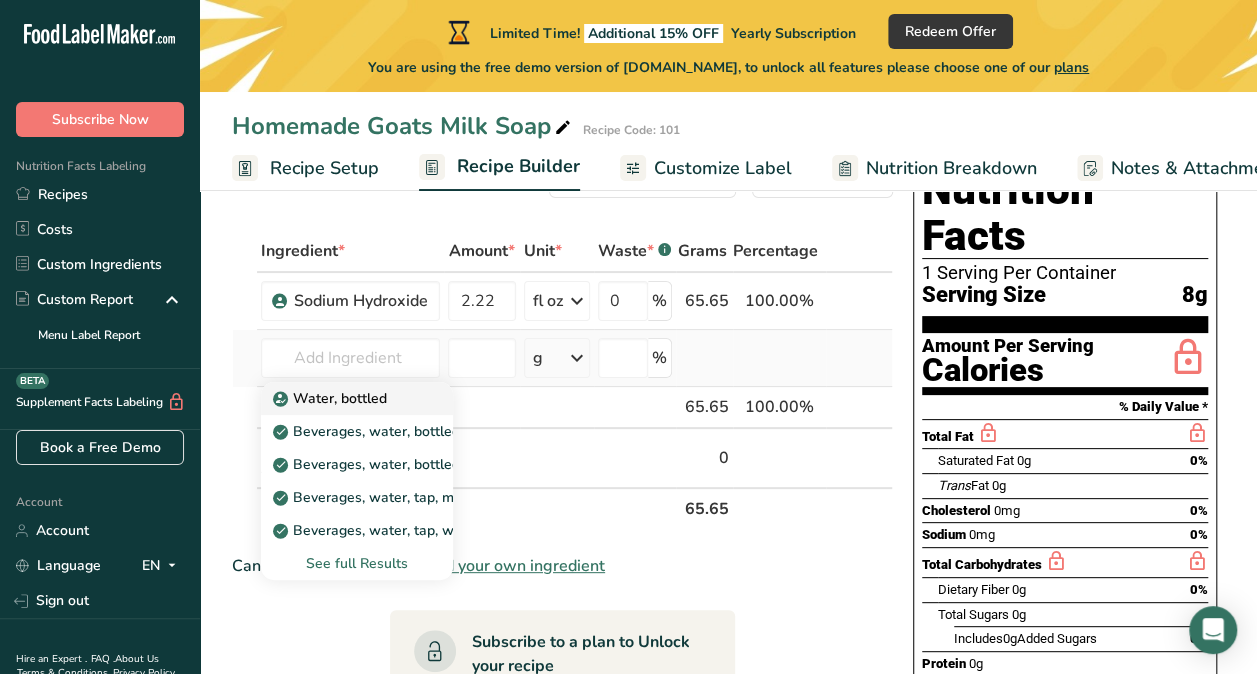click on "Water, bottled" at bounding box center [341, 398] 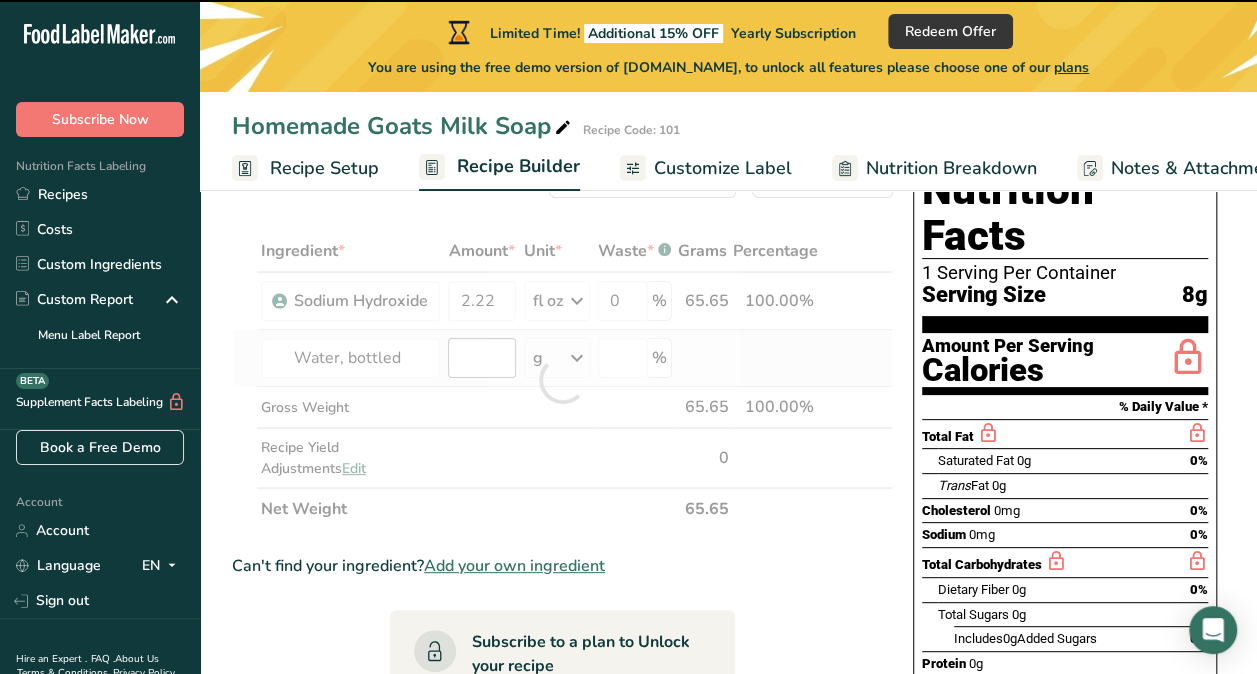 type on "0" 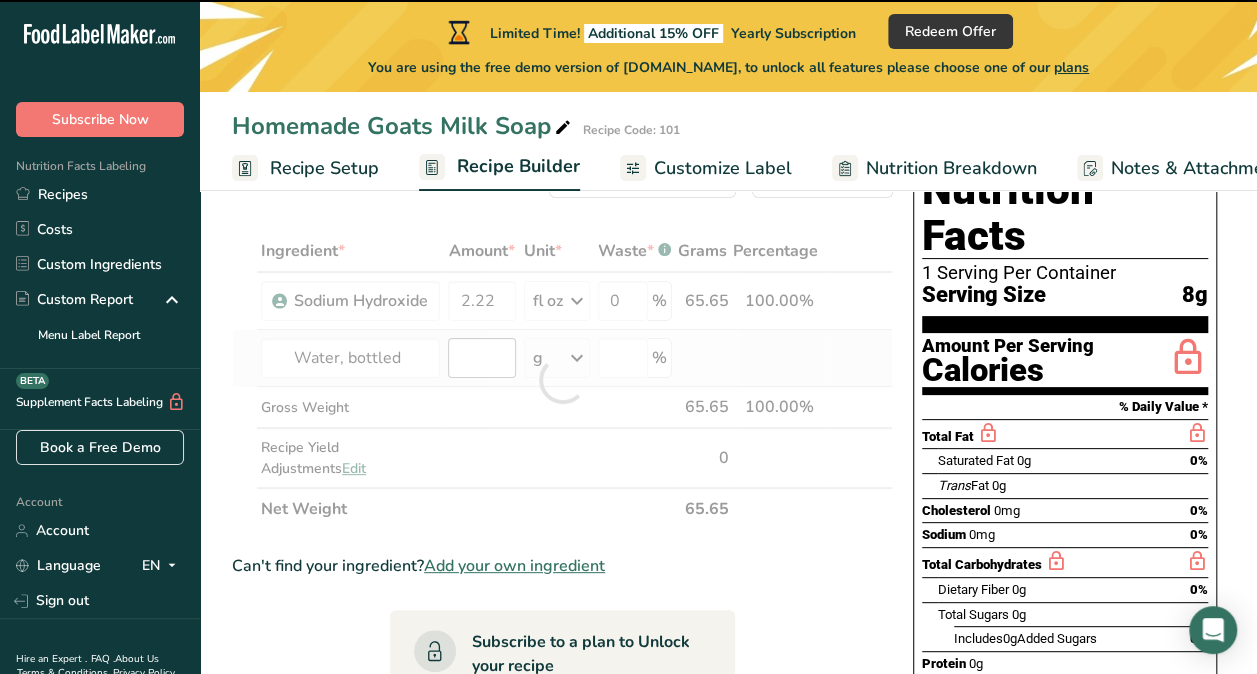type on "0" 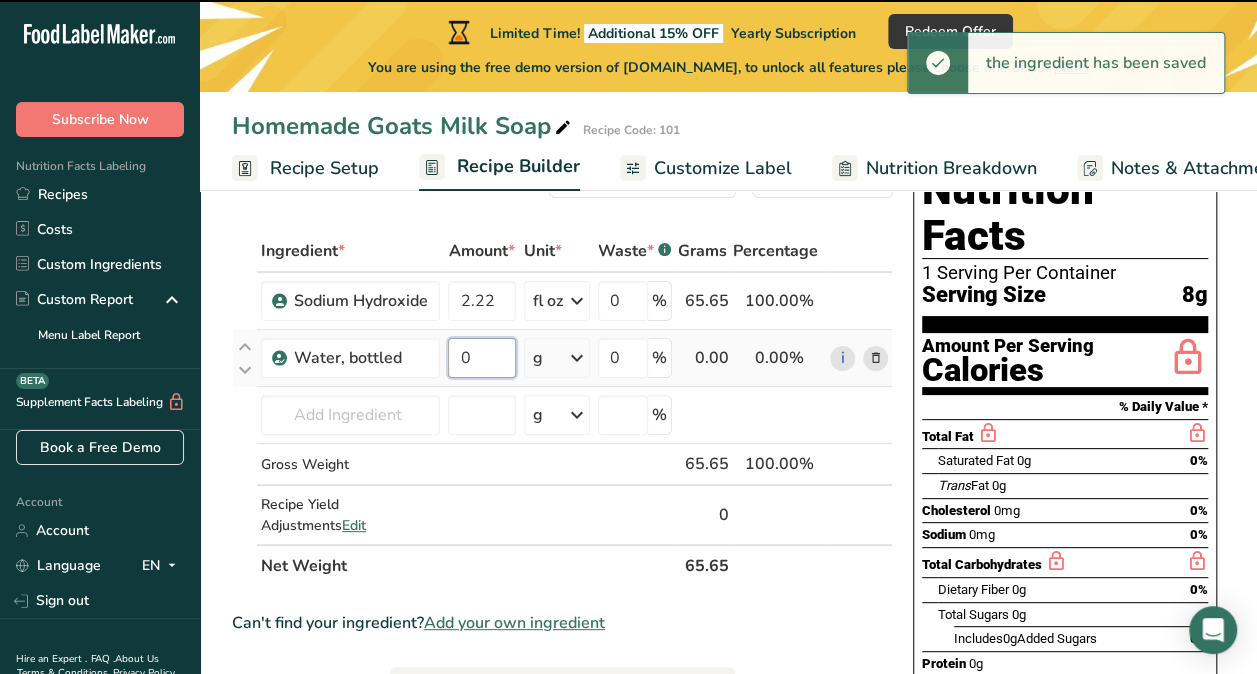 click on "0" at bounding box center (481, 358) 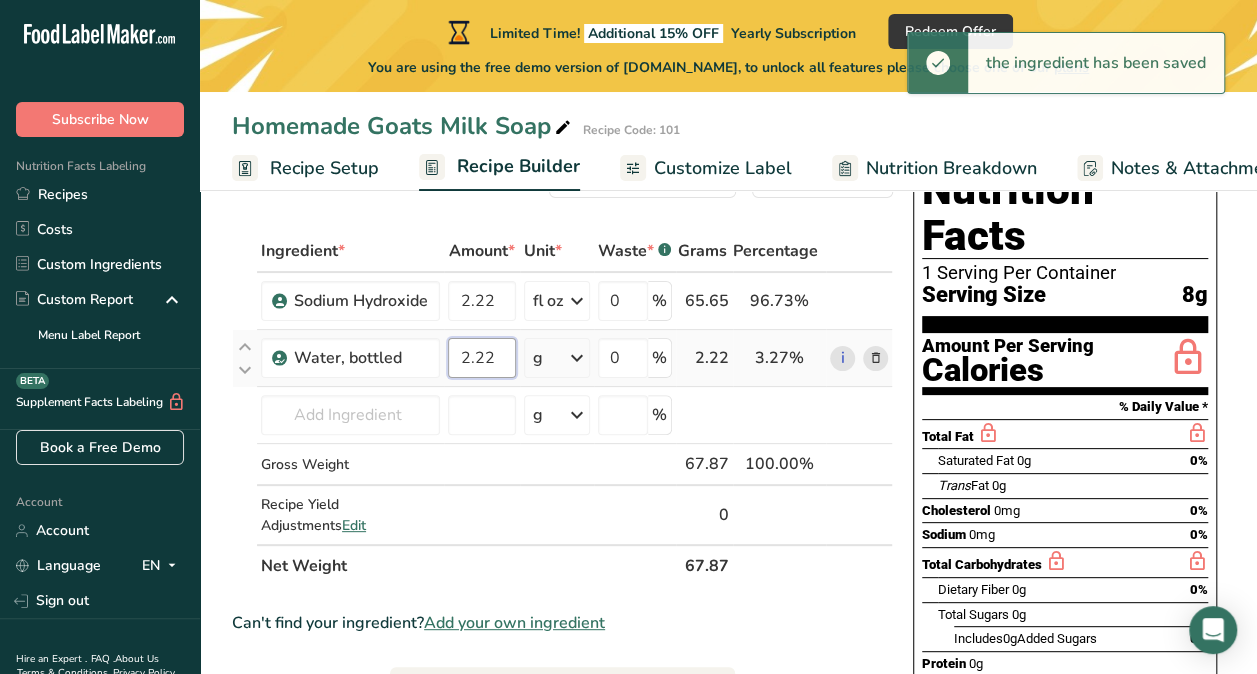 type on "2.22" 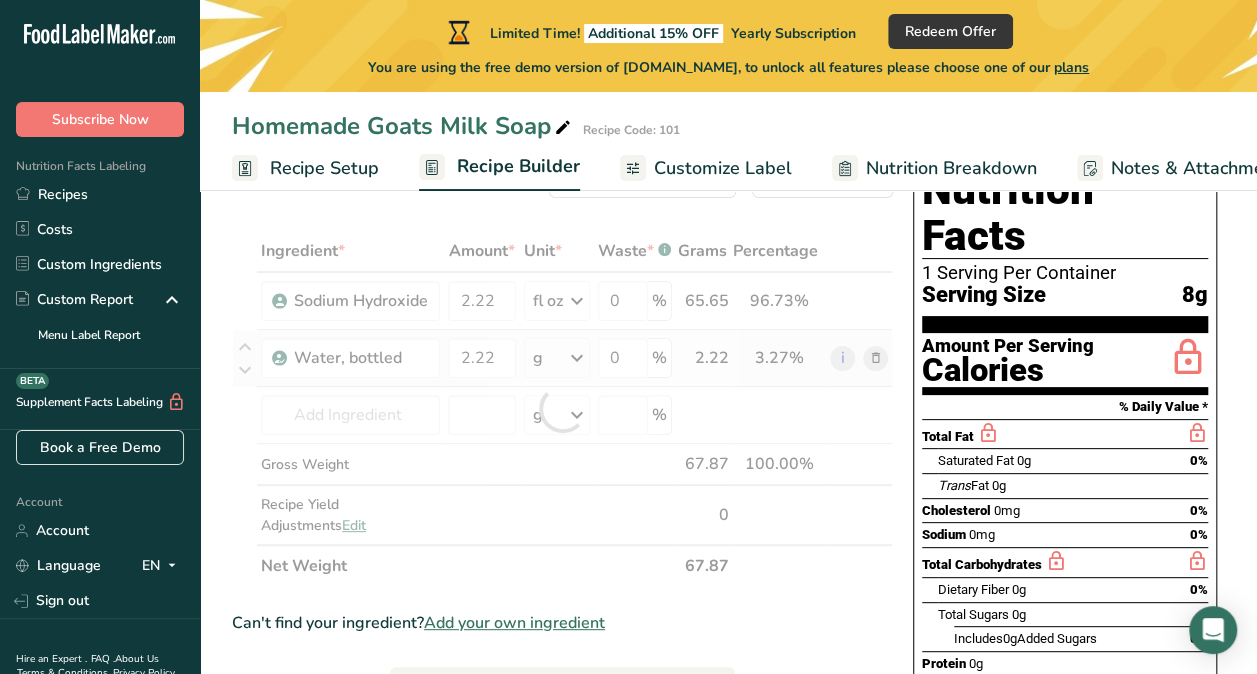click on "Ingredient *
Amount *
Unit *
Waste *   .a-a{fill:#347362;}.b-a{fill:#fff;}          Grams
Percentage
Sodium Hydroxide
2.22
fl oz
Weight Units
g
kg
mg
See more
Volume Units
l
mL
fl oz
See more
0
%
65.65
96.73%
i
Water, bottled
2.22
g
Weight Units
g
kg
mg
See more
Volume Units
l
Volume units require a density conversion. If you know your ingredient's density enter it below. Otherwise, click on "RIA" our AI Regulatory bot - she will be able to help you" at bounding box center [562, 408] 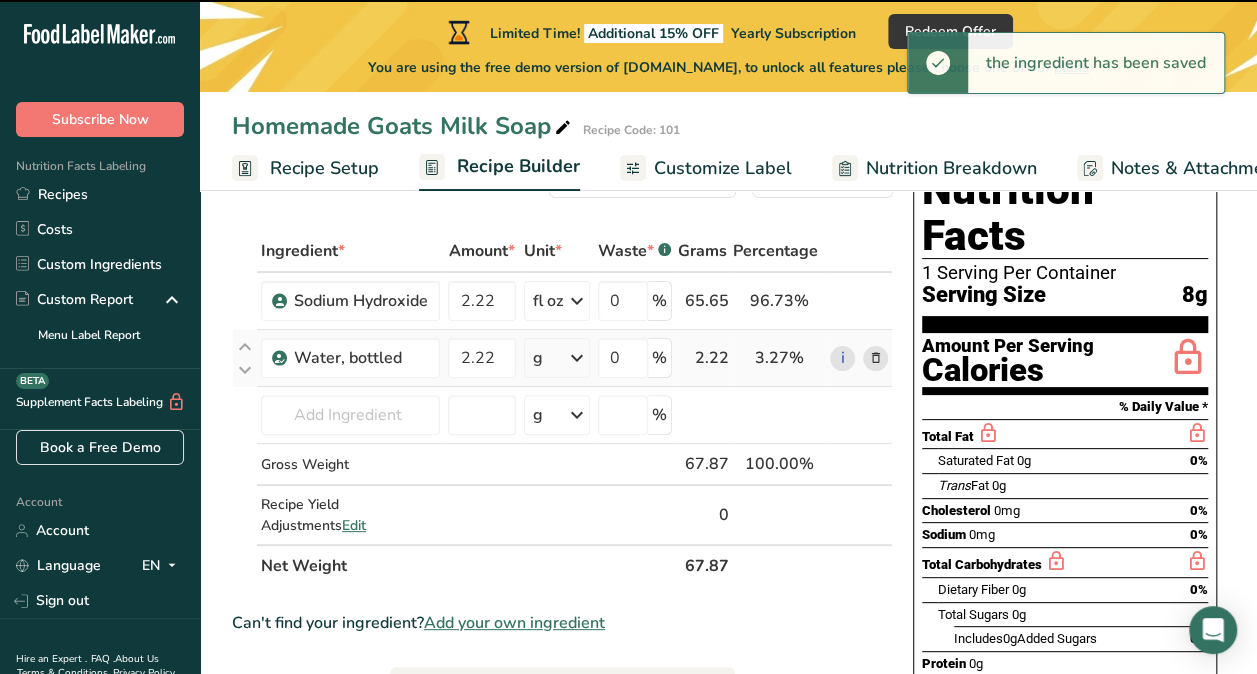 click at bounding box center [577, 358] 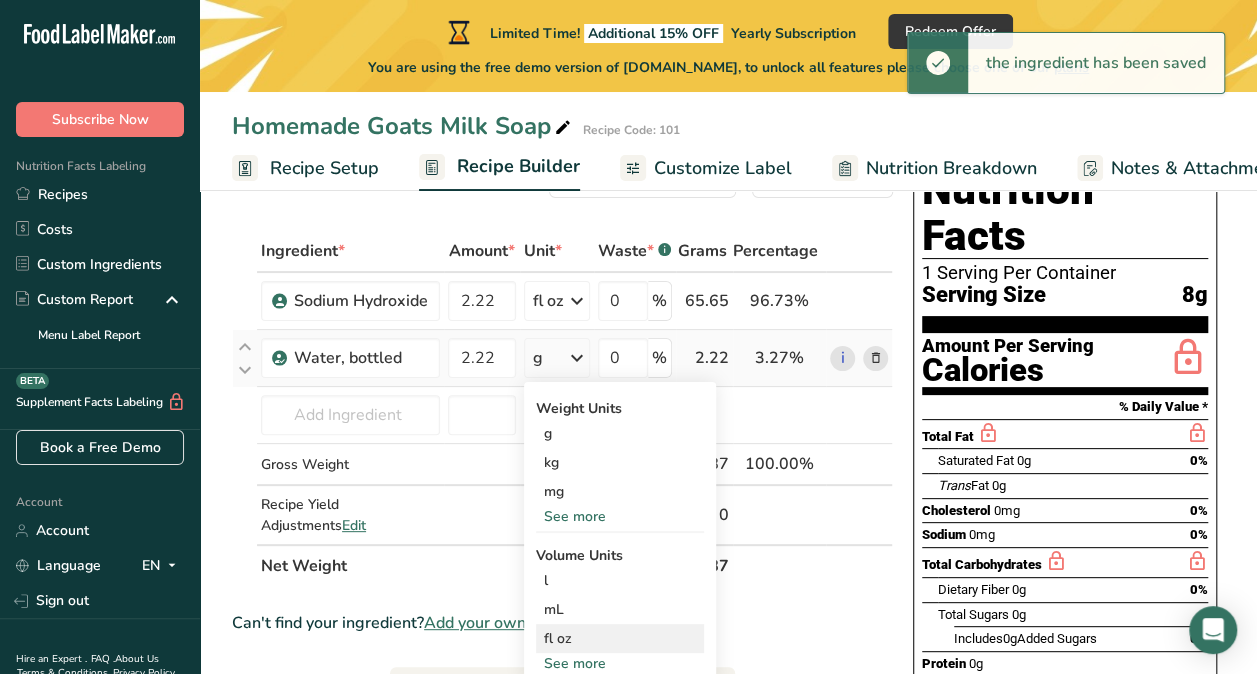 click on "fl oz" at bounding box center [620, 638] 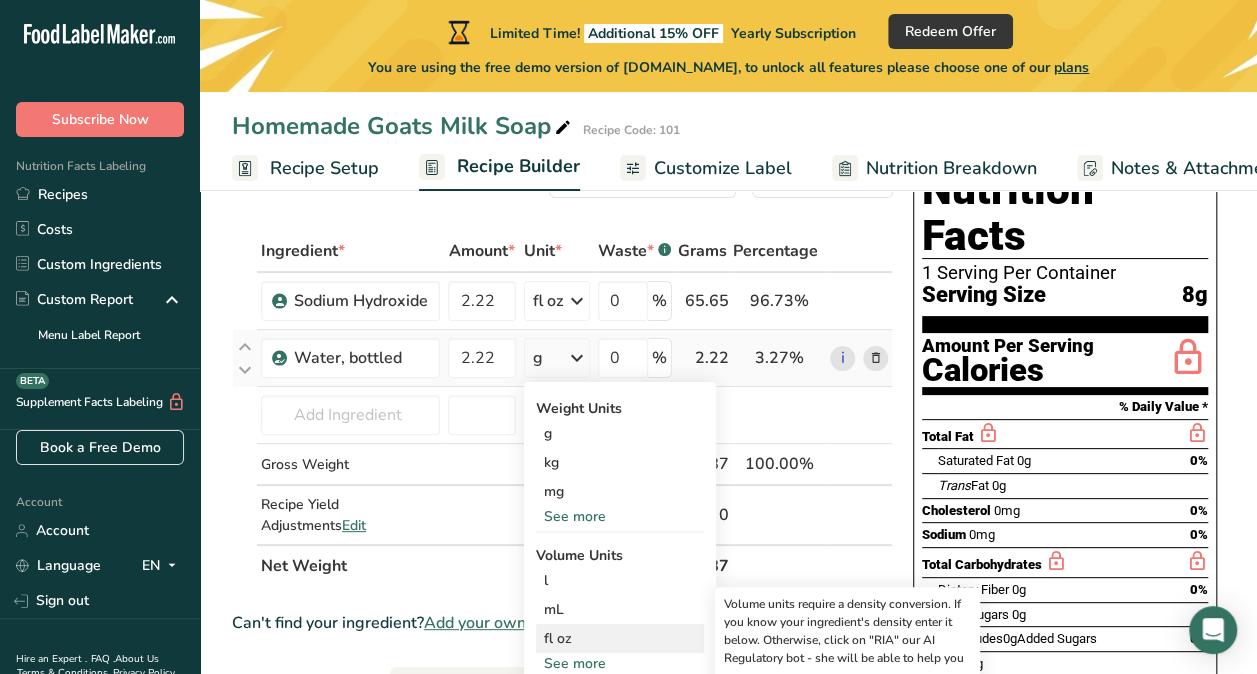 click on "fl oz
Volume units require a density conversion. If you know your ingredient's density enter it below. Otherwise, click on "RIA" our AI Regulatory bot - she will be able to help you
lb/ft3
g/cm3
Confirm" at bounding box center (620, 638) 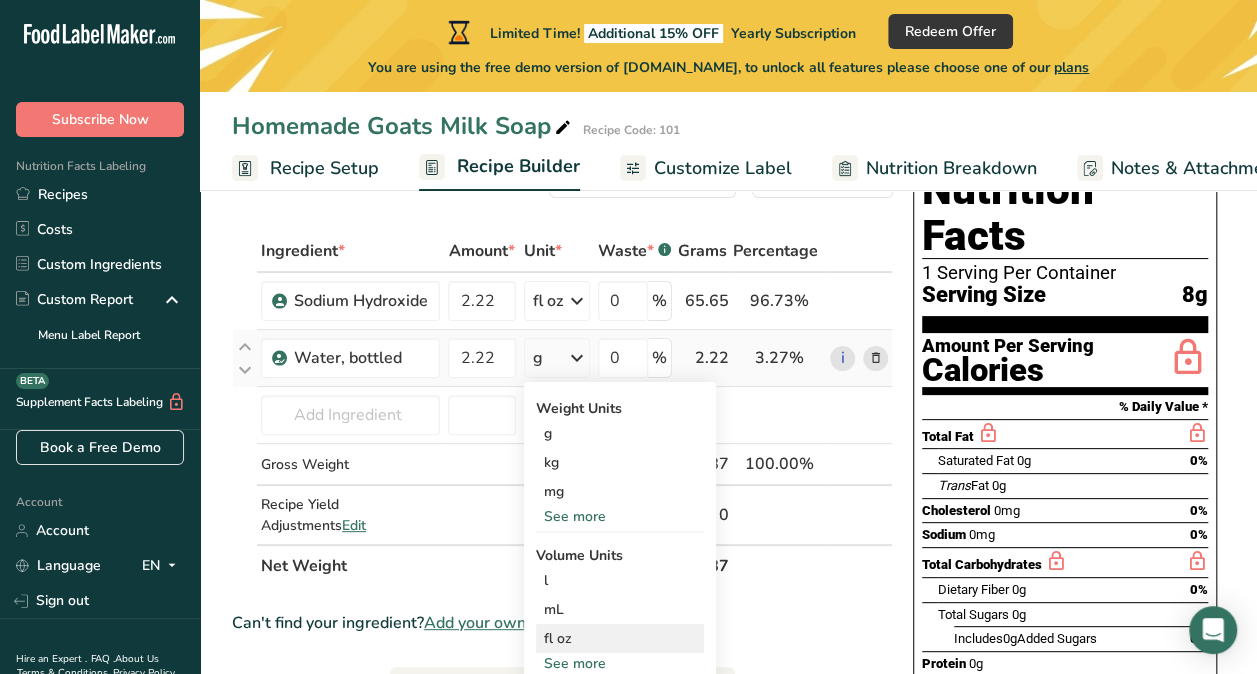 click on "fl oz" at bounding box center [620, 638] 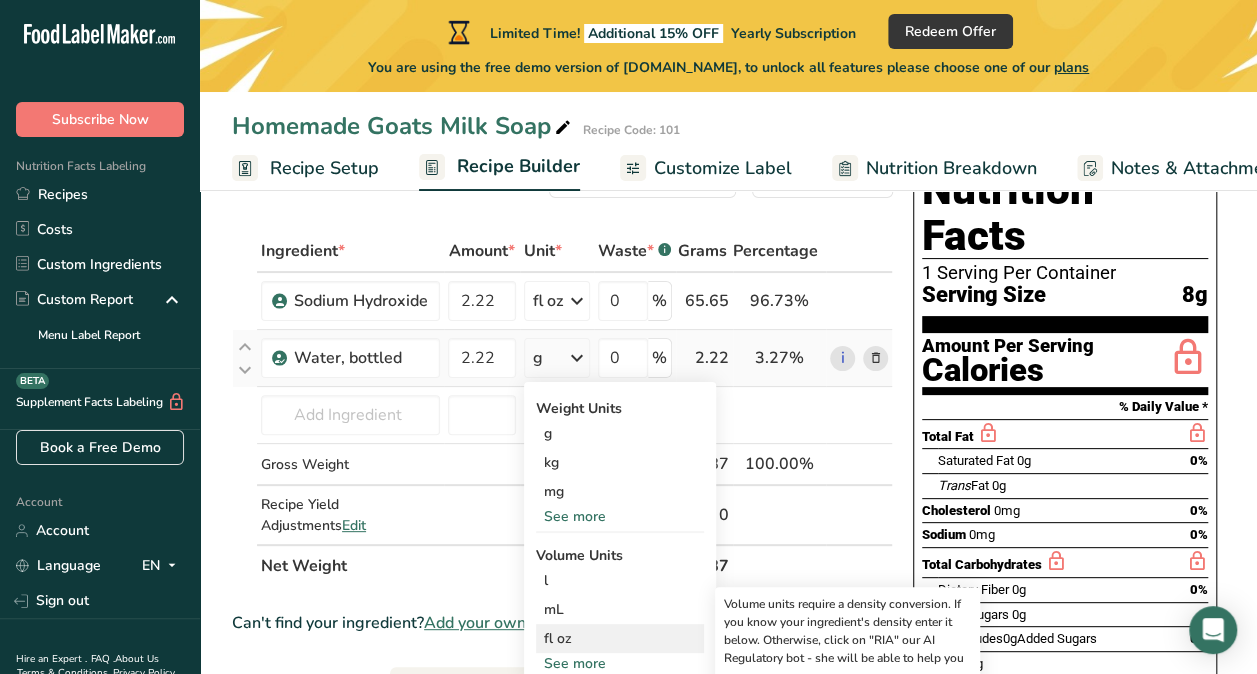 click on "fl oz" at bounding box center [620, 638] 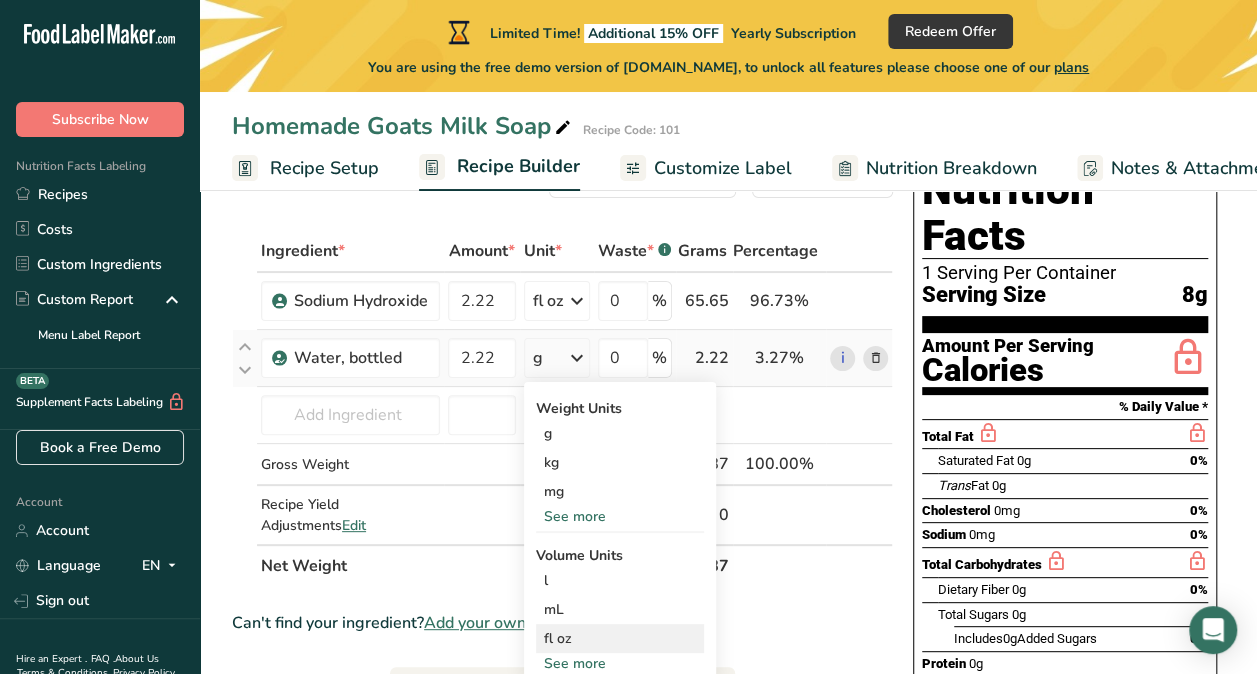 click on "fl oz" at bounding box center [620, 638] 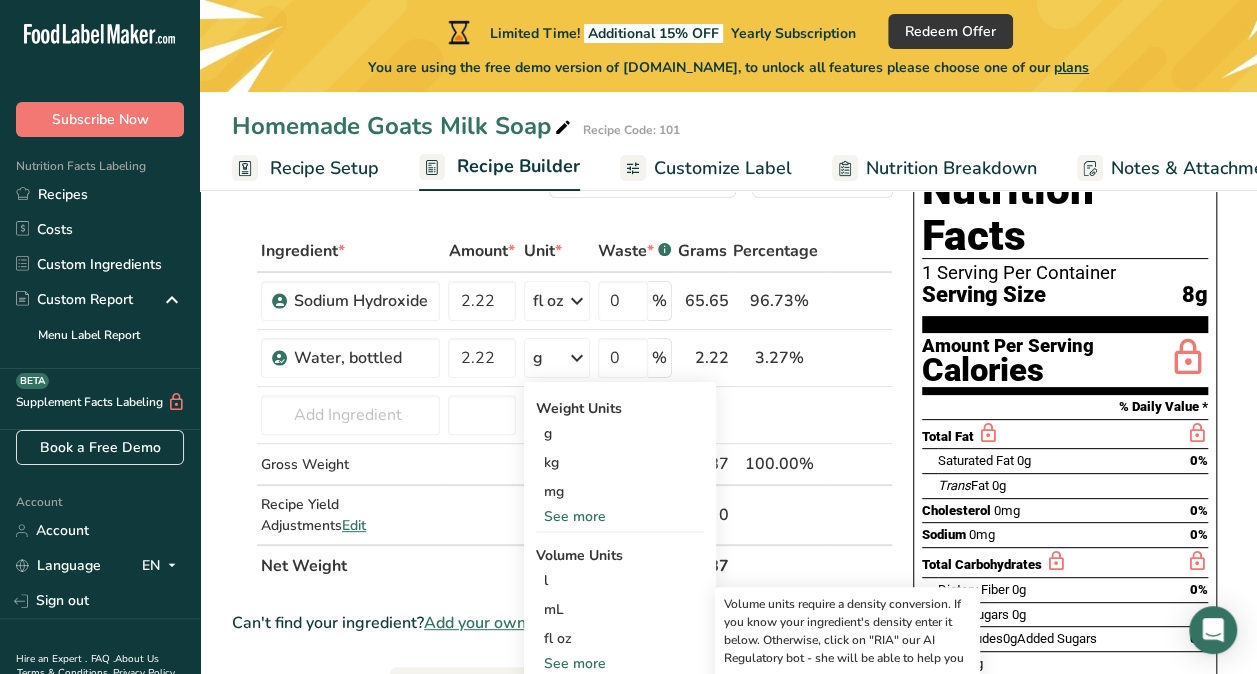 click at bounding box center (779, 565) 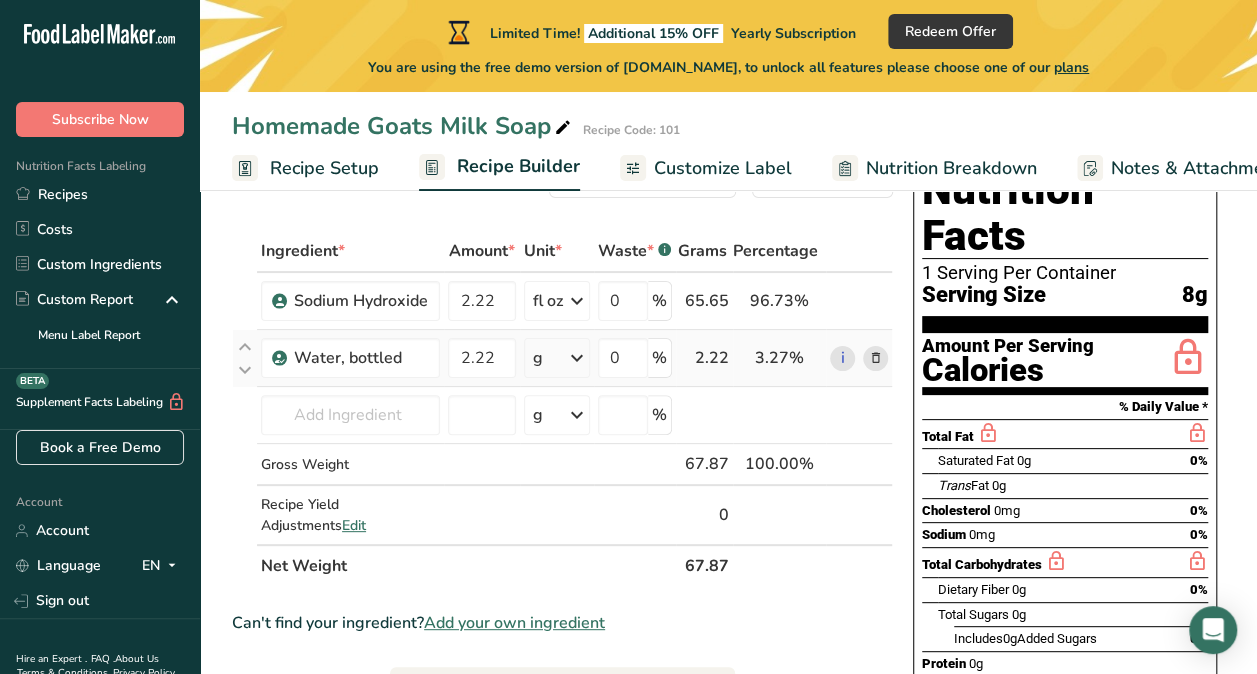 click at bounding box center [577, 358] 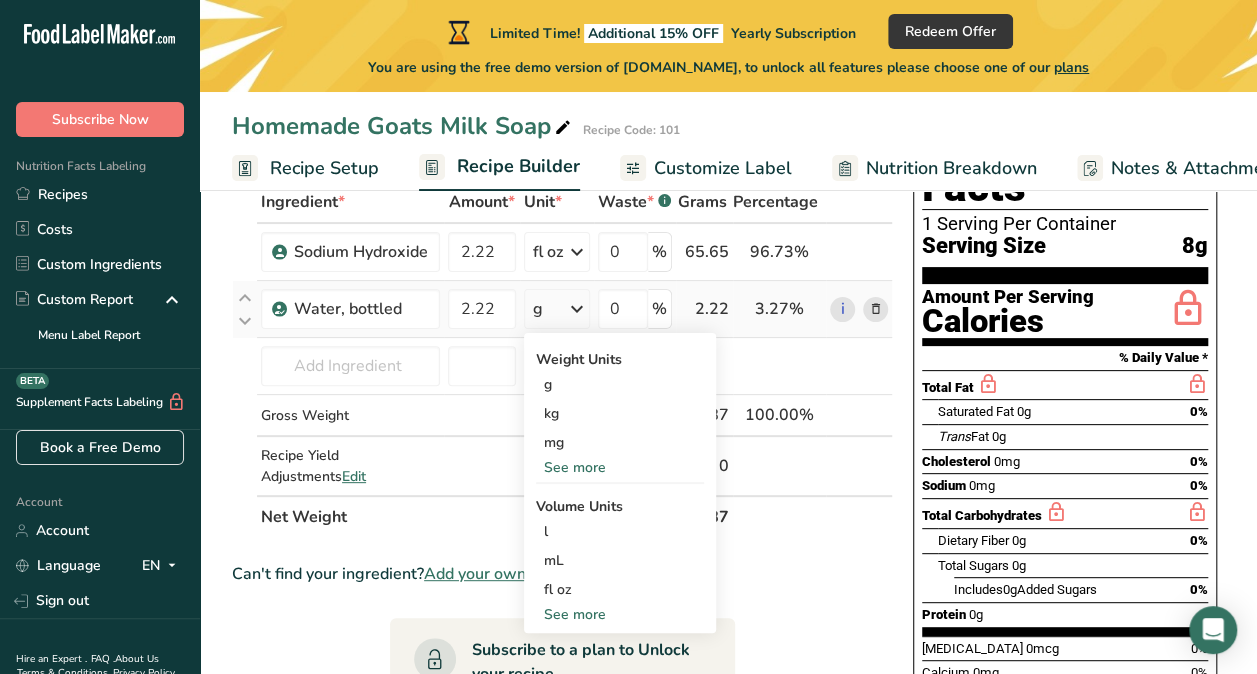 scroll, scrollTop: 143, scrollLeft: 0, axis: vertical 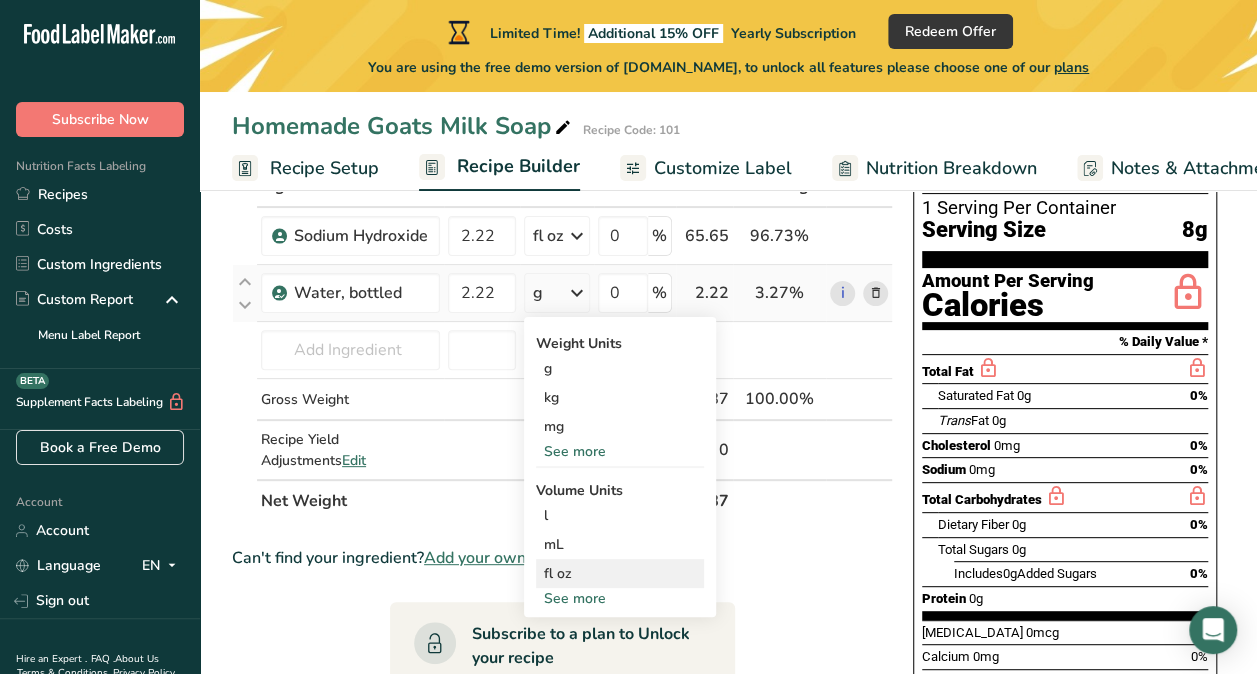 click on "fl oz" at bounding box center [620, 573] 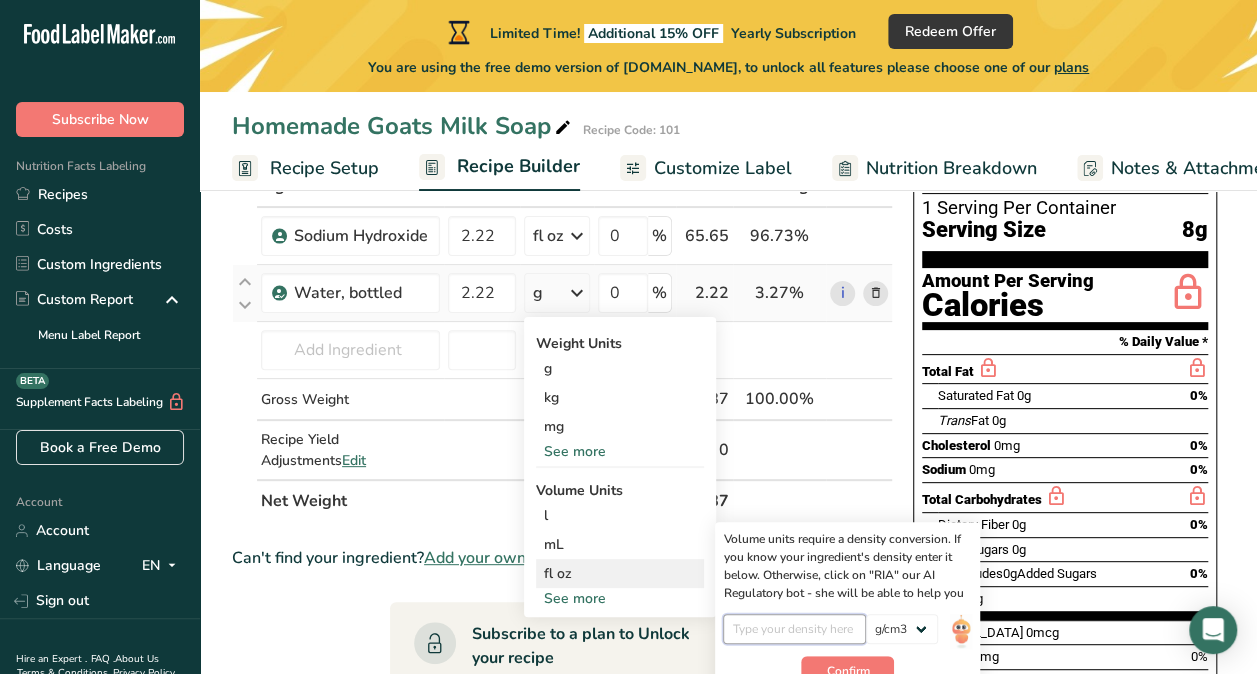 click at bounding box center [794, 629] 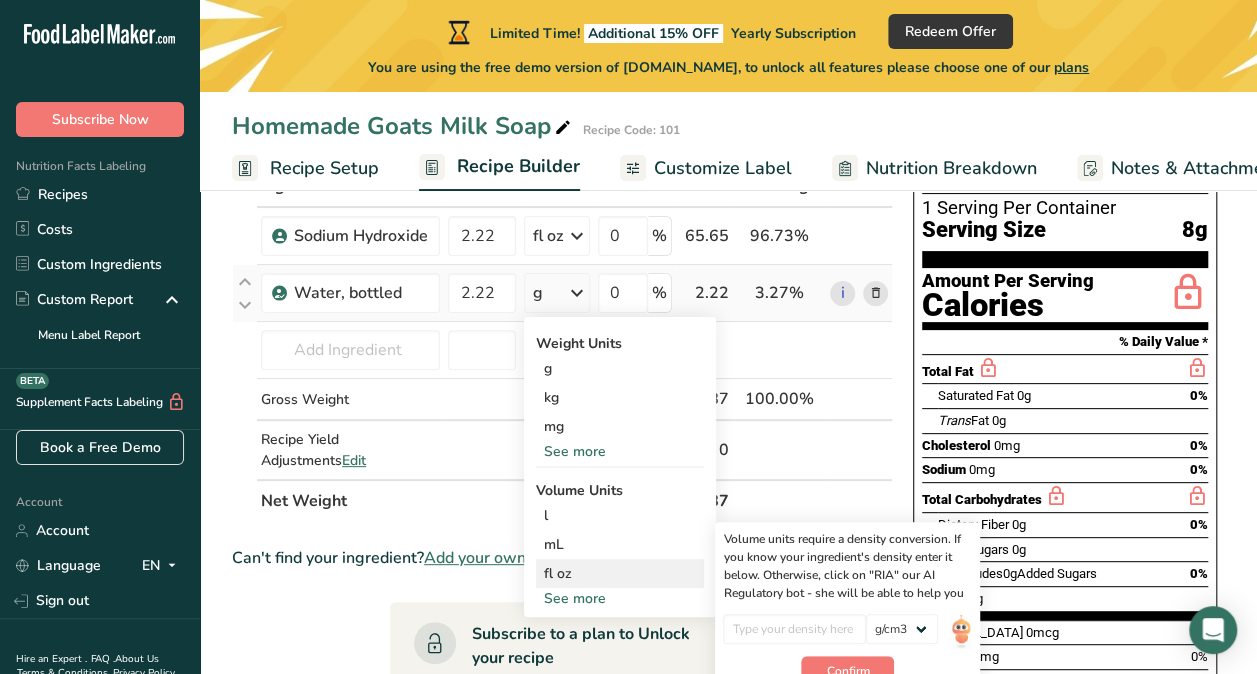 click on "Volume units require a density conversion. If you know your ingredient's density enter it below. Otherwise, click on "RIA" our AI Regulatory bot - she will be able to help you
lb/ft3
g/cm3
Confirm" at bounding box center (847, 608) 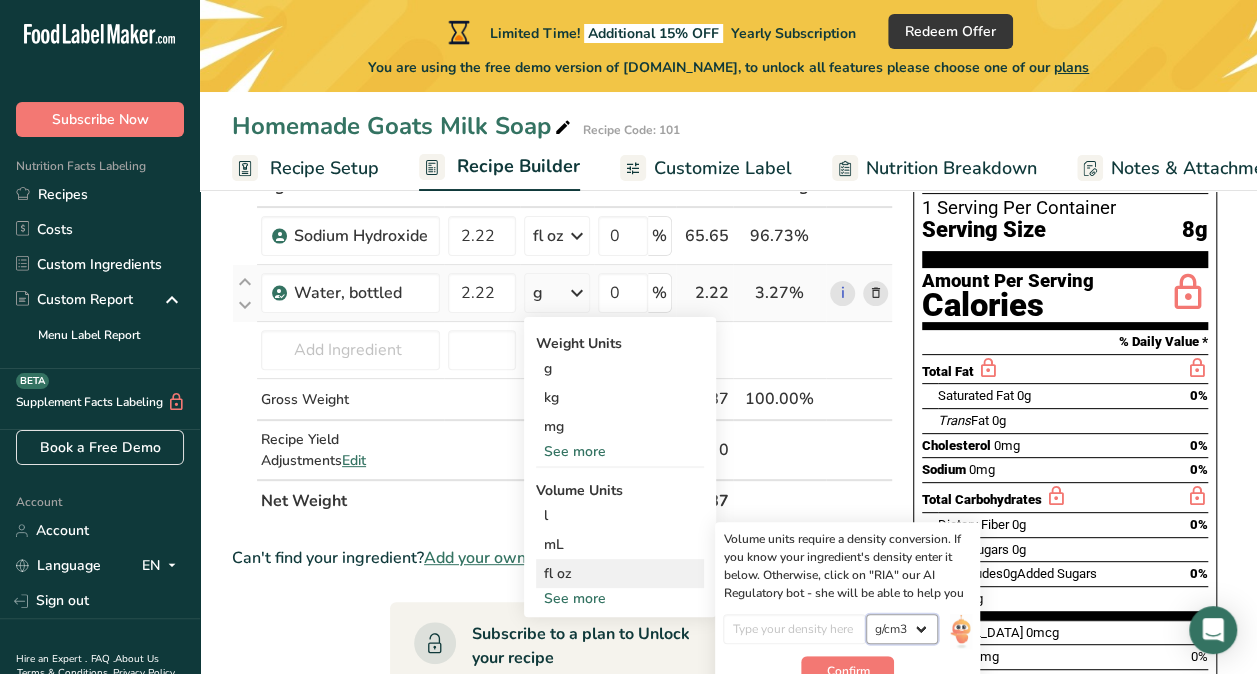 click on "lb/ft3
g/cm3" at bounding box center [902, 629] 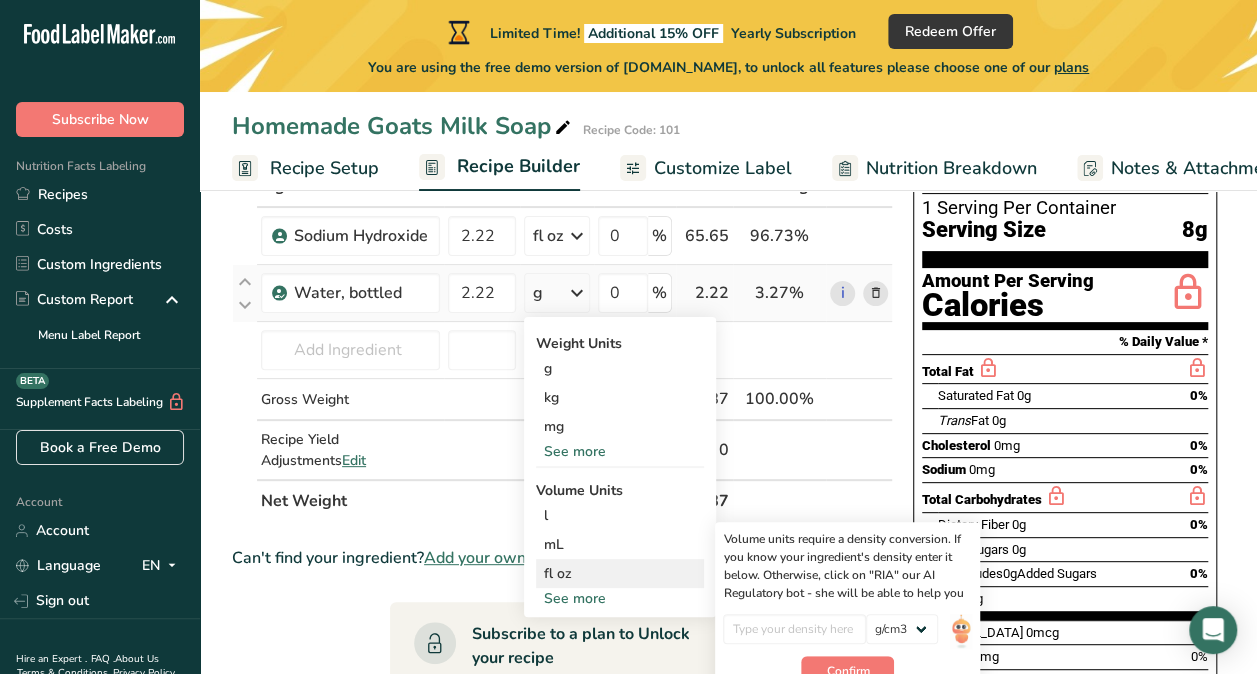click on "Volume units require a density conversion. If you know your ingredient's density enter it below. Otherwise, click on "RIA" our AI Regulatory bot - she will be able to help you
lb/ft3
g/cm3
Confirm" at bounding box center (847, 608) 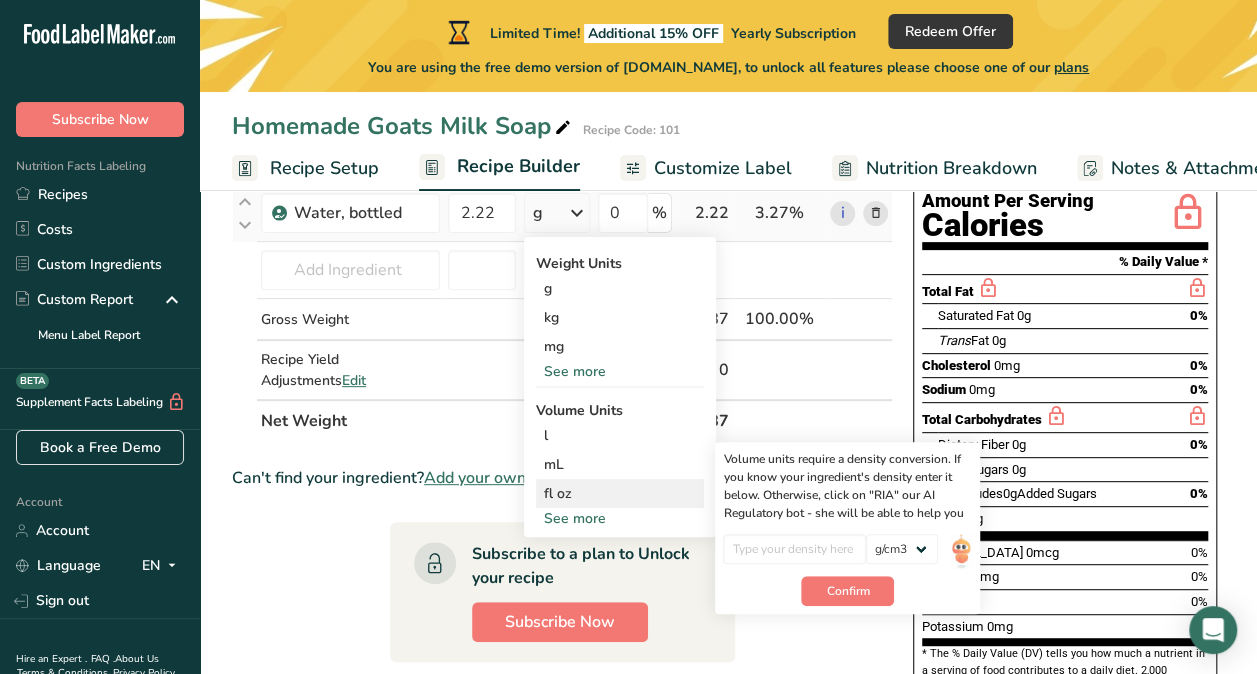 scroll, scrollTop: 224, scrollLeft: 0, axis: vertical 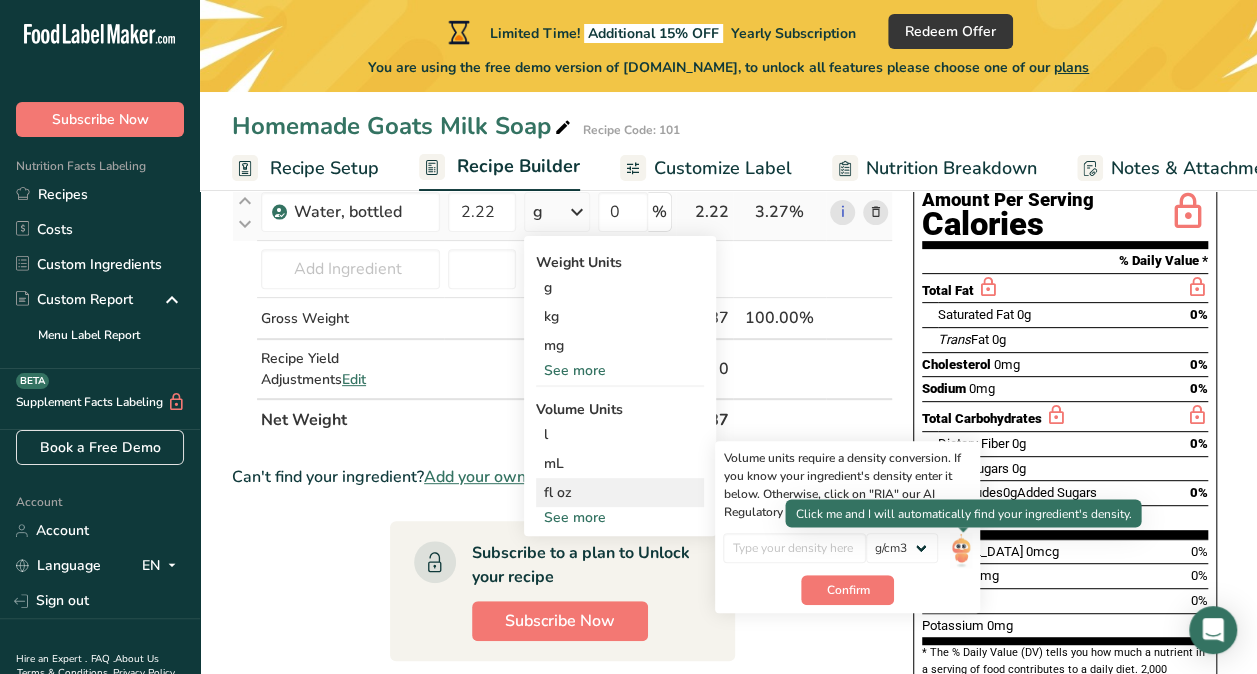 click at bounding box center [961, 550] 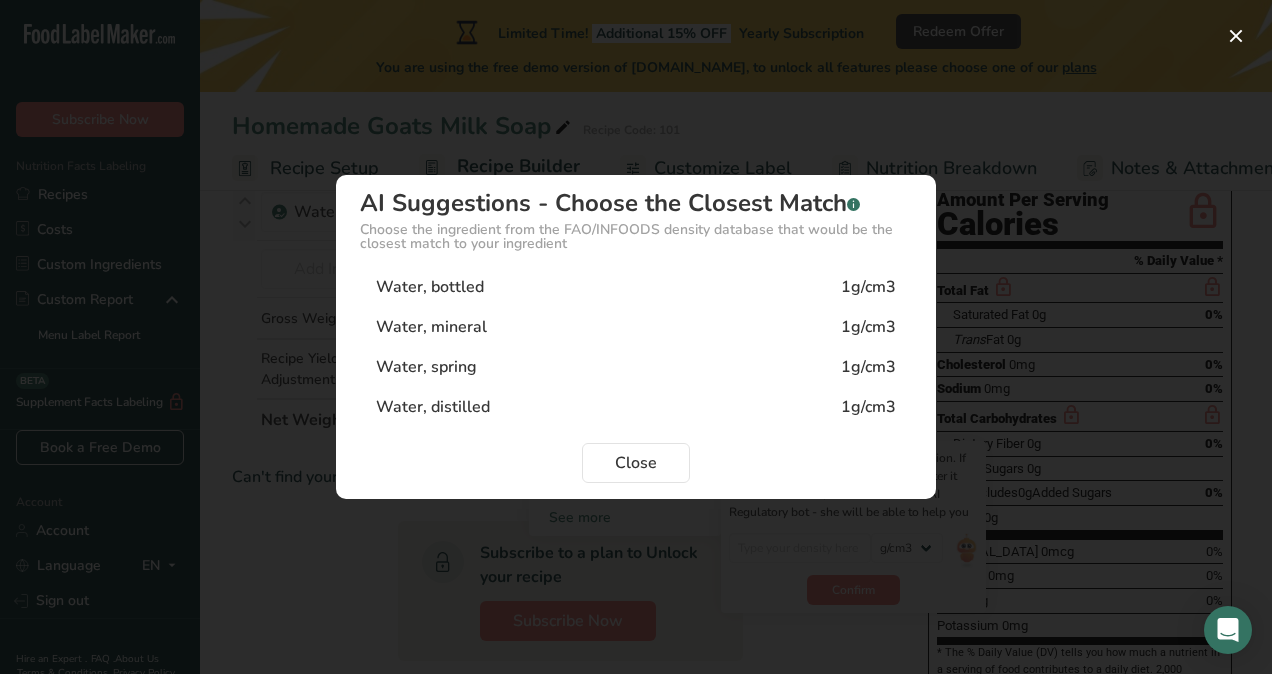 click on "Water, bottled   1g/cm3" at bounding box center (636, 287) 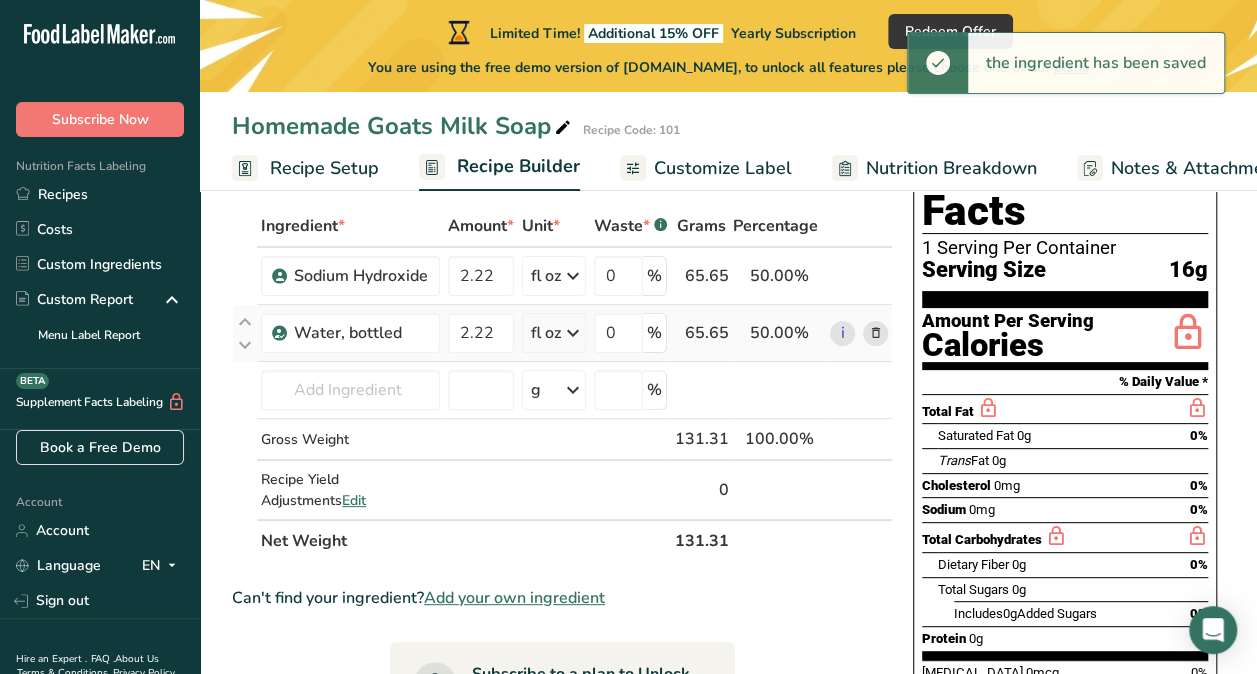 scroll, scrollTop: 101, scrollLeft: 0, axis: vertical 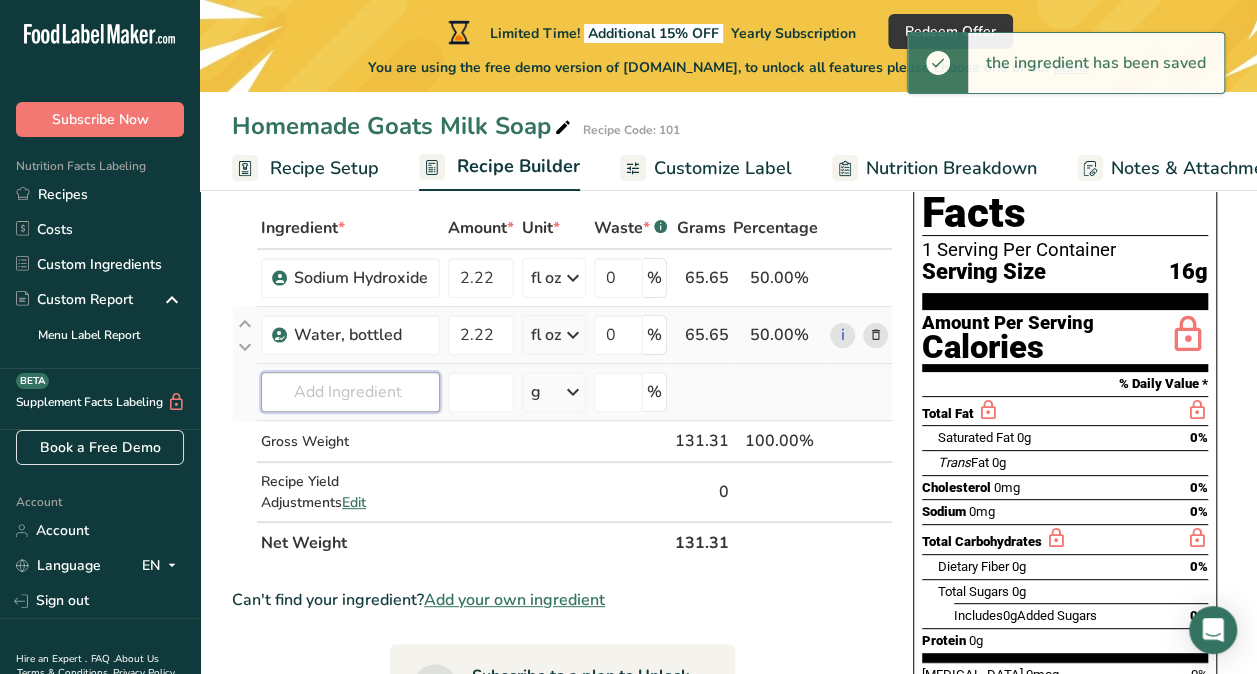 click at bounding box center (350, 392) 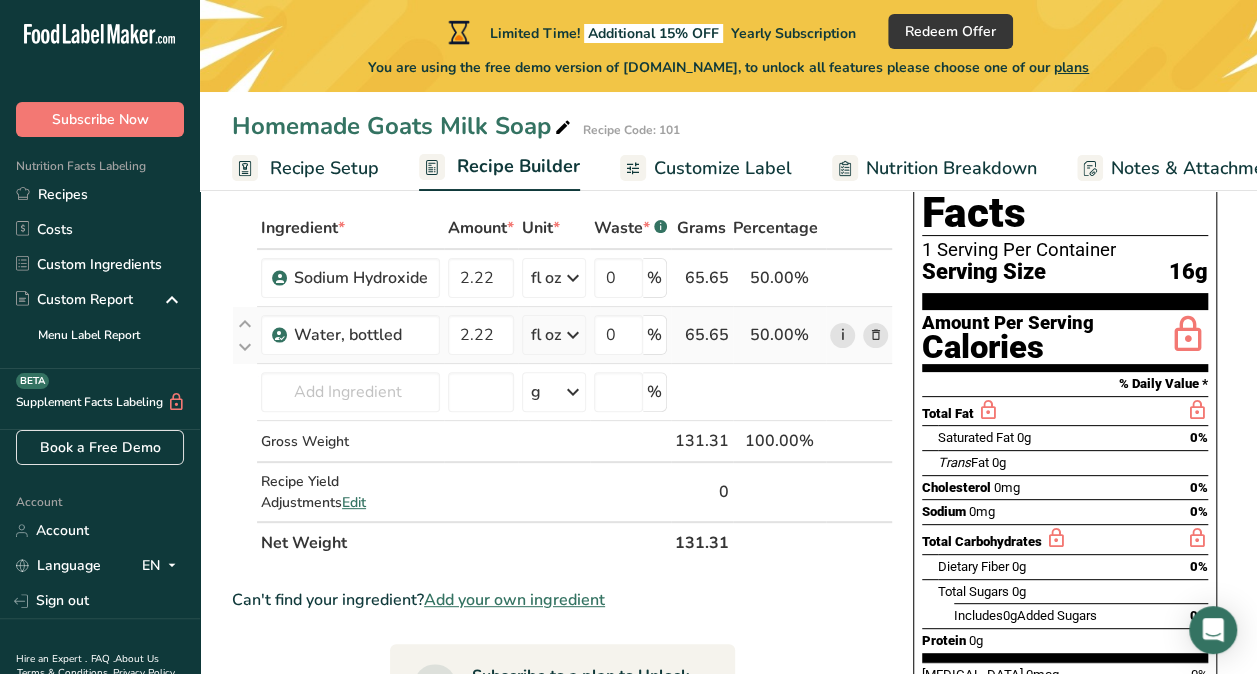 click on "i" at bounding box center [842, 335] 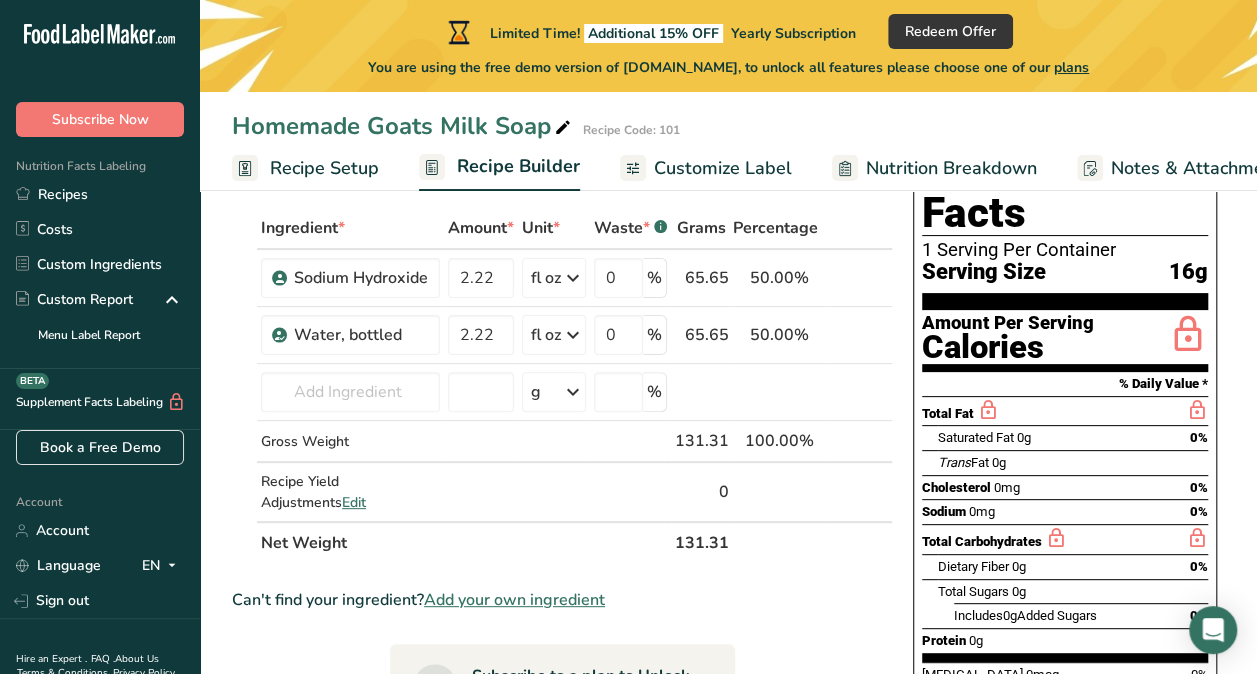 click at bounding box center [573, 335] 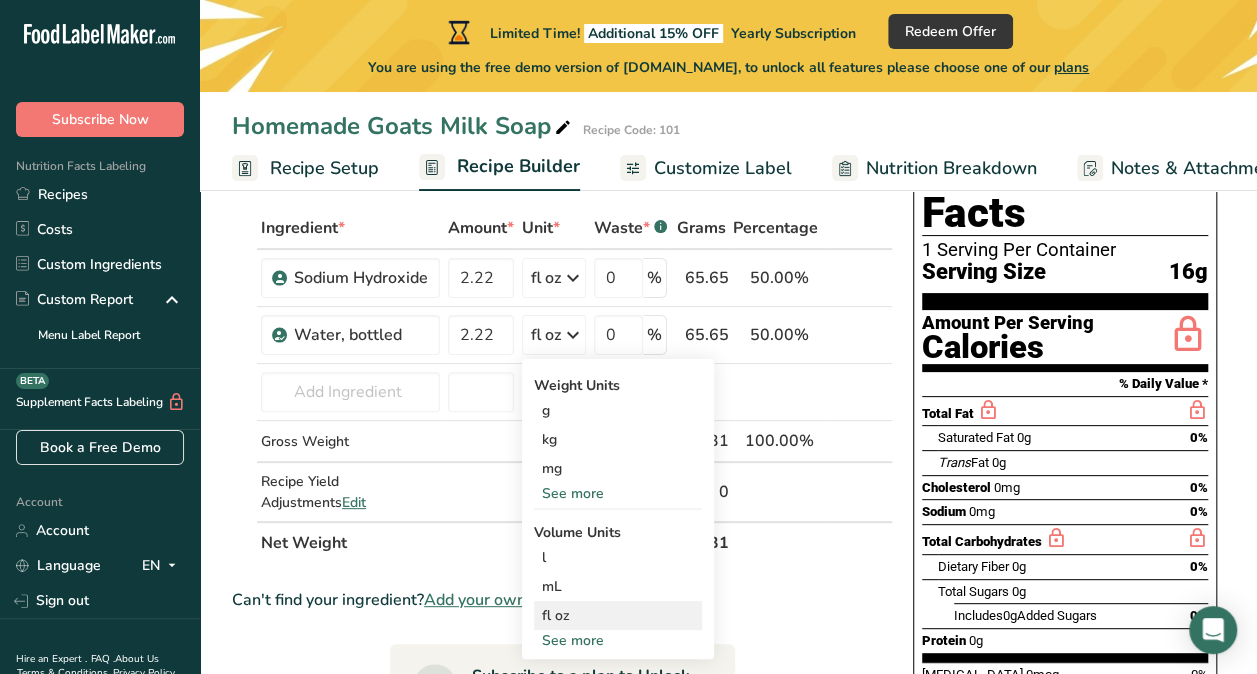 click on "fl oz" at bounding box center [618, 615] 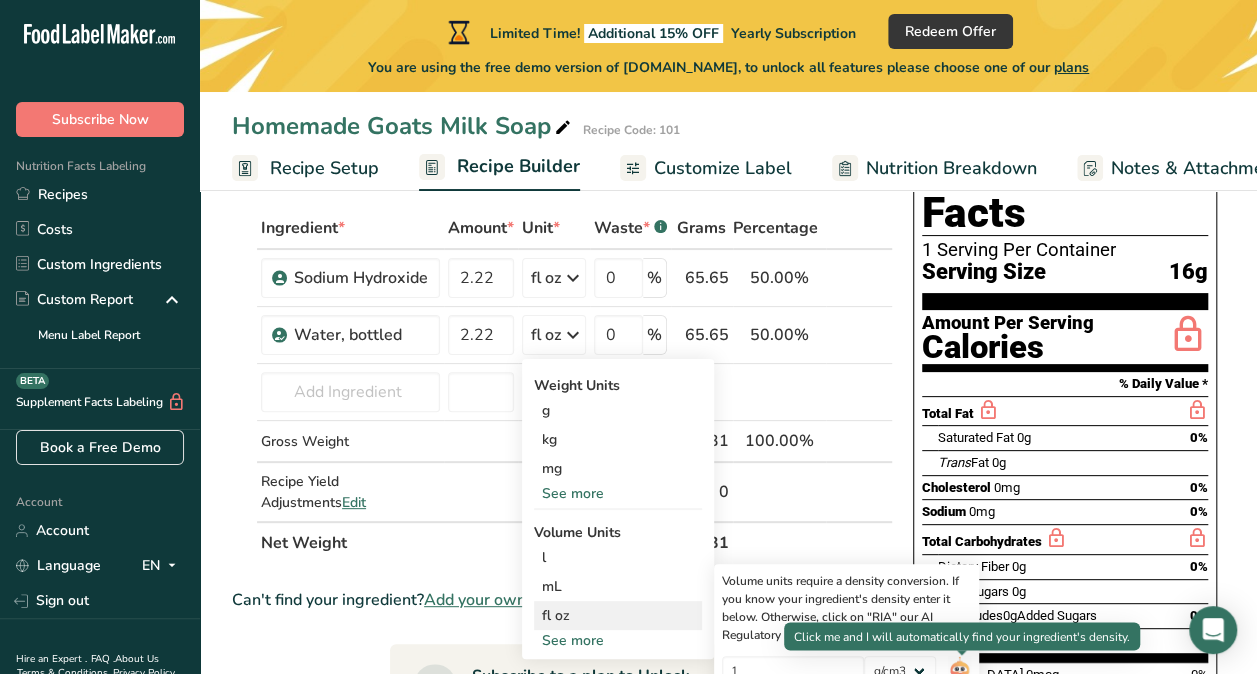 click at bounding box center [959, 673] 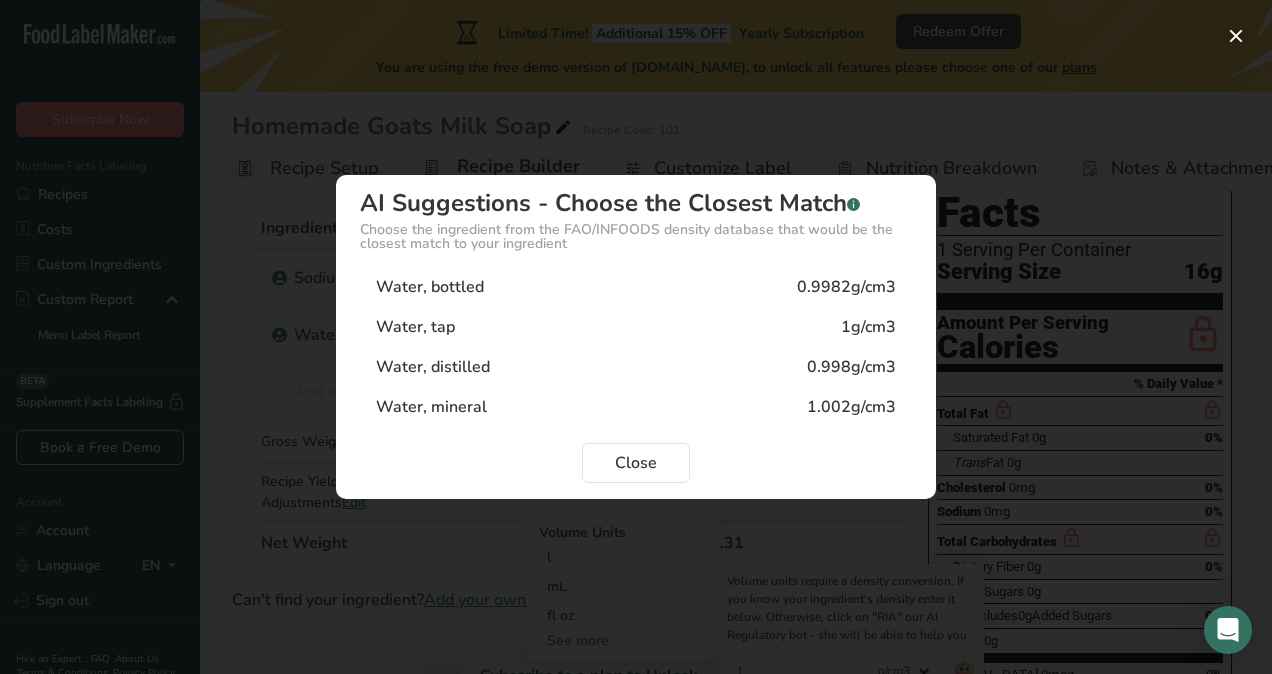 click on "Water, distilled" at bounding box center (433, 367) 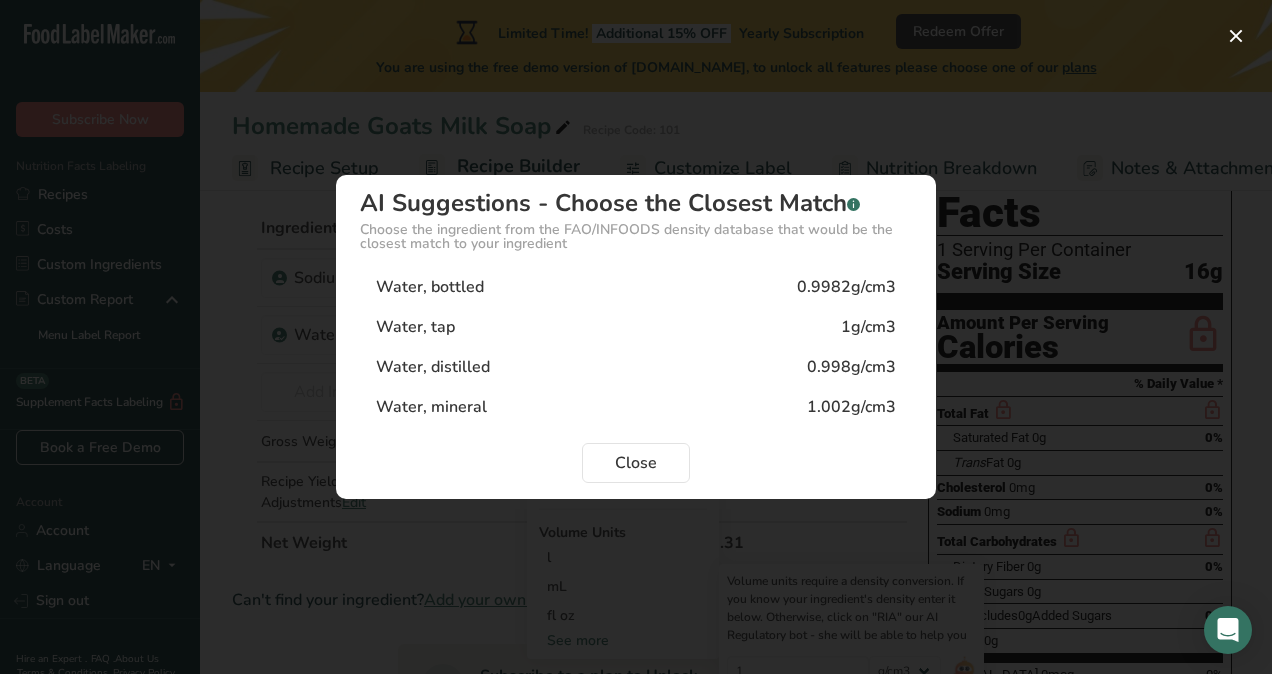 type on "0.998" 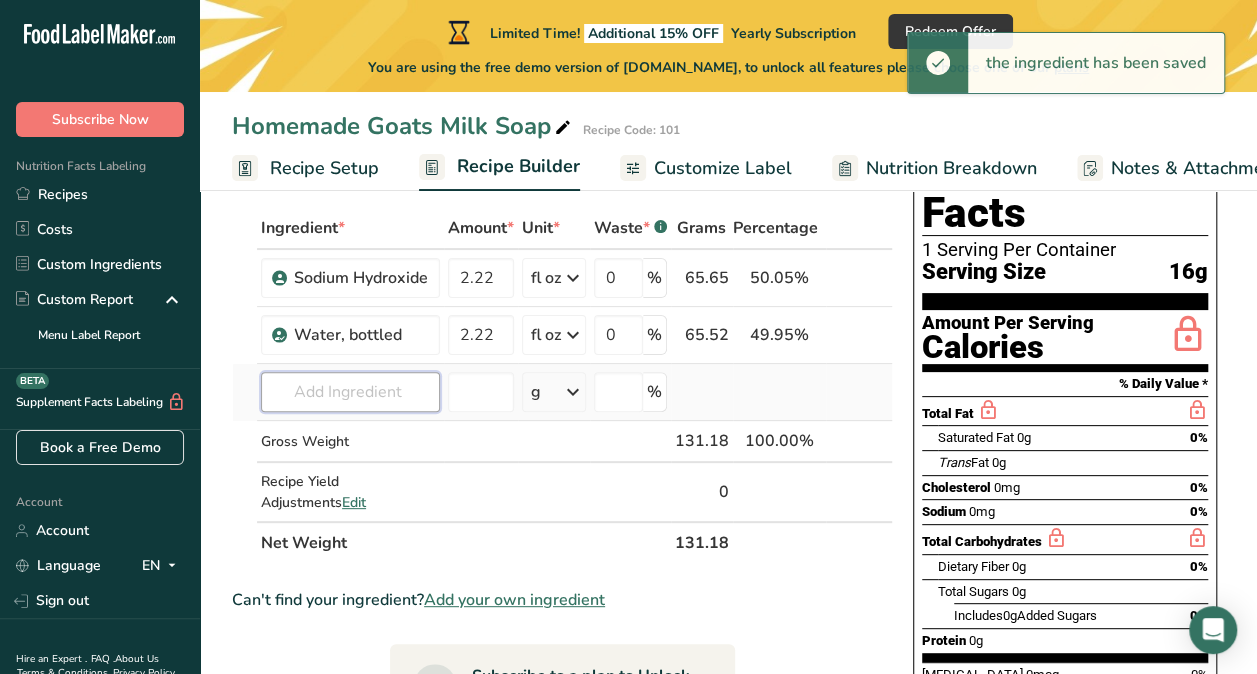 click at bounding box center [350, 392] 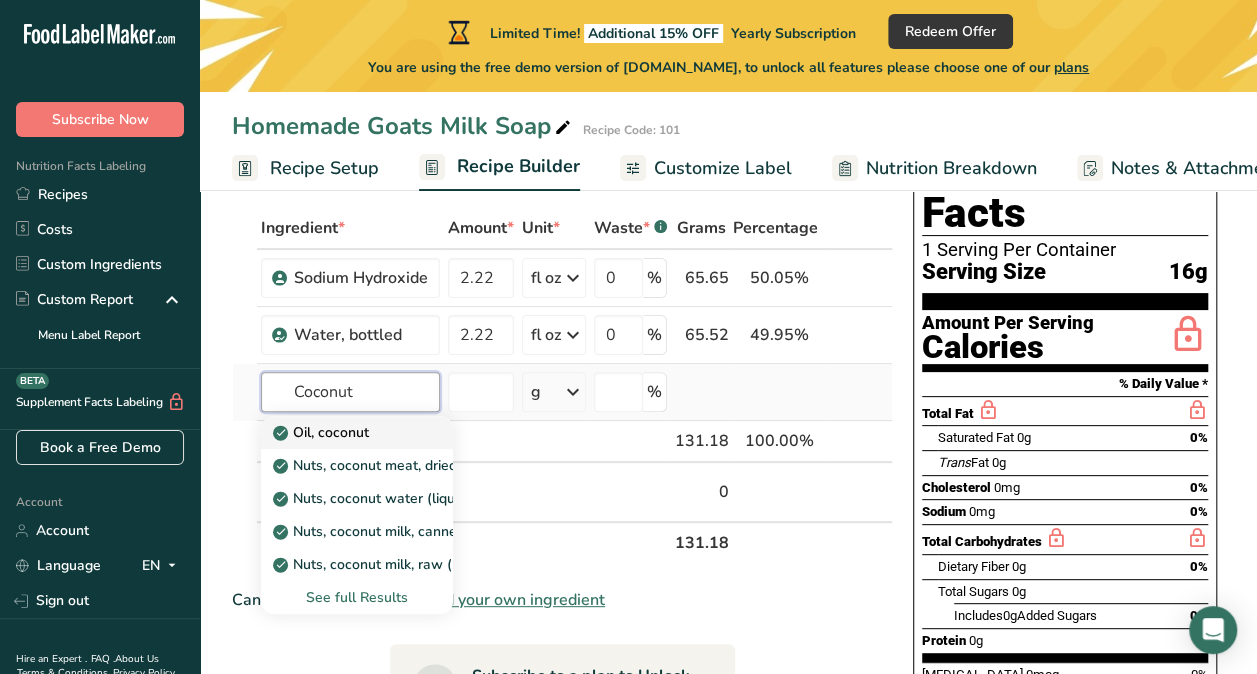type on "Coconut" 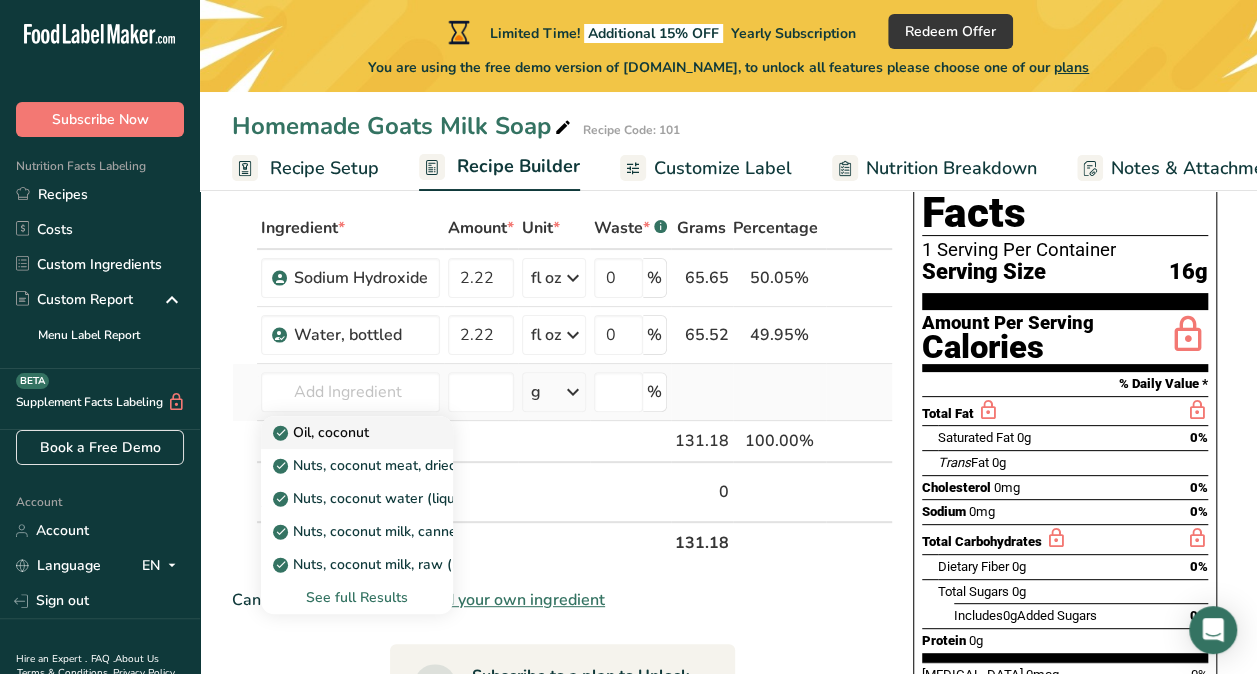 click on "Oil, coconut" at bounding box center [357, 432] 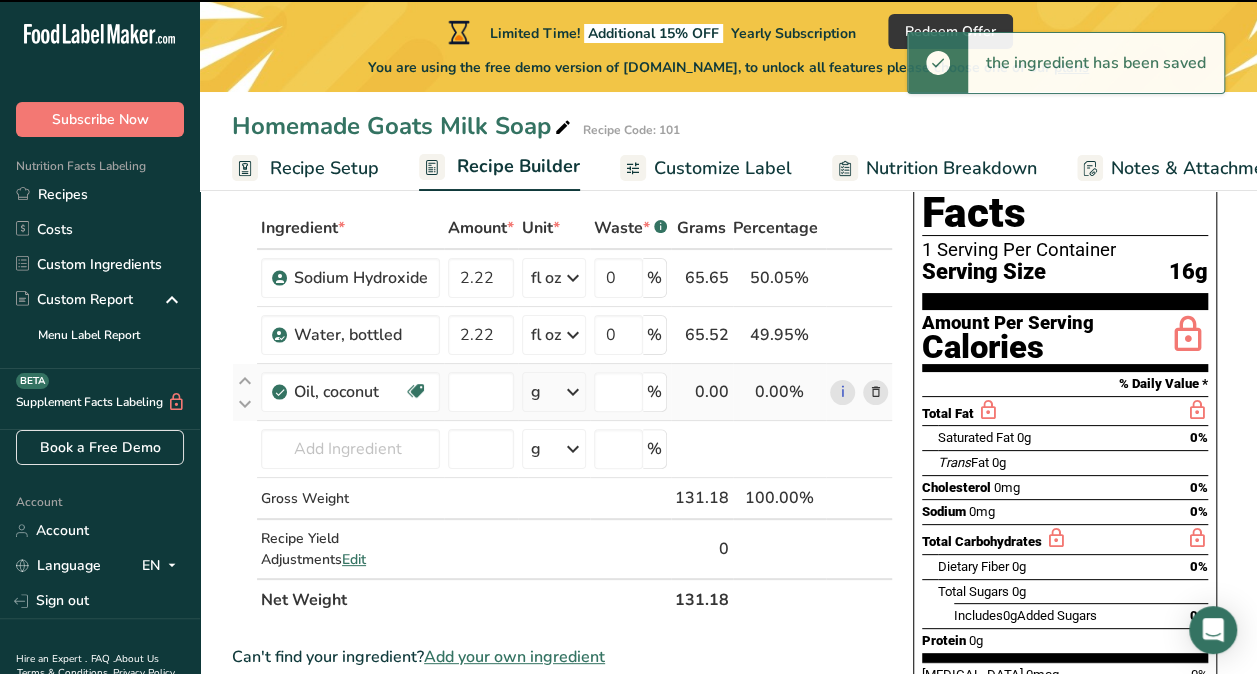 type on "0" 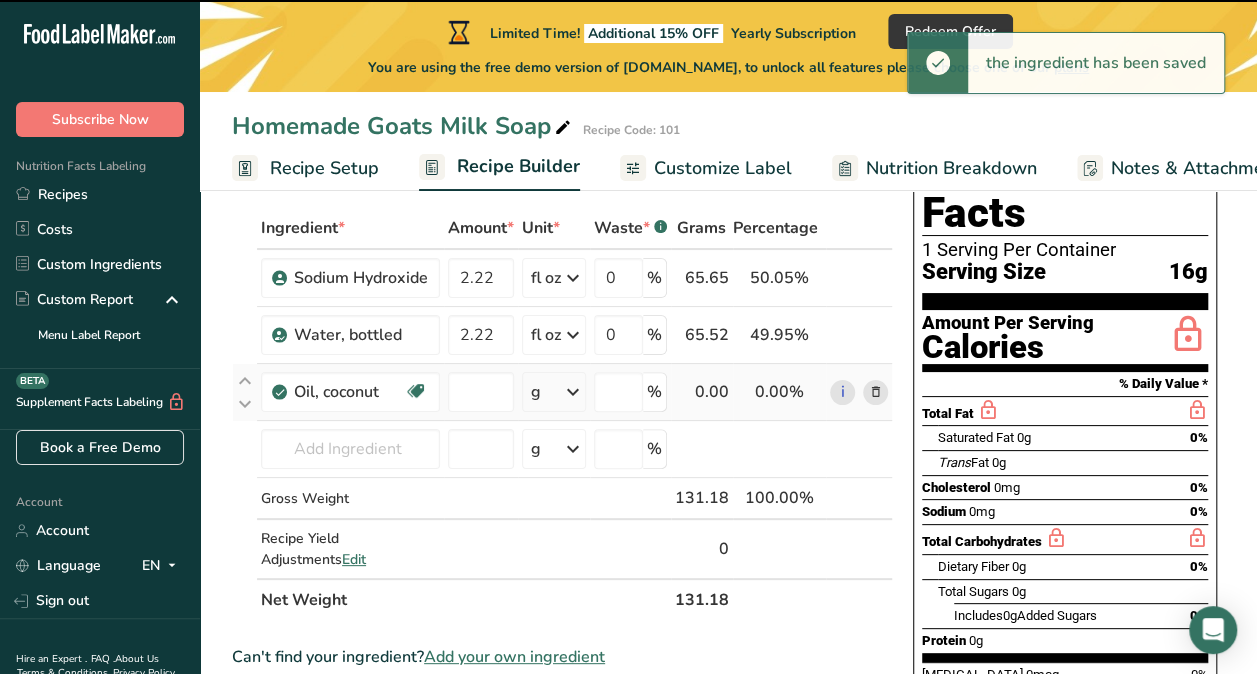 type on "0" 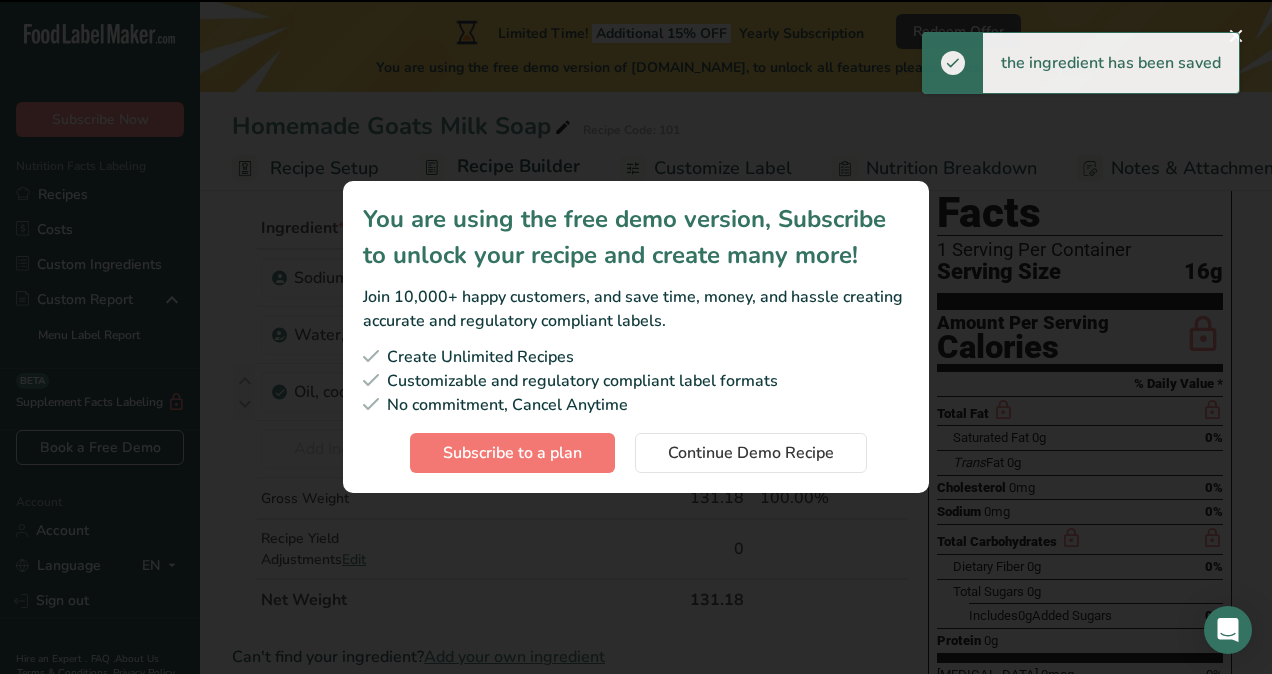click on "Customizable and regulatory compliant label formats" at bounding box center [636, 381] 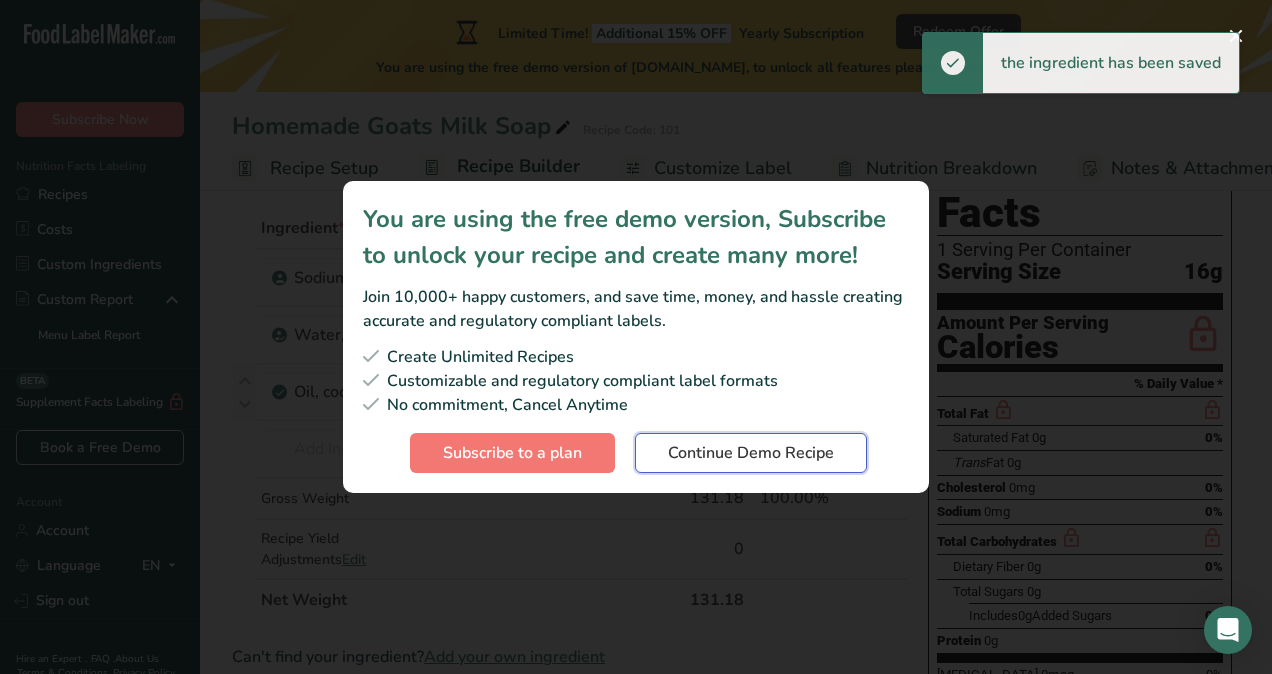 click on "Continue Demo Recipe" at bounding box center [751, 453] 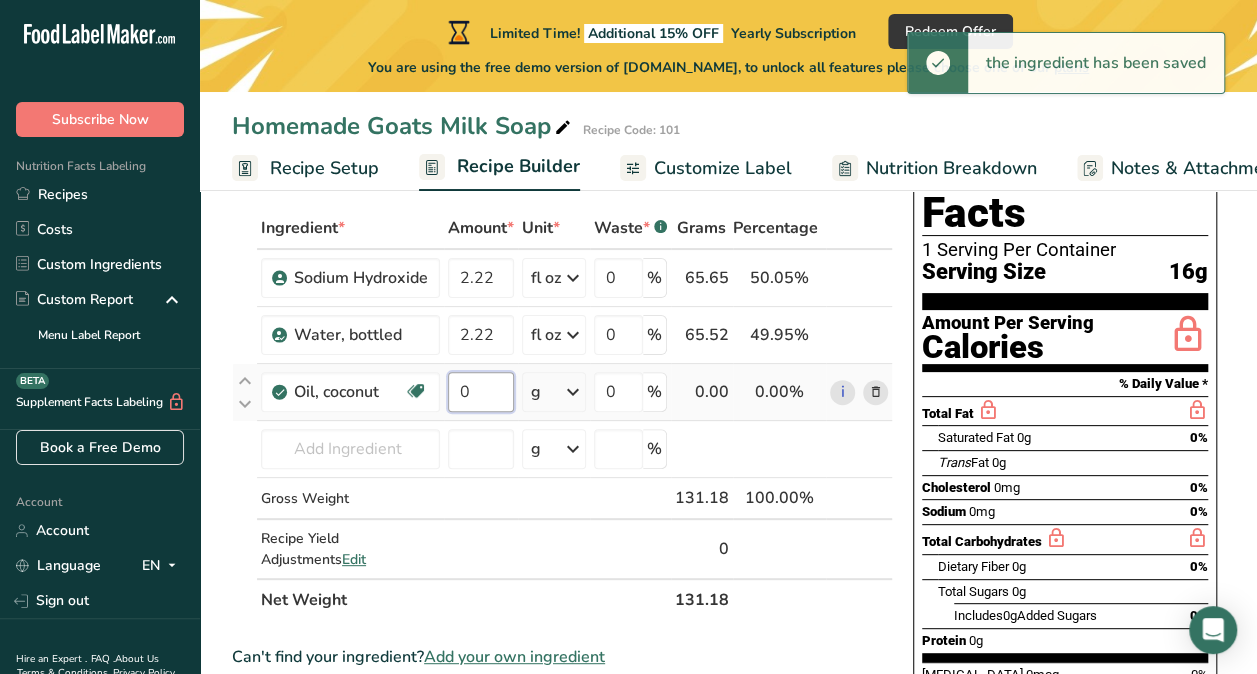 click on "0" at bounding box center (481, 392) 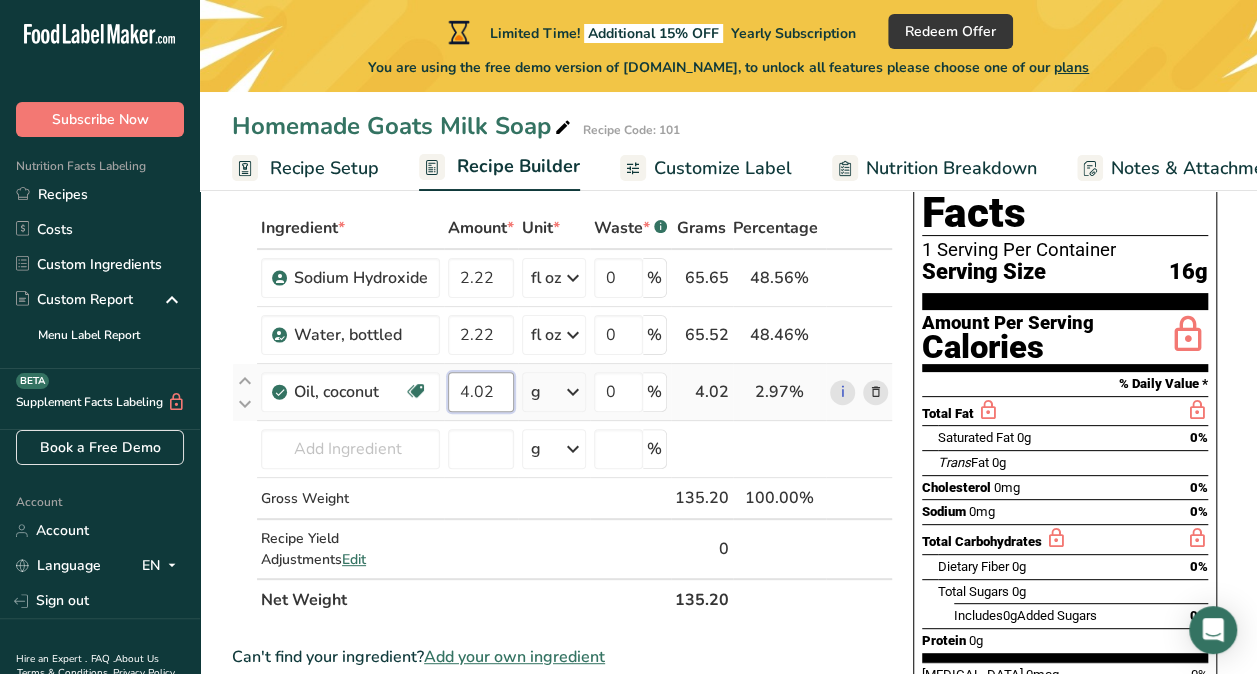 type on "4.02" 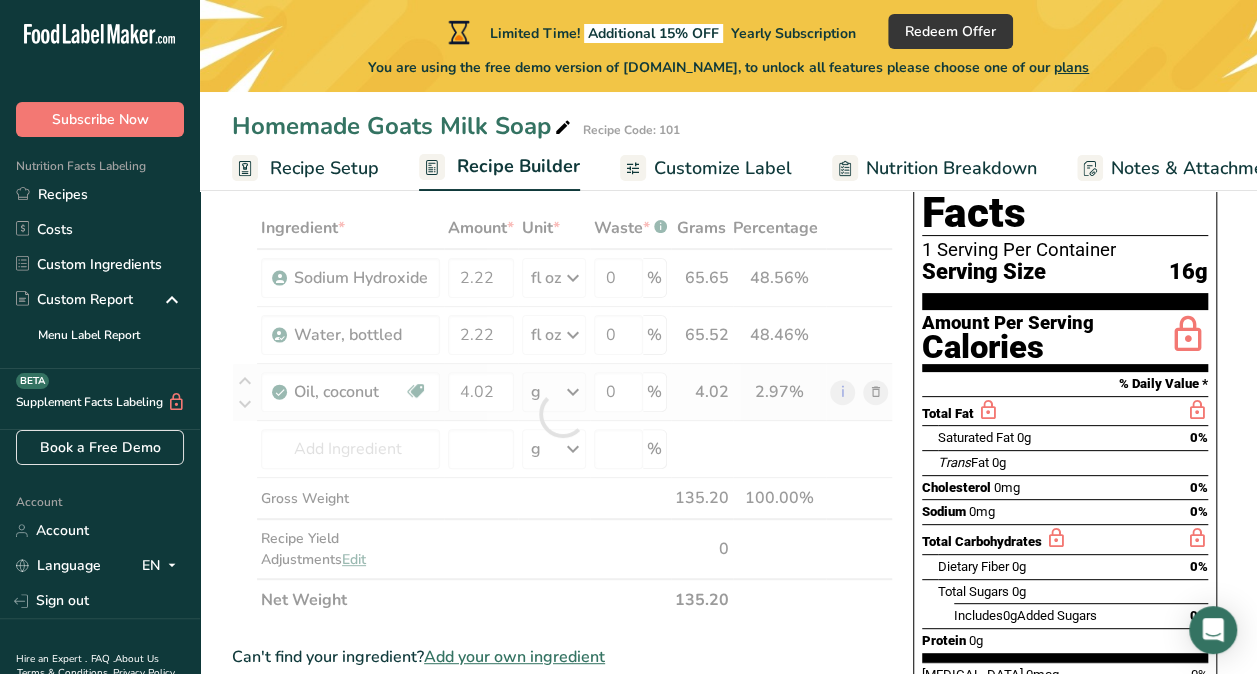 click on "Ingredient *
Amount *
Unit *
Waste *   .a-a{fill:#347362;}.b-a{fill:#fff;}          Grams
Percentage
Sodium Hydroxide
2.22
fl oz
Weight Units
g
kg
mg
See more
Volume Units
l
mL
fl oz
See more
0
%
65.65
48.56%
i
Water, bottled
2.22
fl oz
Weight Units
g
kg
mg
See more
Volume Units
l
0.998
lb/ft3
g/cm3
Confirm
mL
0.998               0.998" at bounding box center [562, 414] 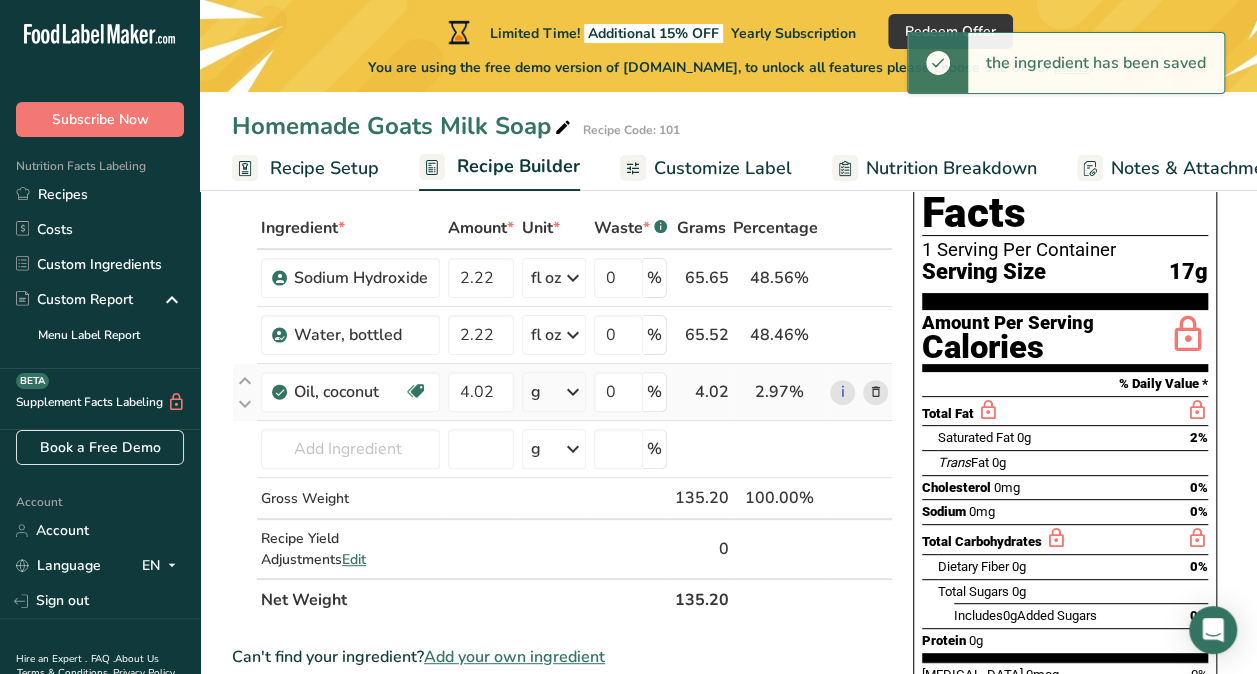 click on "g" at bounding box center [554, 392] 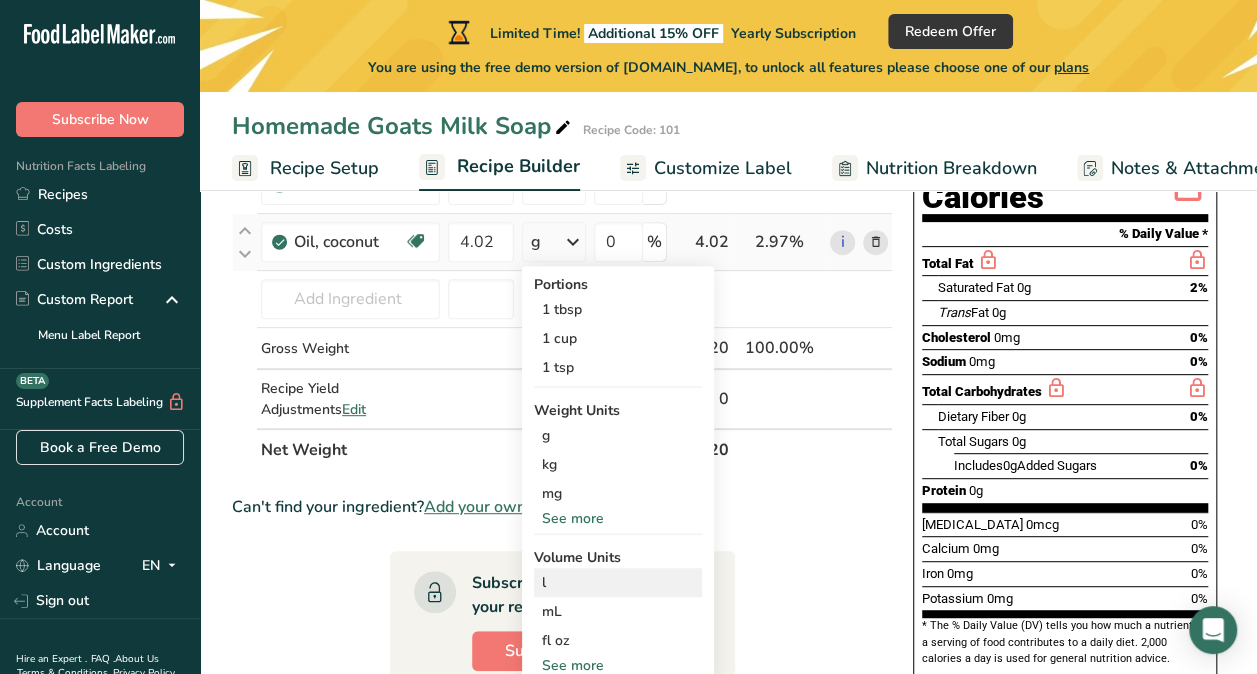 scroll, scrollTop: 259, scrollLeft: 0, axis: vertical 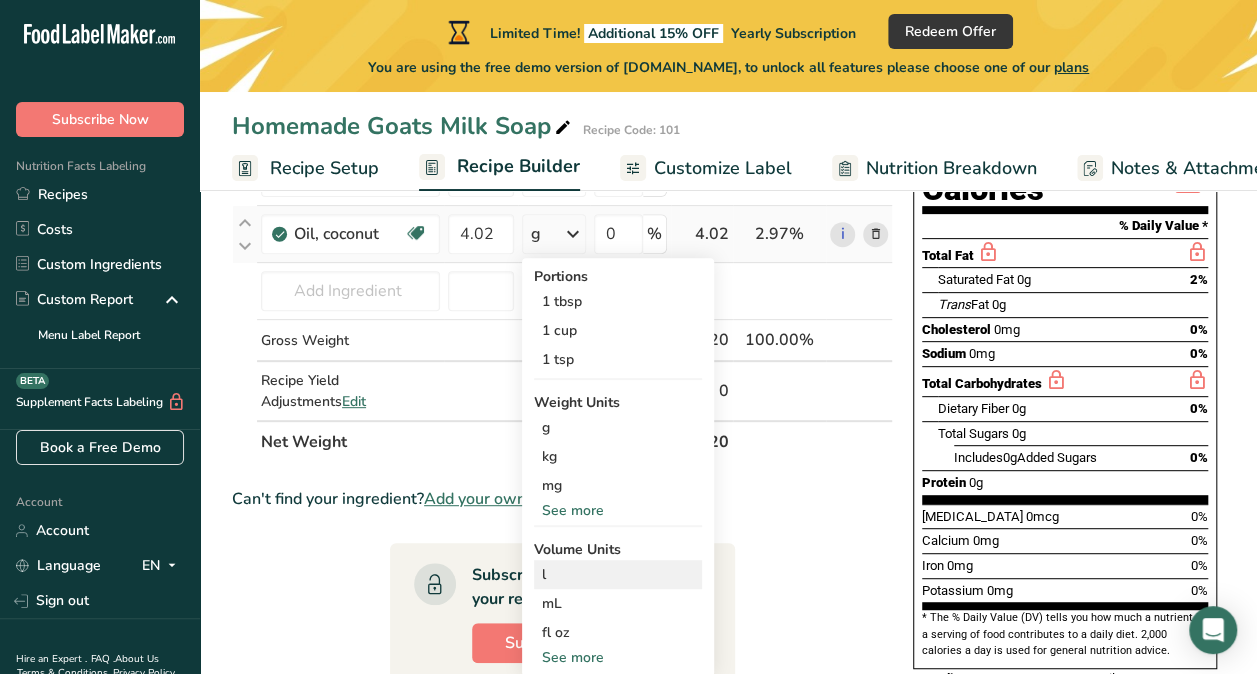 click on "fl oz" at bounding box center [618, 632] 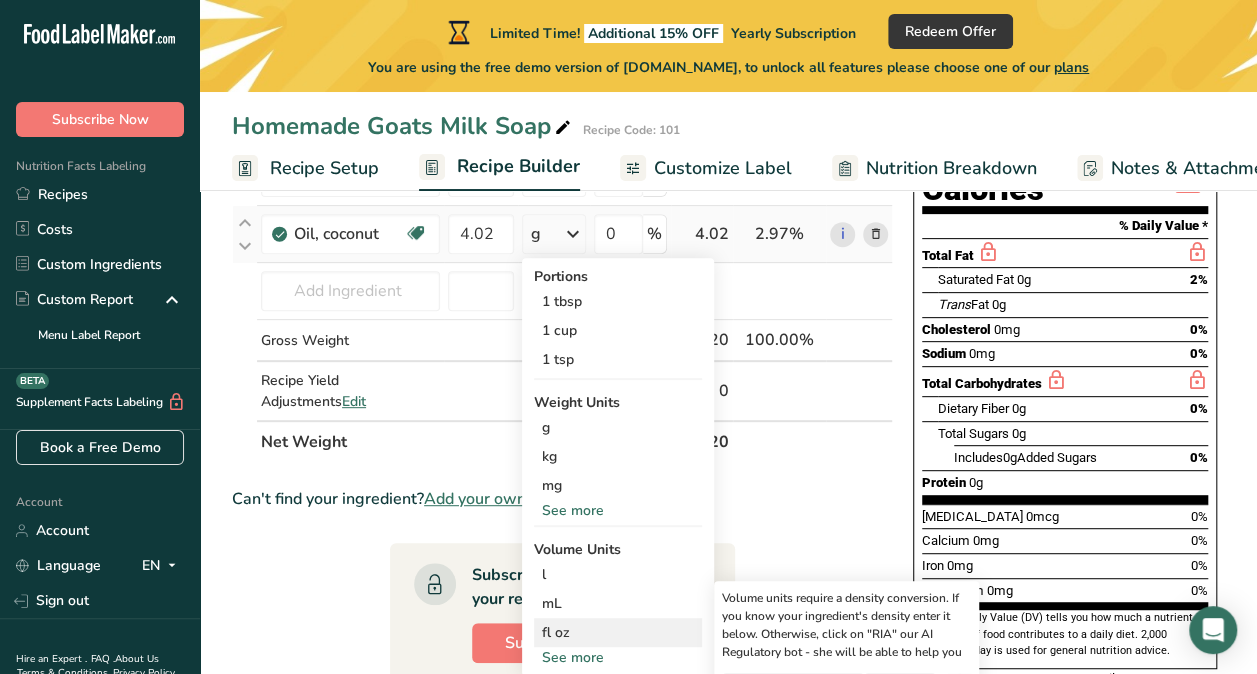 click on "fl oz" at bounding box center [618, 632] 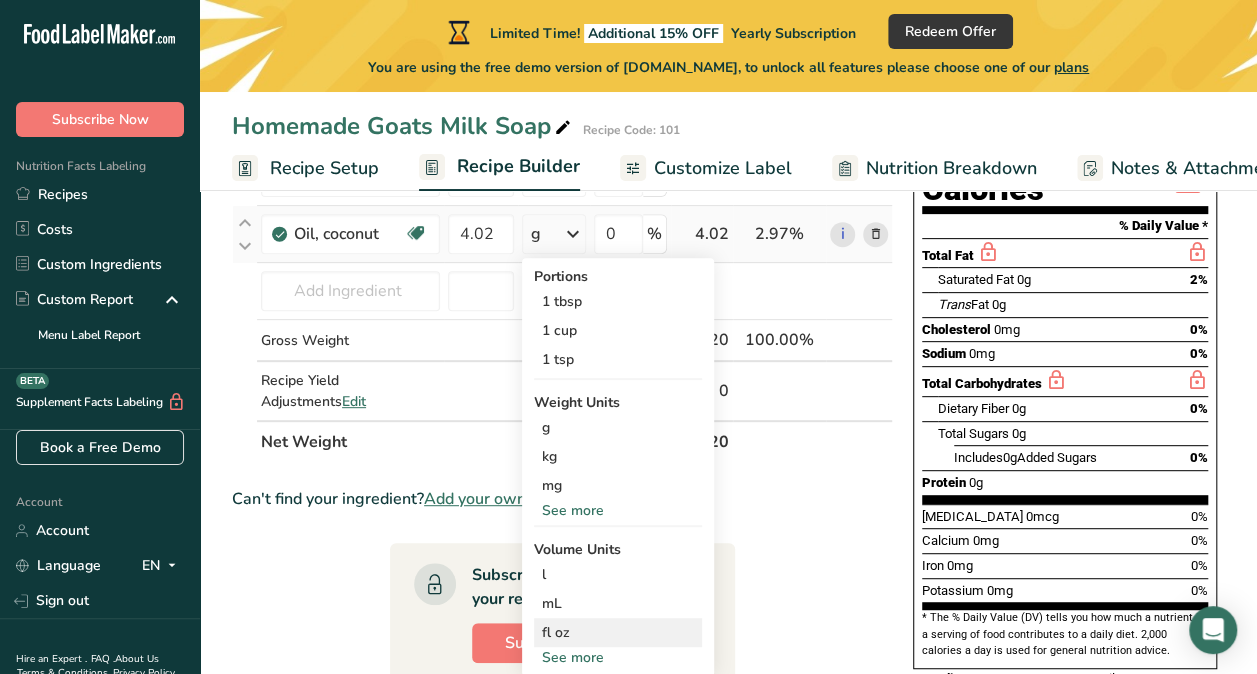 click on "fl oz" at bounding box center (618, 632) 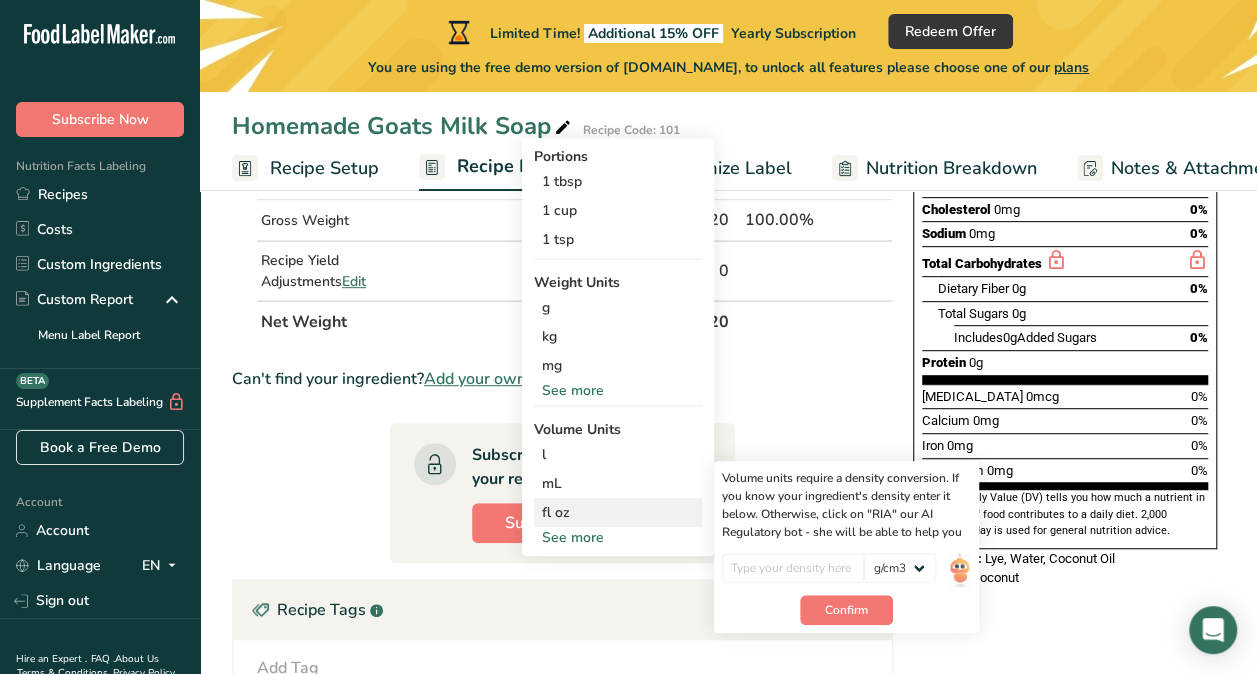 scroll, scrollTop: 387, scrollLeft: 0, axis: vertical 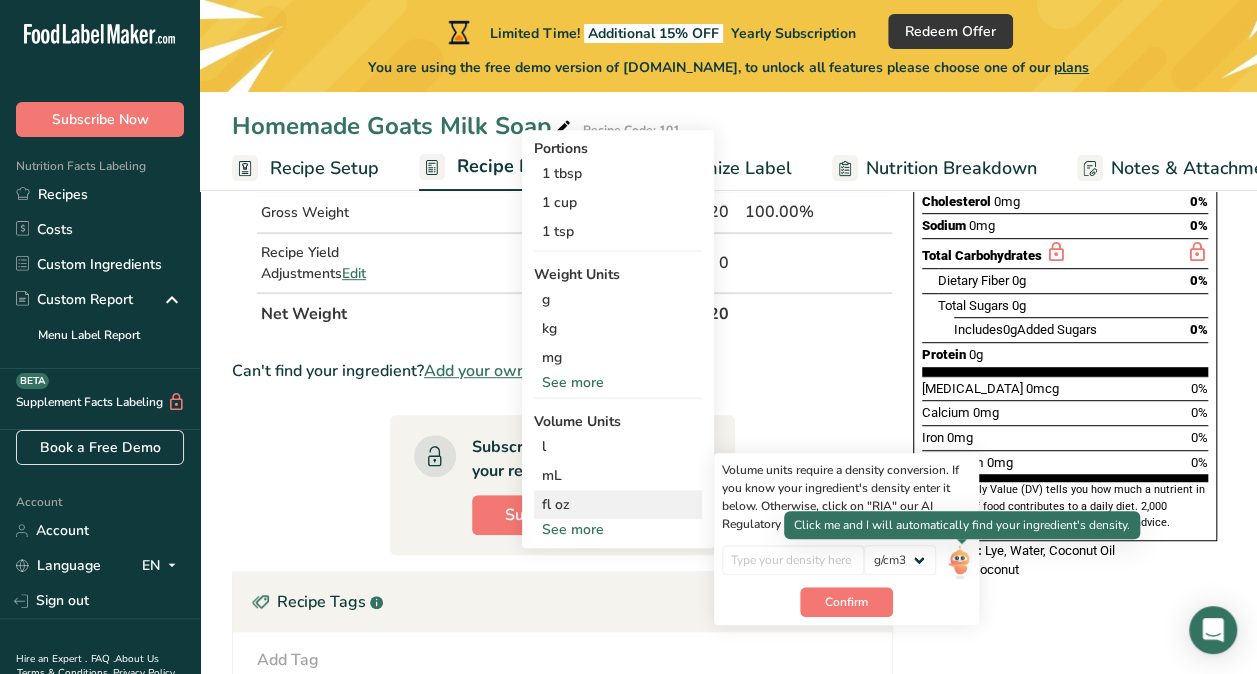 click at bounding box center [959, 562] 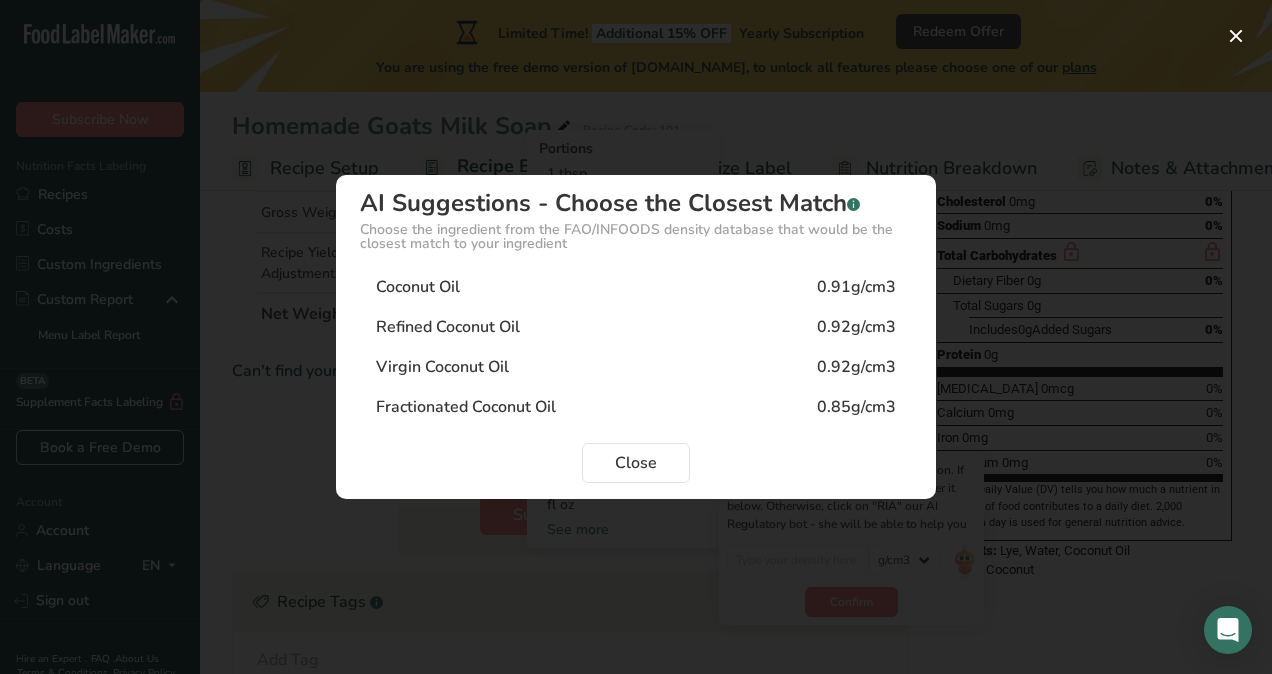 click on "Coconut Oil   0.91g/cm3" at bounding box center [636, 287] 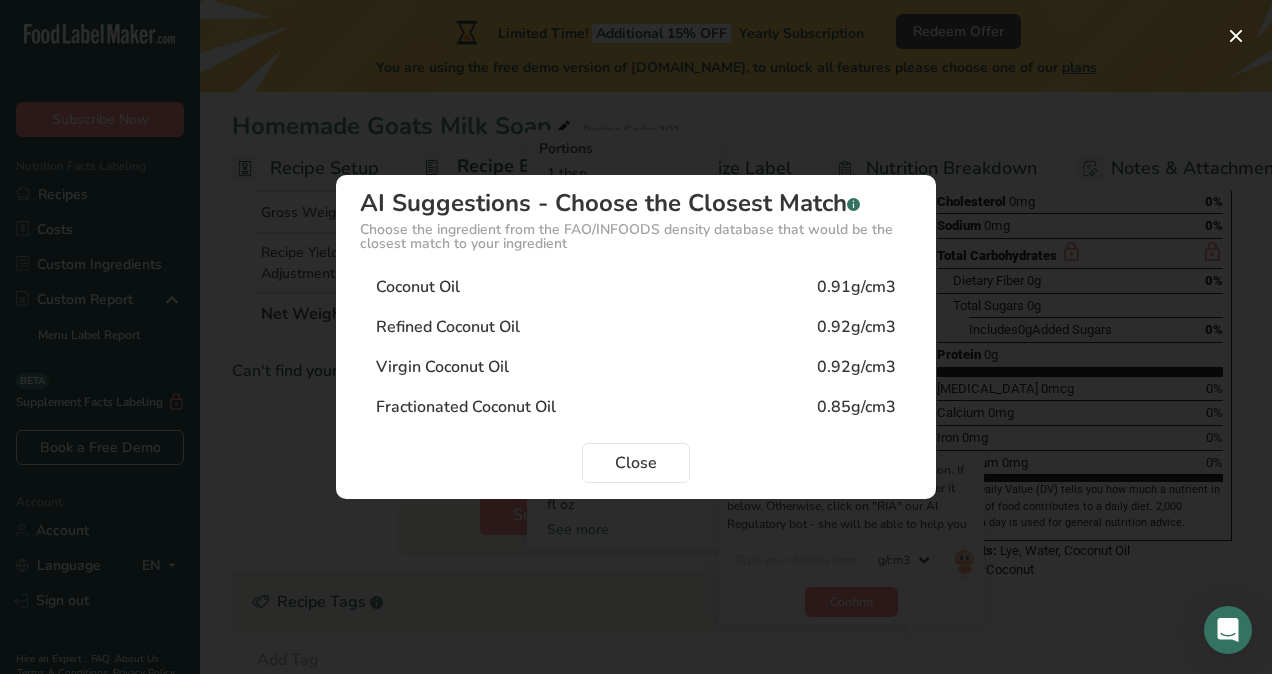 type on "0.91" 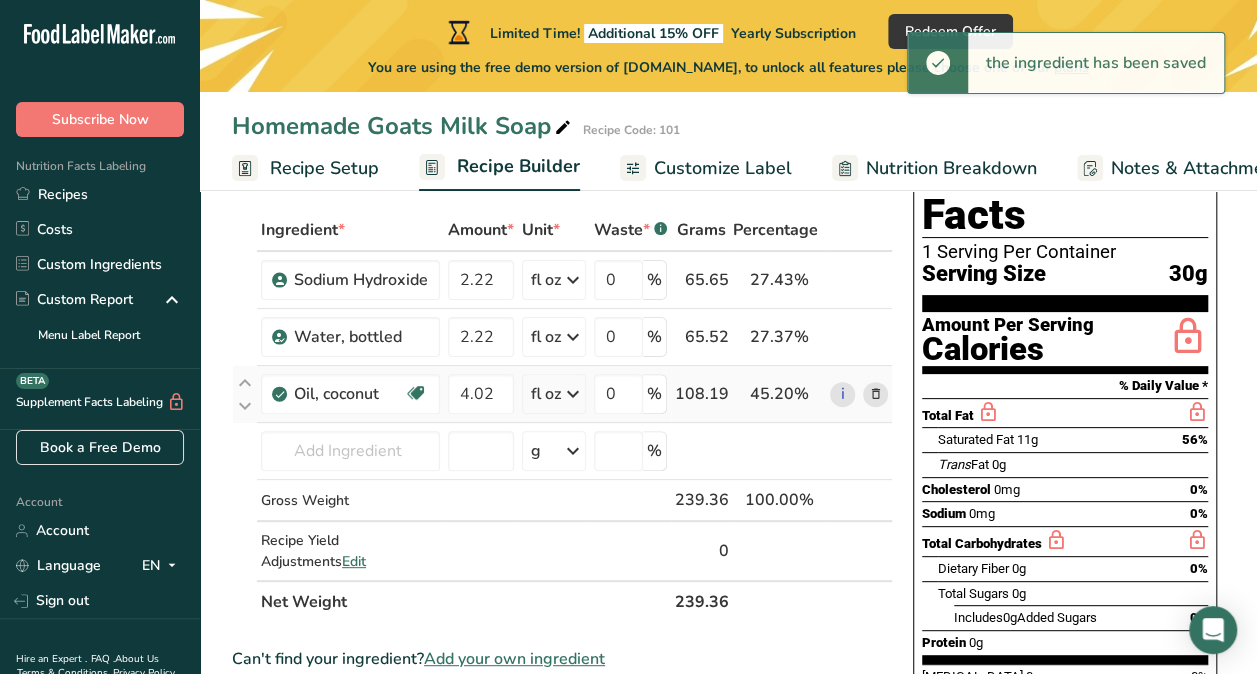 scroll, scrollTop: 97, scrollLeft: 0, axis: vertical 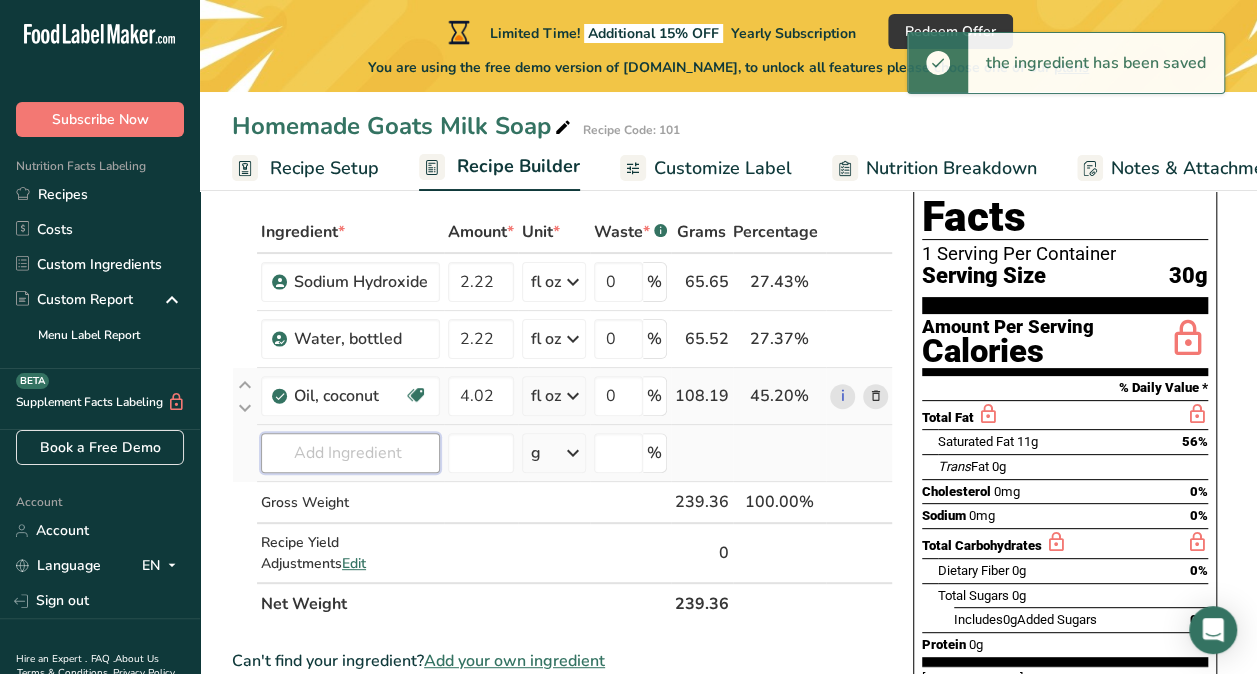 click at bounding box center (350, 453) 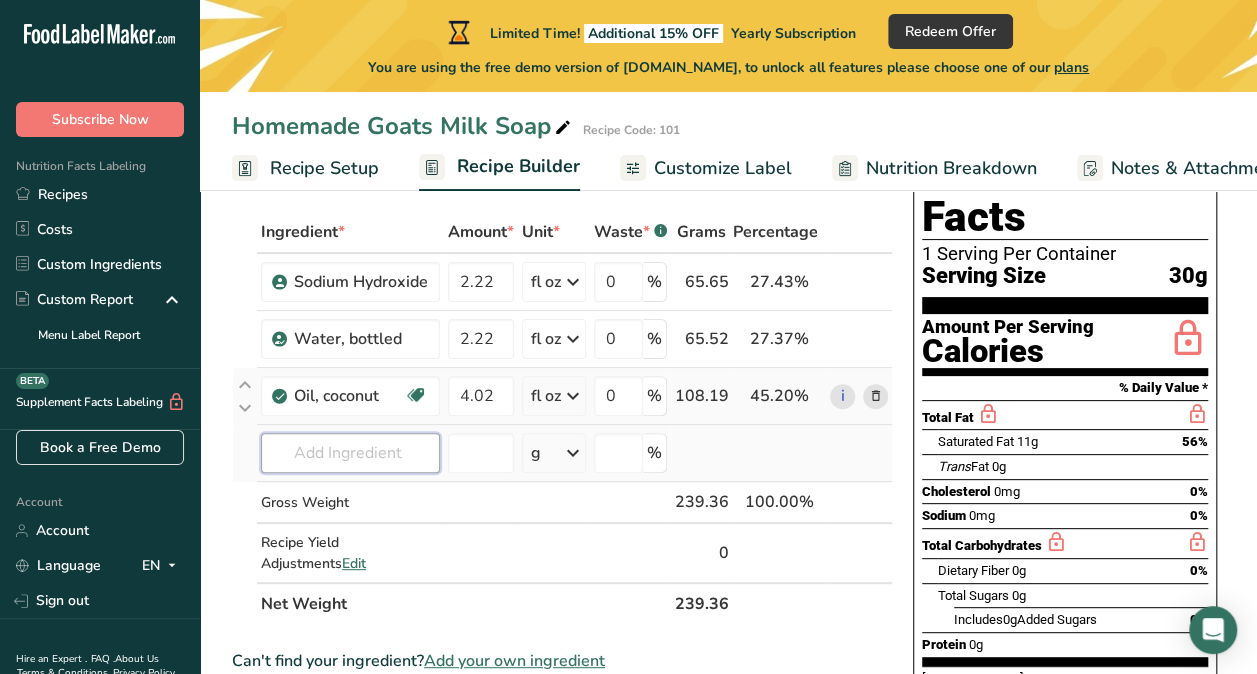 type on "A" 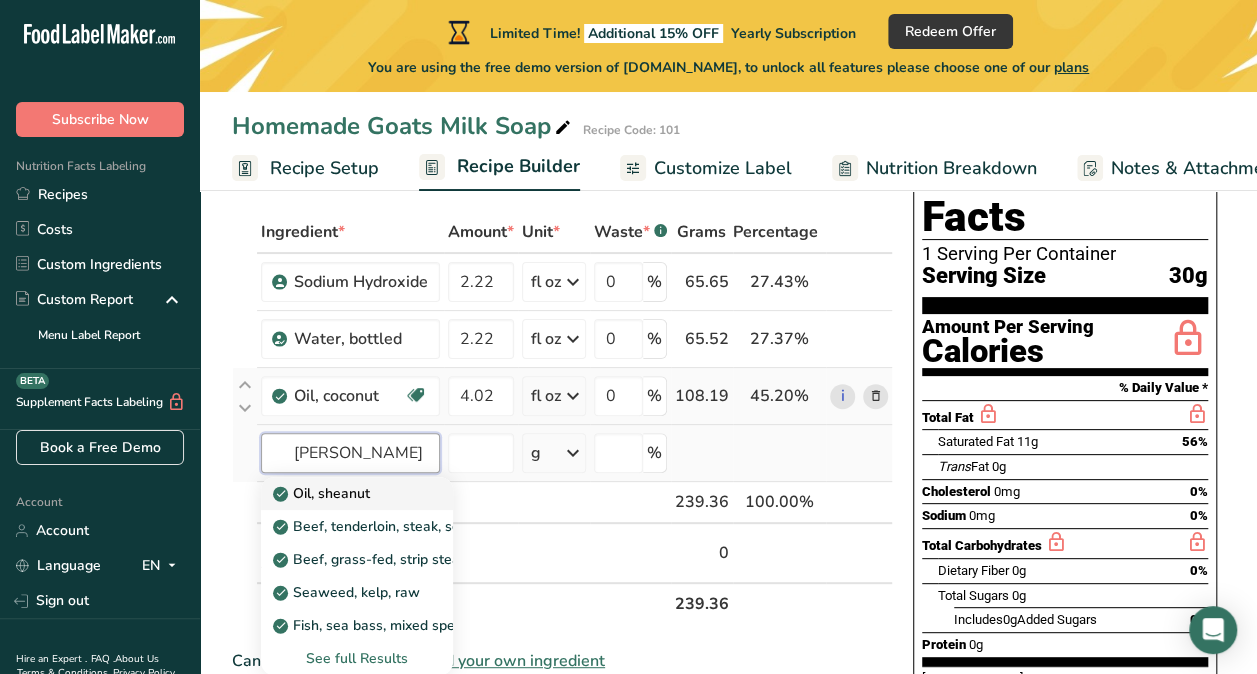 type on "[PERSON_NAME]" 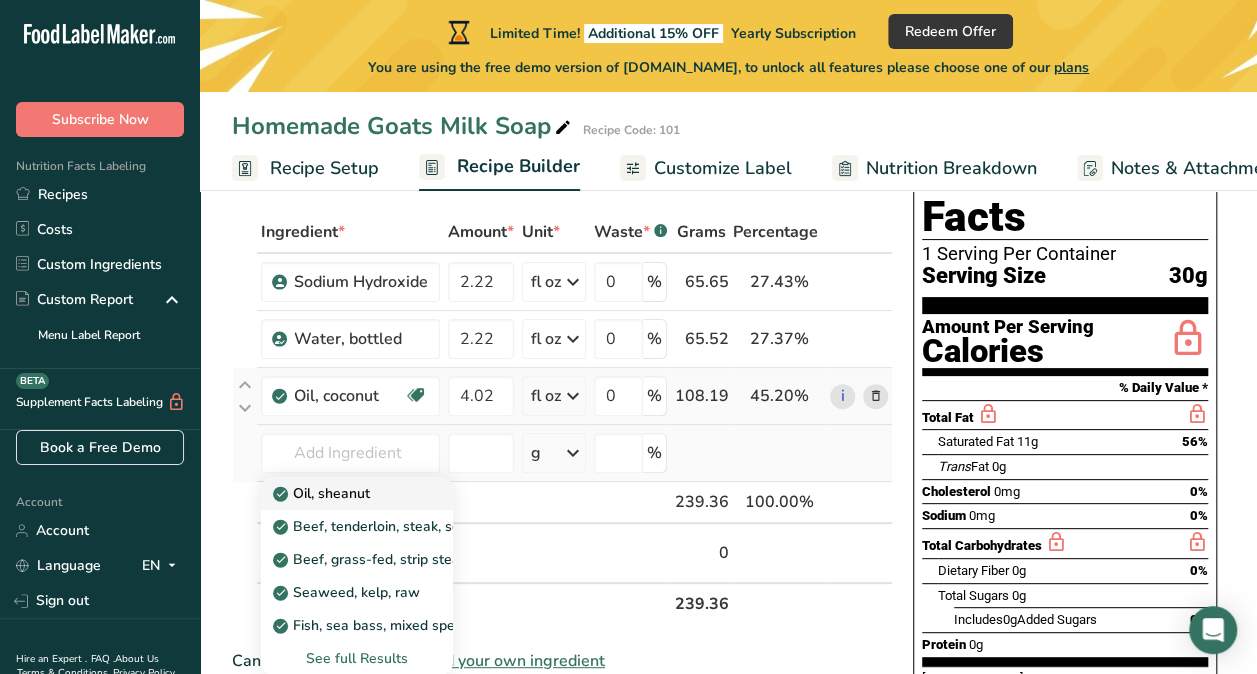 click on "Oil, sheanut" at bounding box center [357, 493] 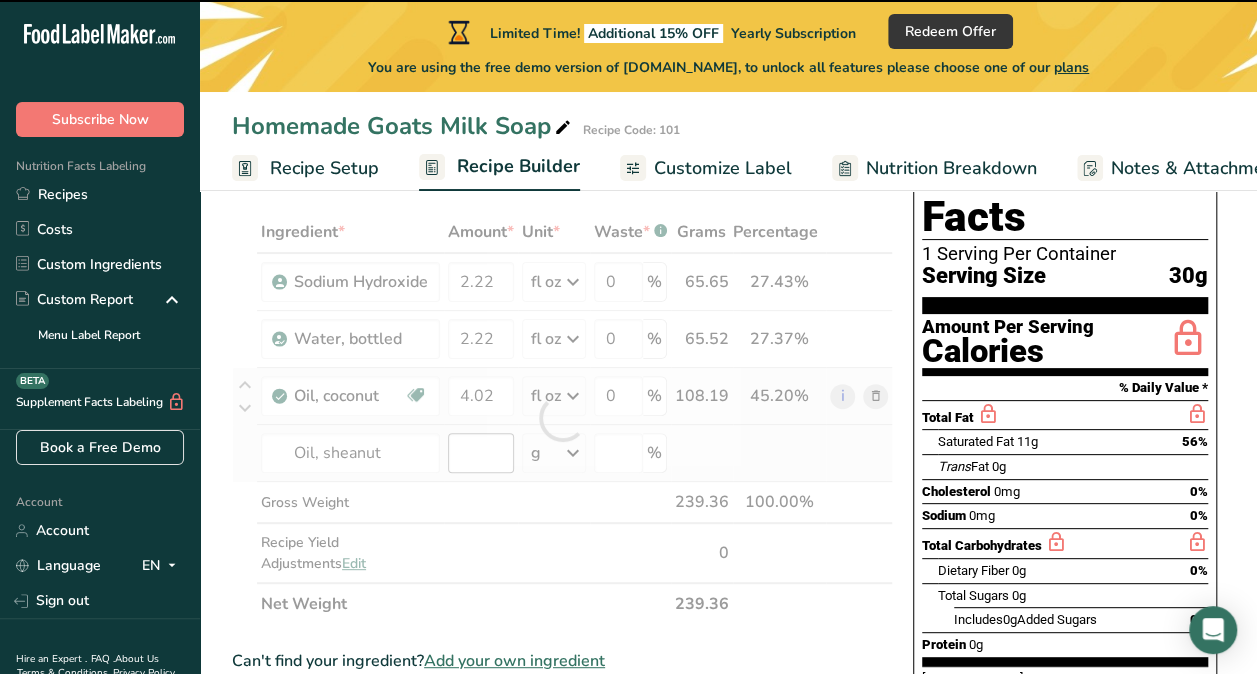 type on "0" 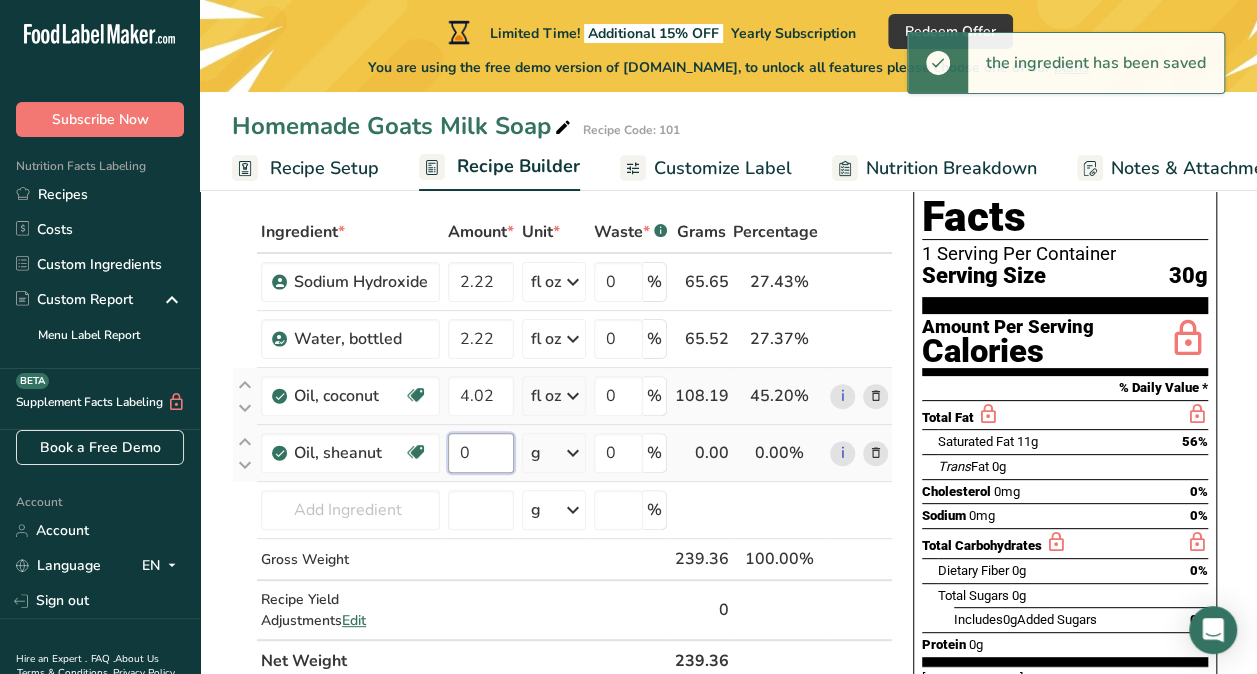 click on "0" at bounding box center [481, 453] 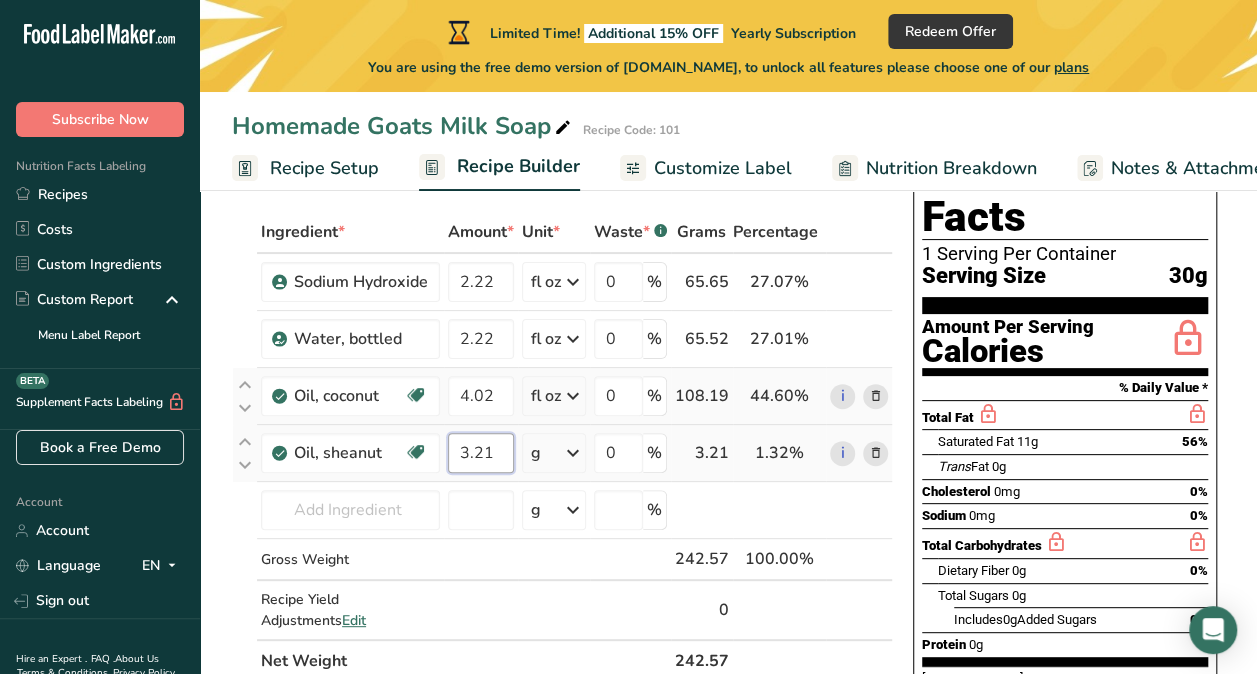 type on "3.21" 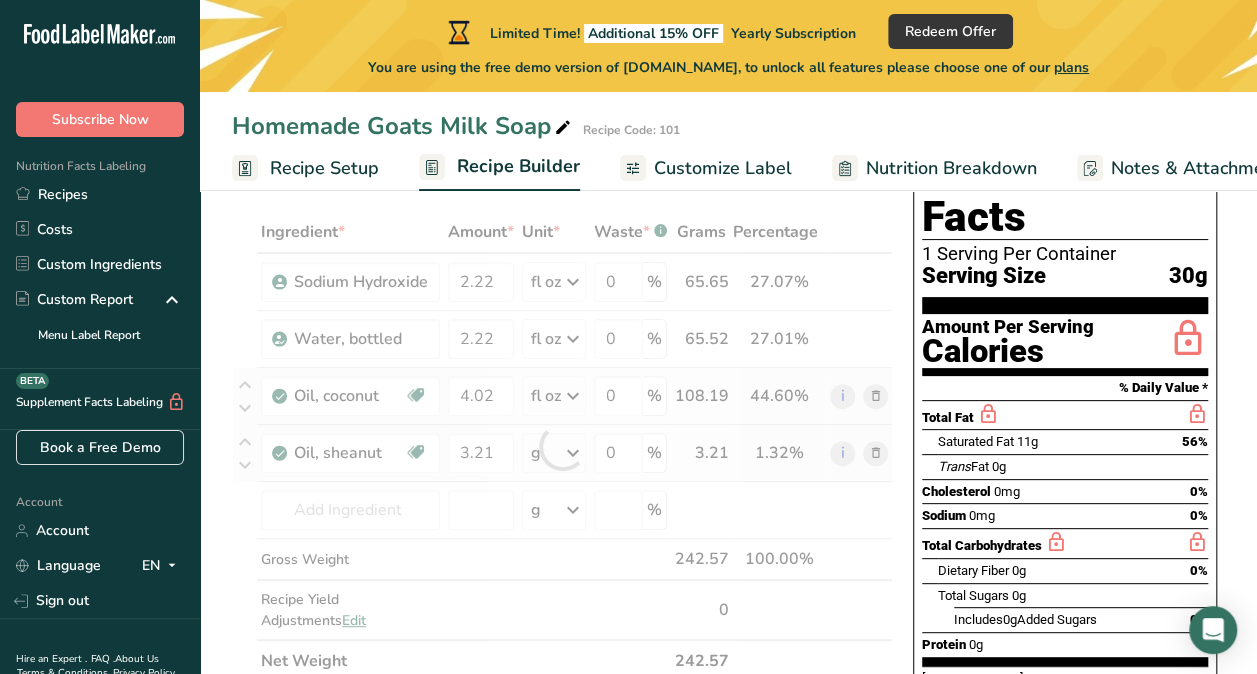 click on "Ingredient *
Amount *
Unit *
Waste *   .a-a{fill:#347362;}.b-a{fill:#fff;}          Grams
Percentage
Sodium Hydroxide
2.22
fl oz
Weight Units
g
kg
mg
See more
Volume Units
l
mL
fl oz
See more
0
%
65.65
27.07%
i
Water, bottled
2.22
fl oz
Weight Units
g
kg
mg
See more
Volume Units
l
0.998
lb/ft3
g/cm3
Confirm
mL
0.998               0.998" at bounding box center (562, 446) 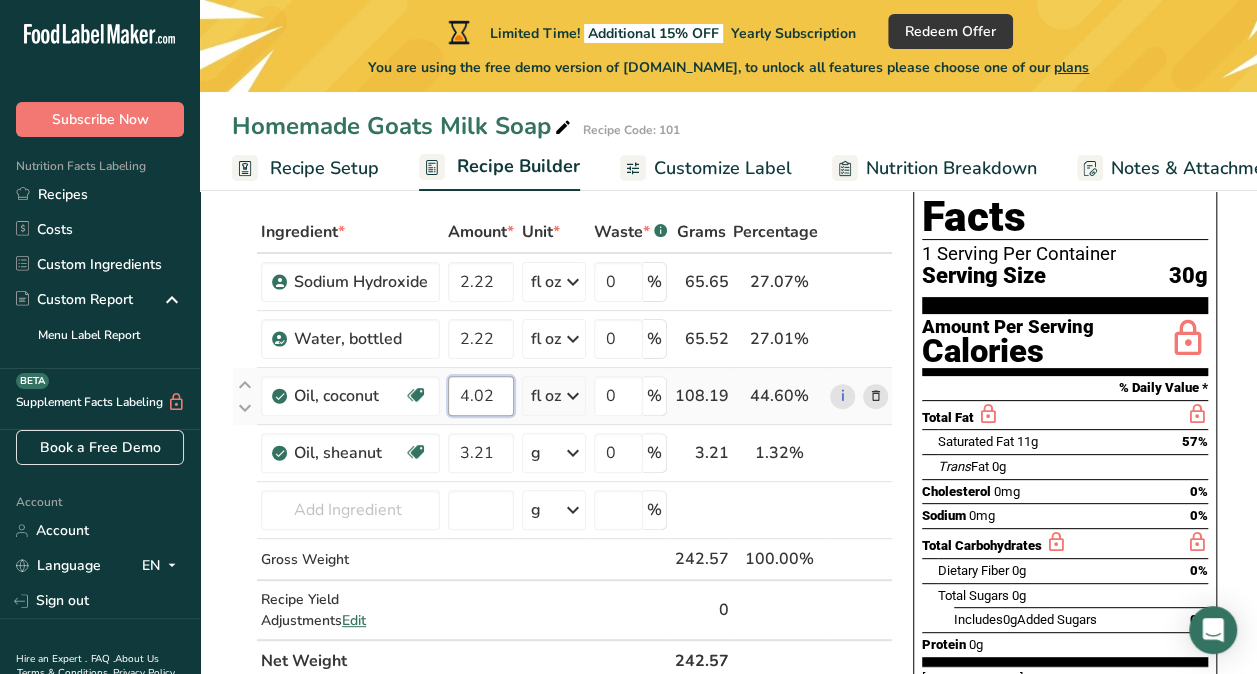 click on "4.02" at bounding box center [481, 396] 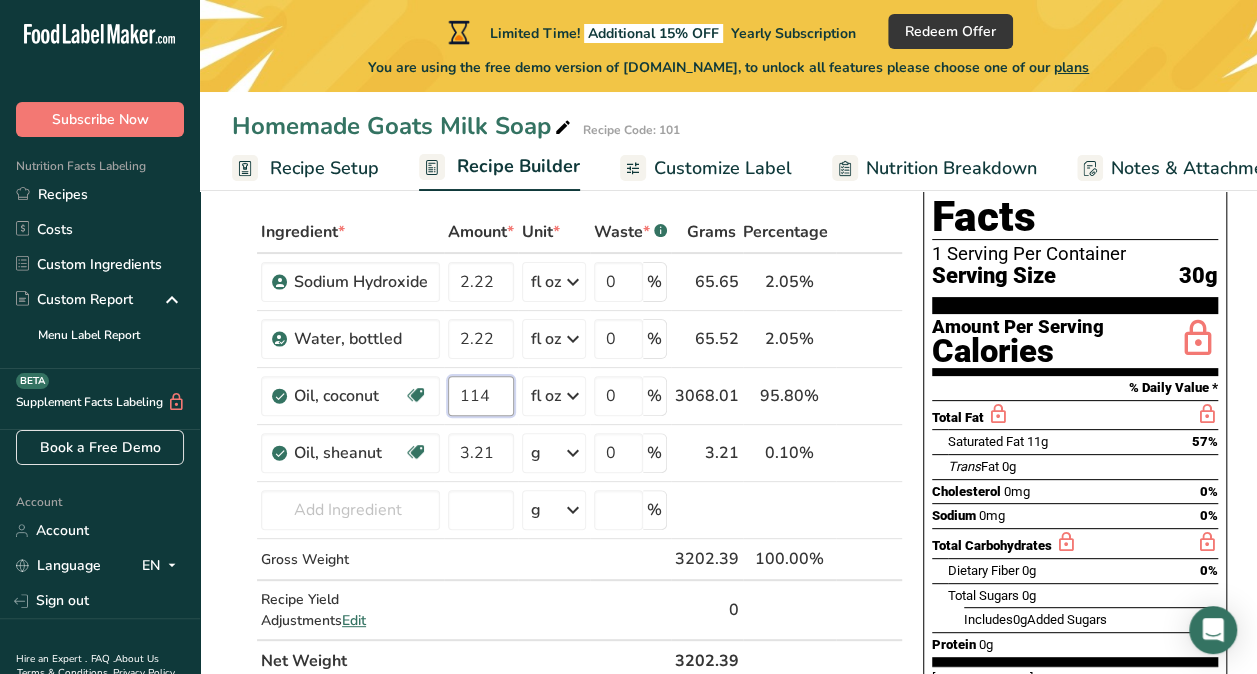 type on "114" 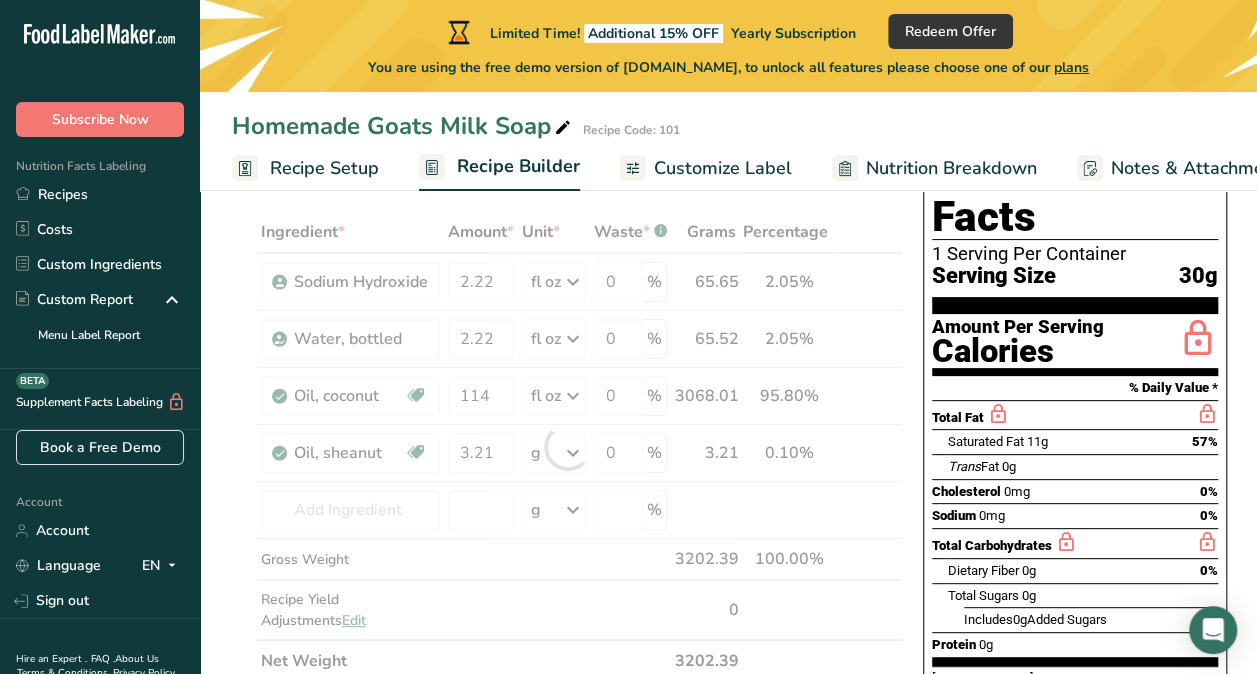 click on "Ingredient *
Amount *
Unit *
Waste *   .a-a{fill:#347362;}.b-a{fill:#fff;}          Grams
Percentage
Sodium Hydroxide
2.22
fl oz
Weight Units
g
kg
mg
See more
Volume Units
l
mL
fl oz
See more
0
%
65.65
2.05%
i
Water, bottled
2.22
fl oz
Weight Units
g
kg
mg
See more
Volume Units
l
0.998
lb/ft3
g/cm3
Confirm
mL
0.998               0.998" at bounding box center (567, 446) 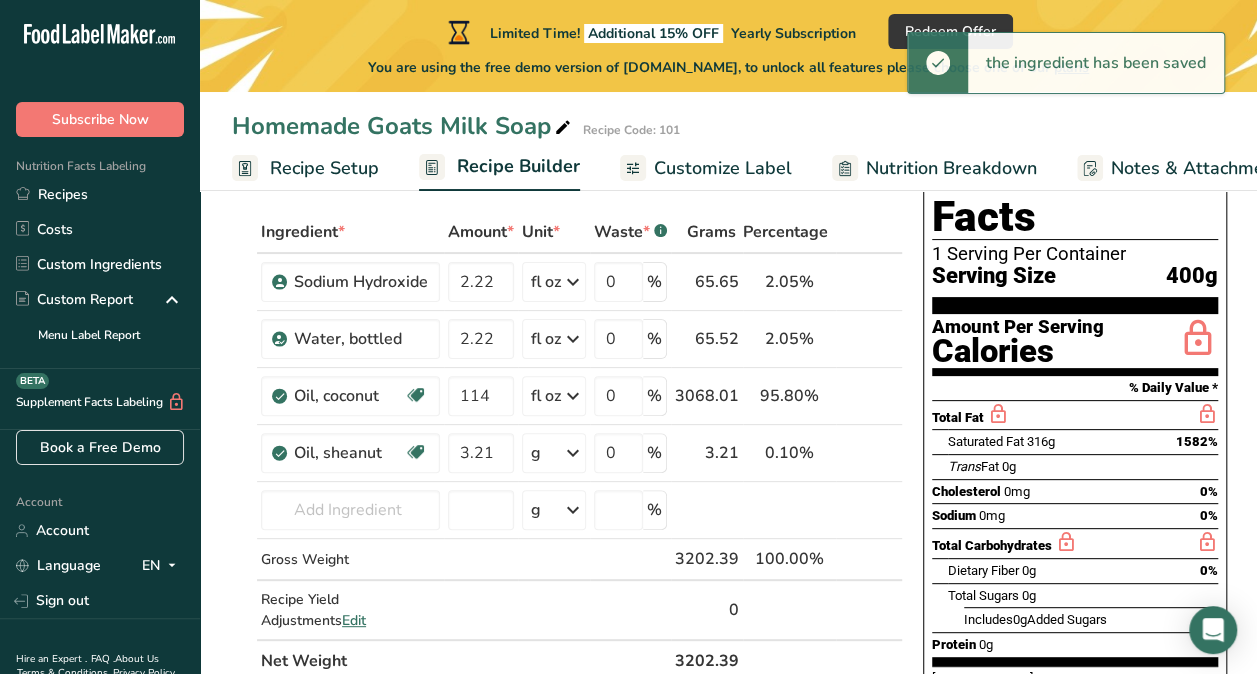 click at bounding box center [573, 396] 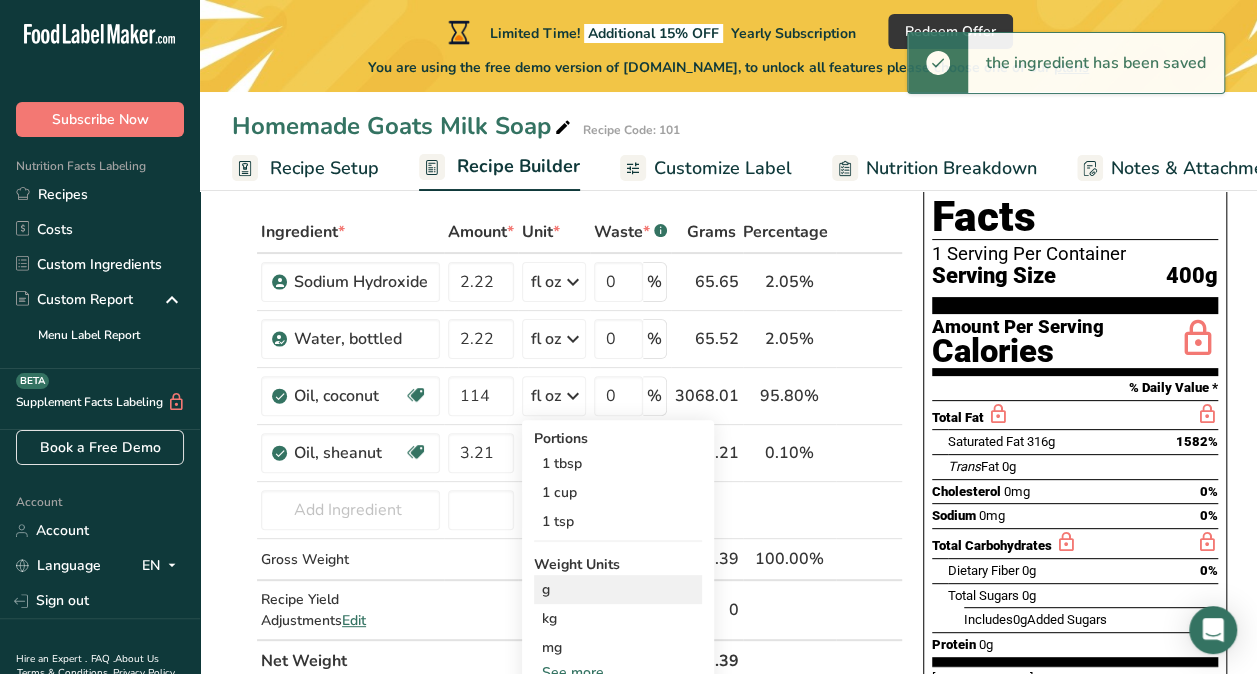 click on "g" at bounding box center (618, 589) 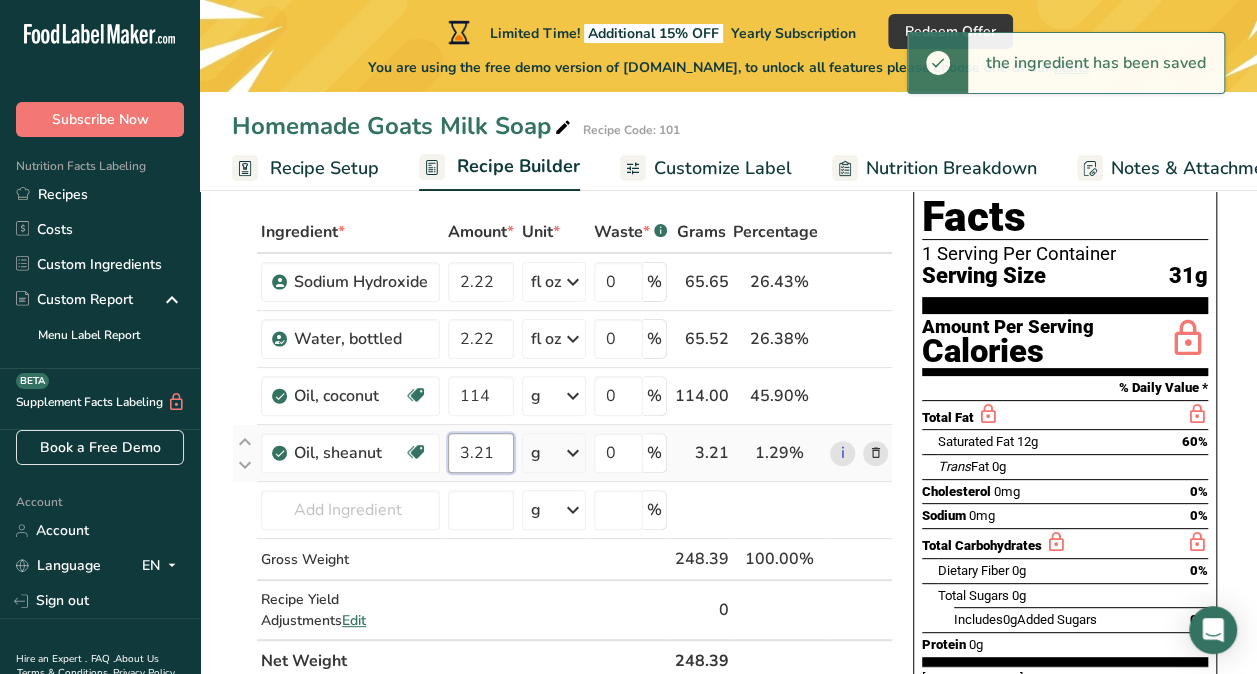 click on "3.21" at bounding box center [481, 453] 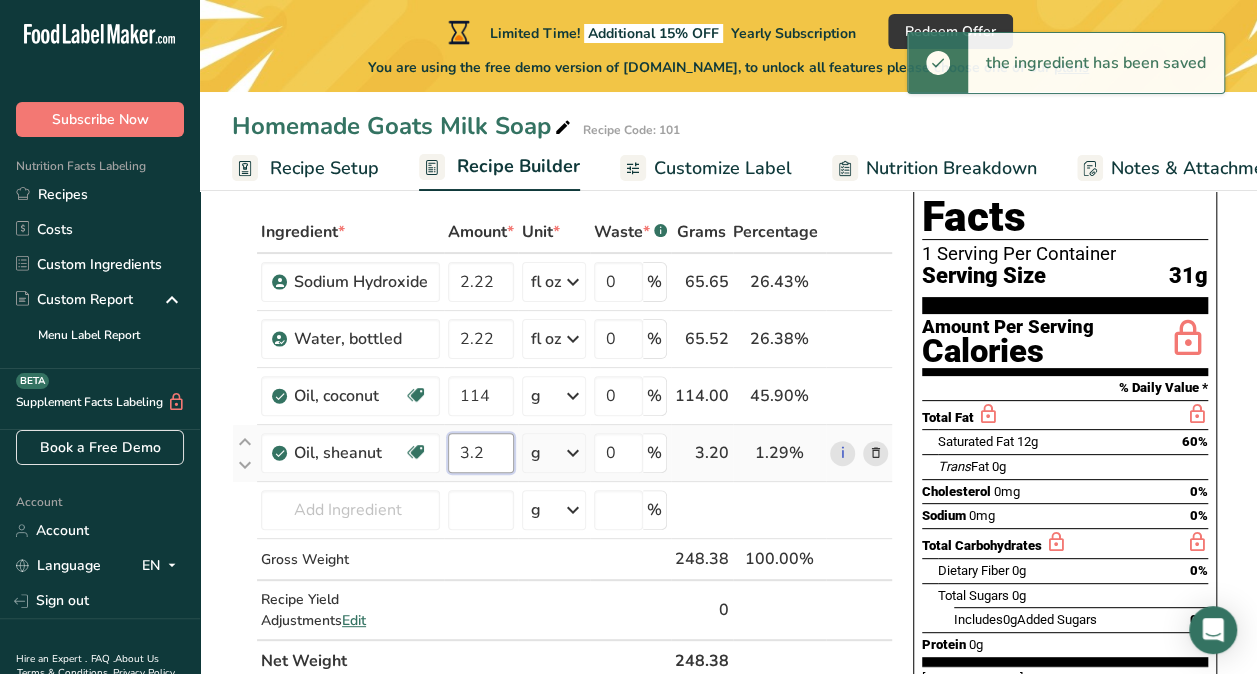 type on "3" 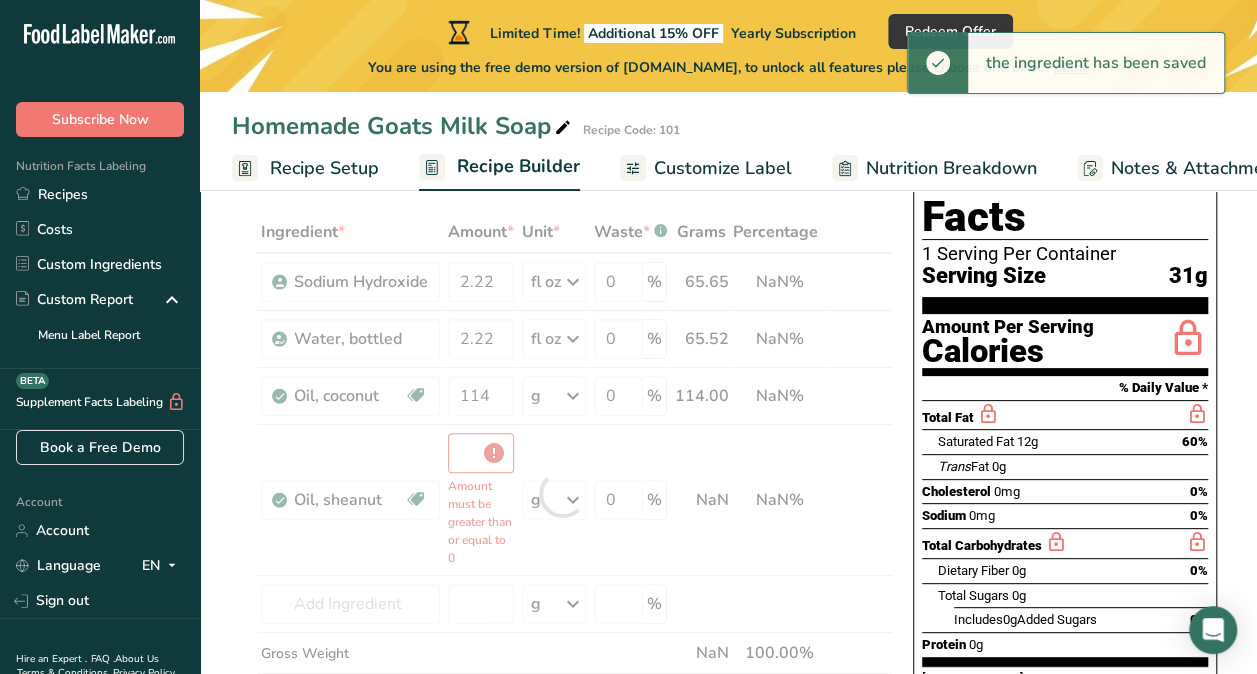 type on "0" 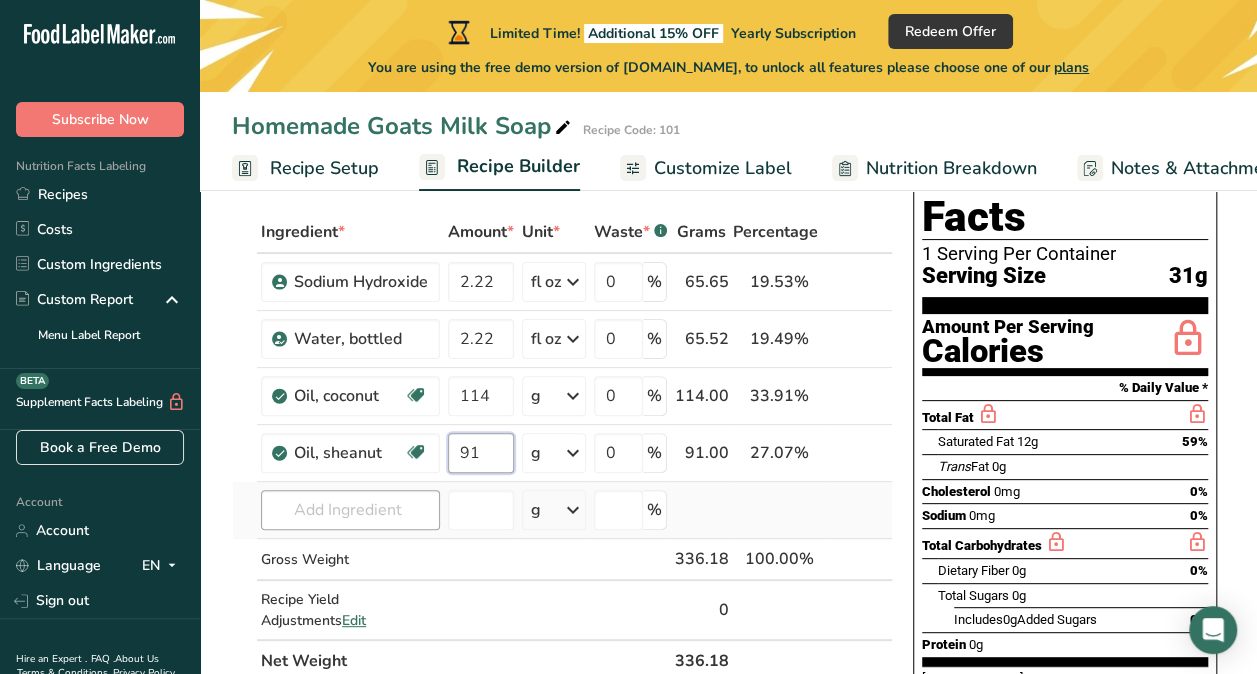 type on "91" 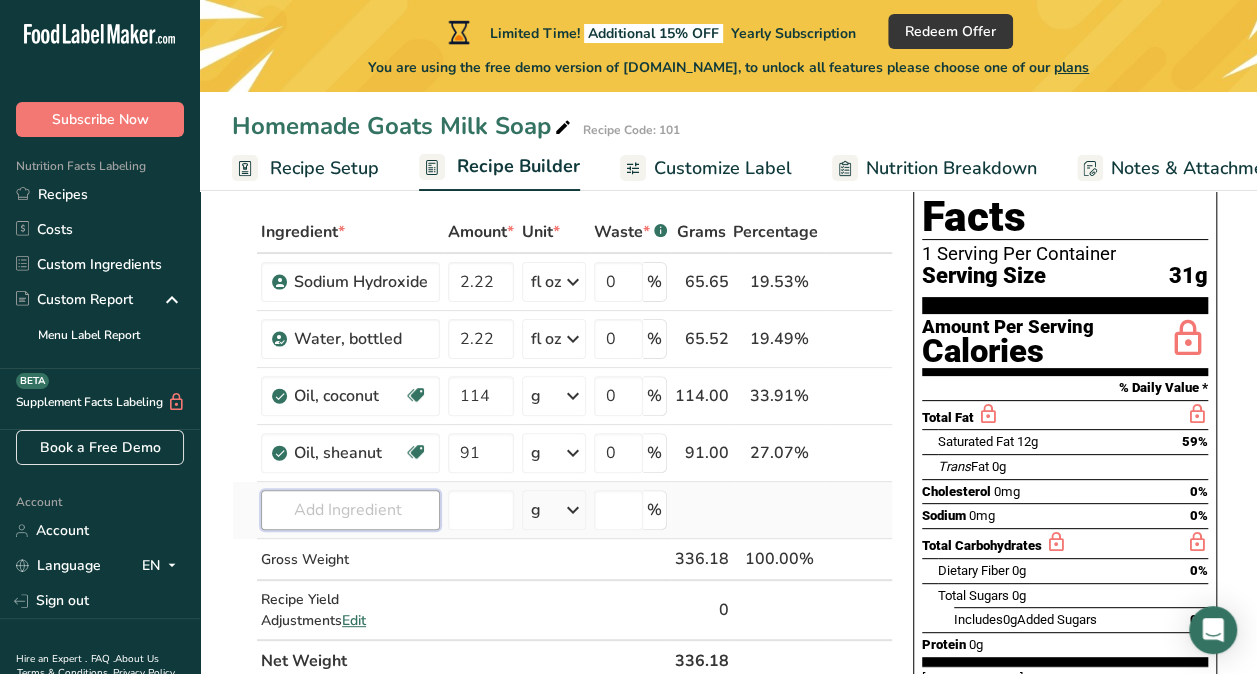 click on "Ingredient *
Amount *
Unit *
Waste *   .a-a{fill:#347362;}.b-a{fill:#fff;}          Grams
Percentage
Sodium Hydroxide
2.22
fl oz
Weight Units
g
kg
mg
See more
Volume Units
l
mL
fl oz
See more
0
%
65.65
19.53%
i
Water, bottled
2.22
fl oz
Weight Units
g
kg
mg
See more
Volume Units
l
0.998
lb/ft3
g/cm3
Confirm
mL
0.998               0.998" at bounding box center (562, 446) 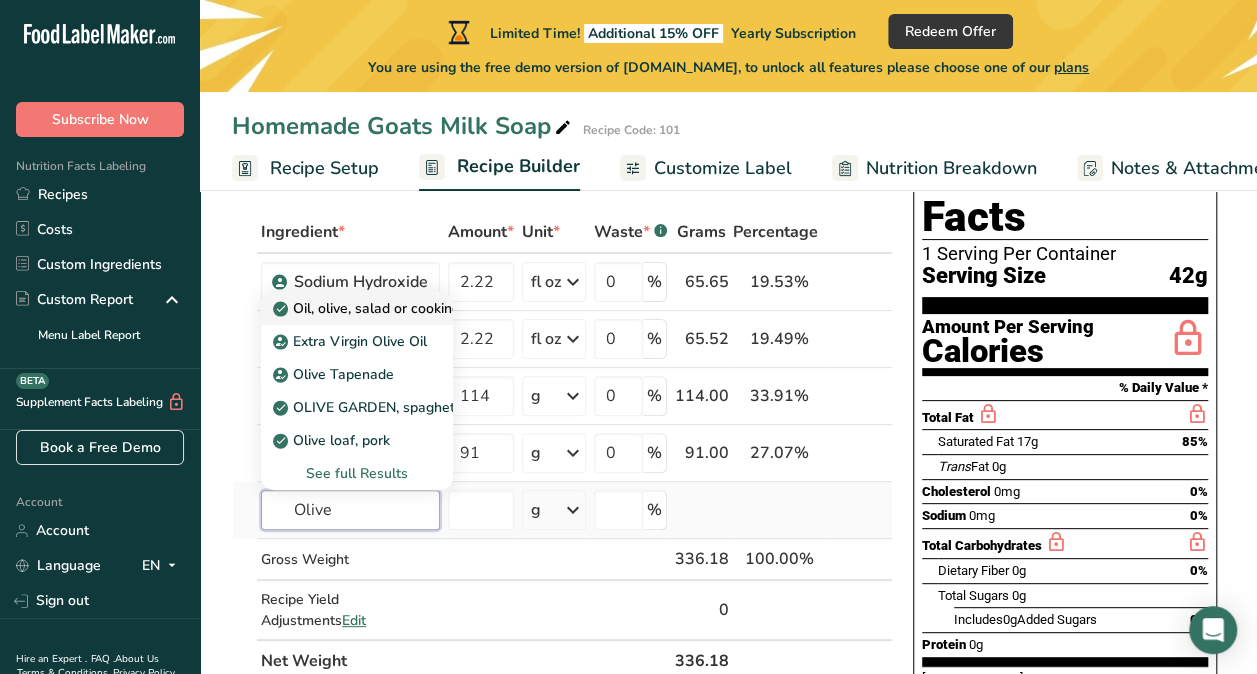type on "Olive" 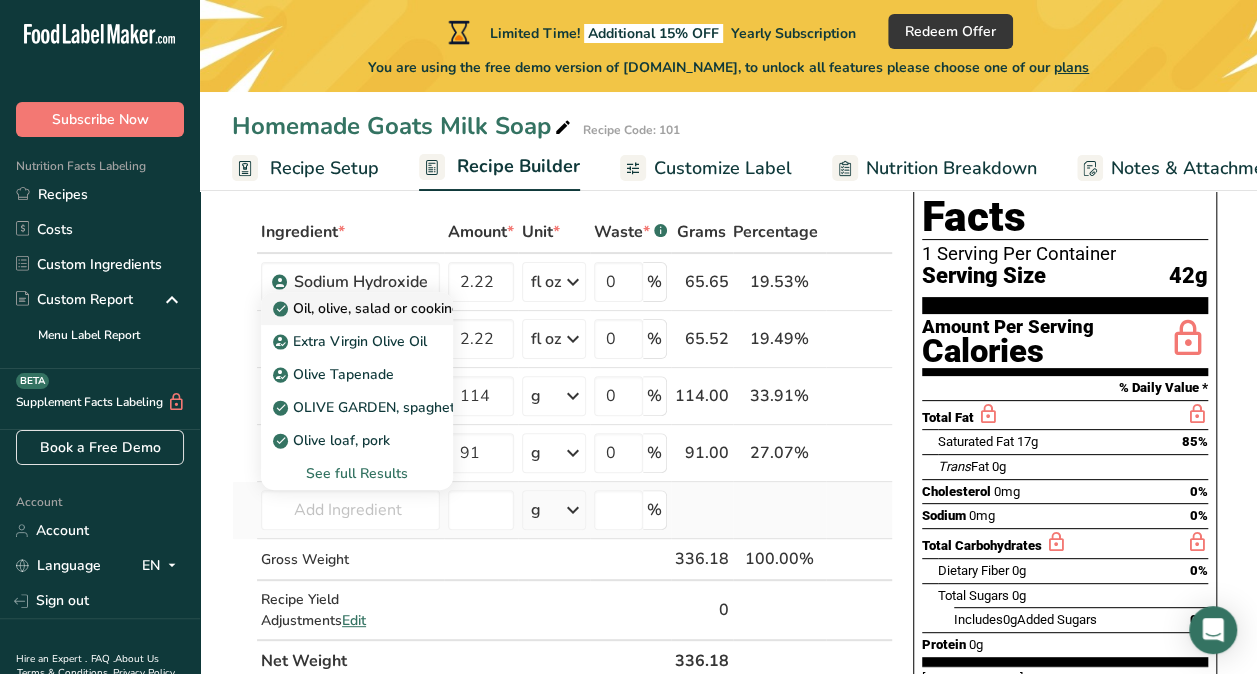 click on "Oil, olive, salad or cooking" at bounding box center [368, 308] 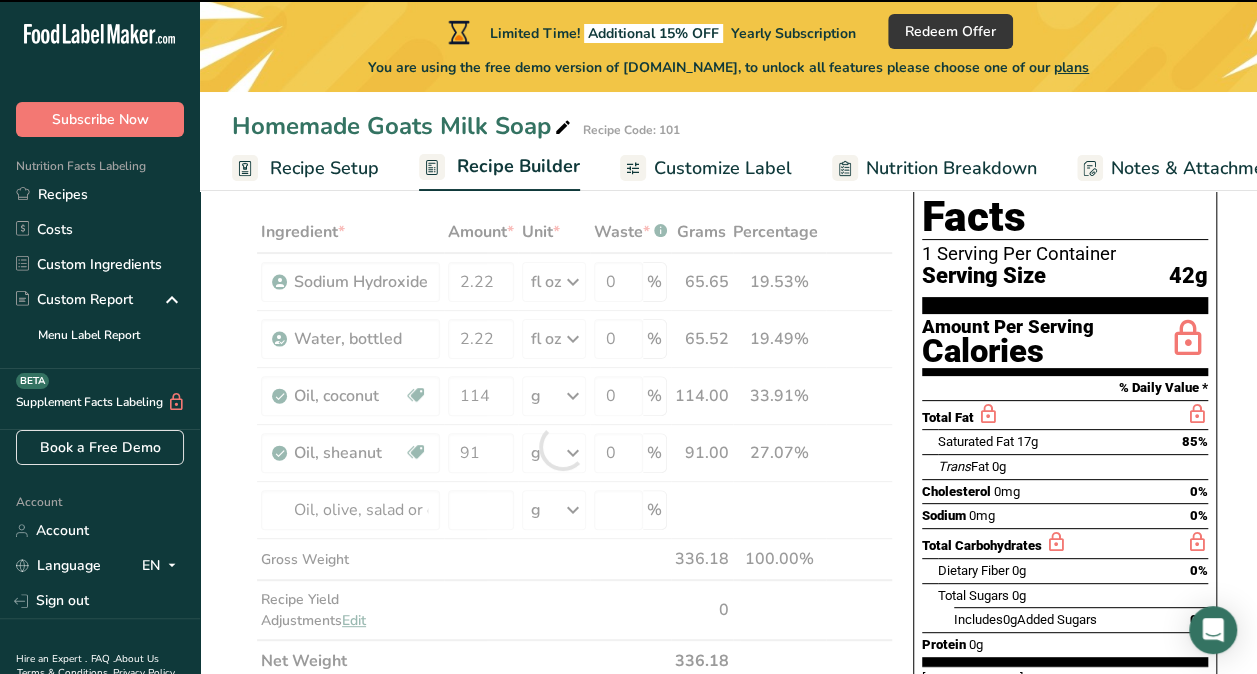 type on "0" 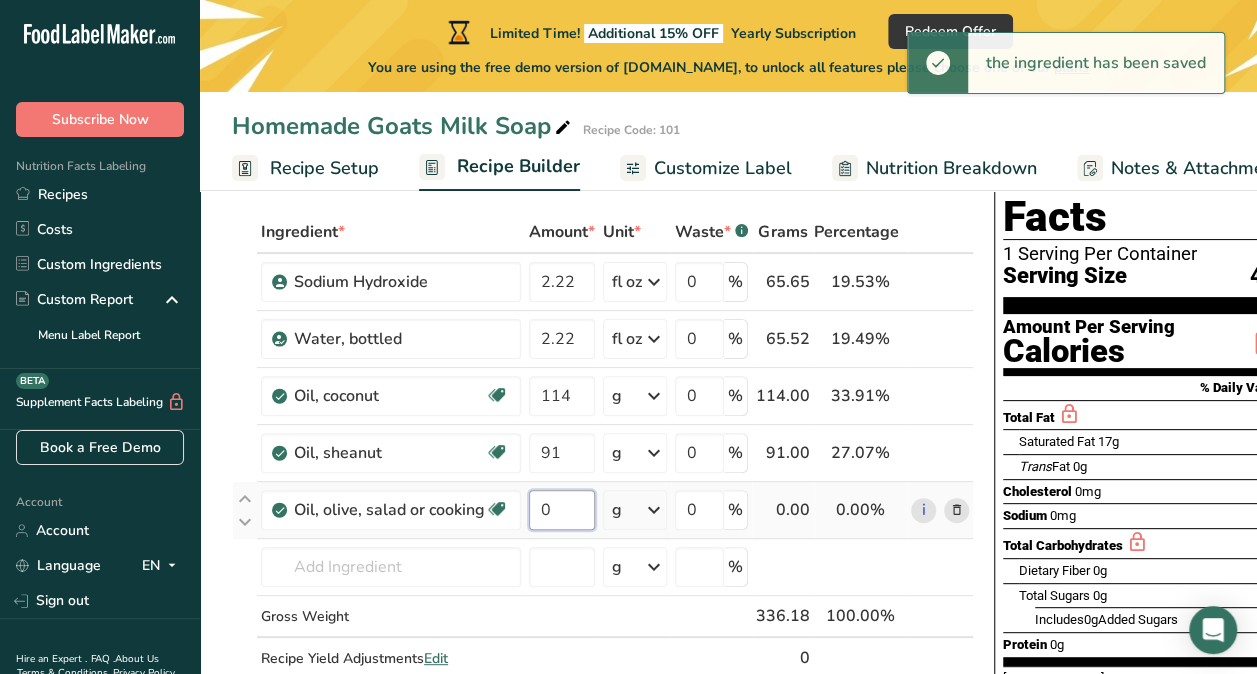 click on "0" at bounding box center (562, 510) 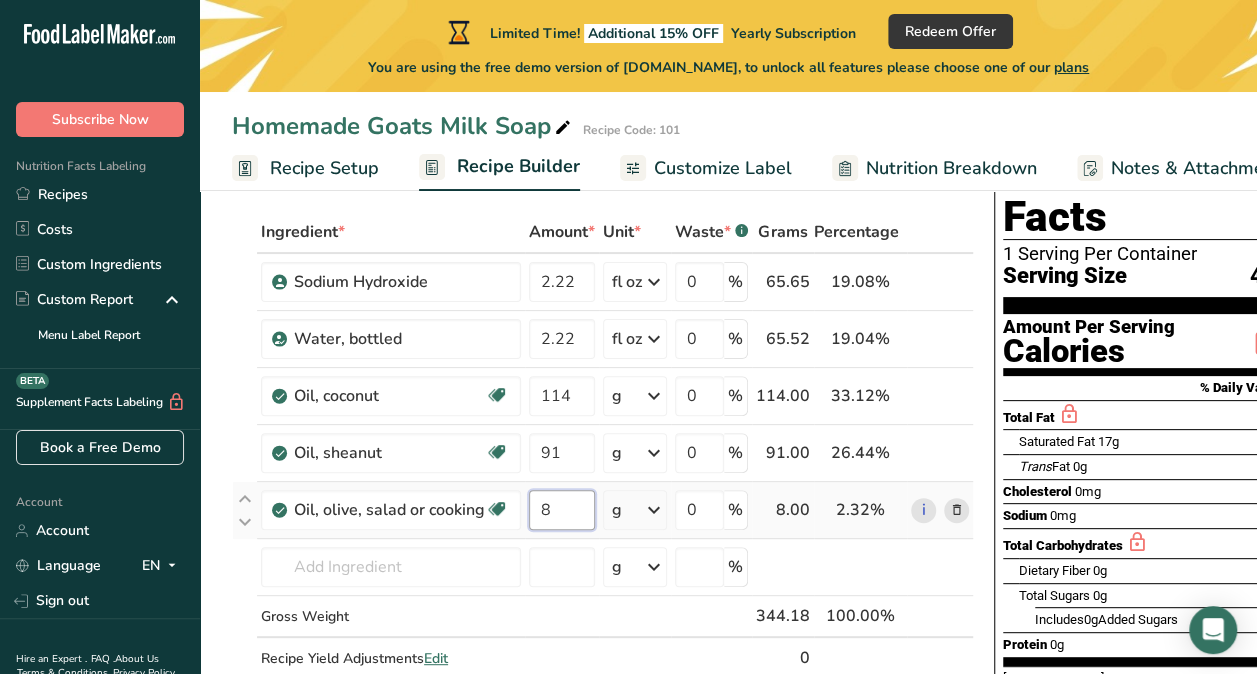 type on "8" 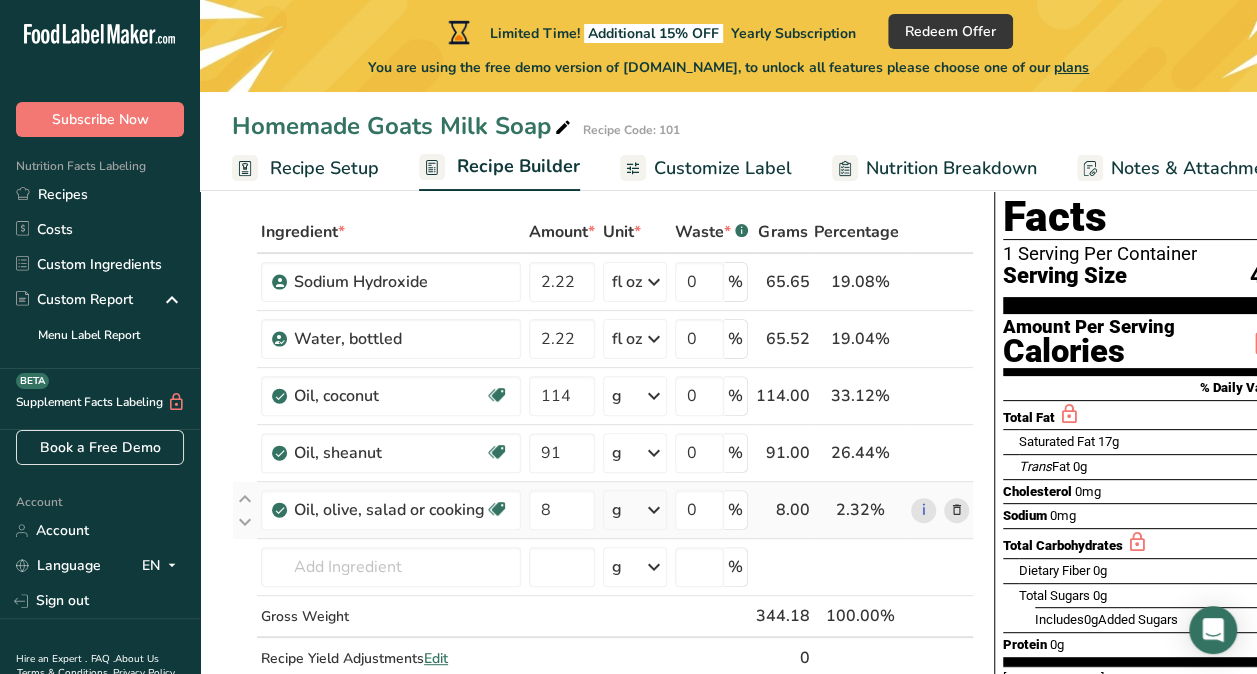 click on "Ingredient *
Amount *
Unit *
Waste *   .a-a{fill:#347362;}.b-a{fill:#fff;}          Grams
Percentage
Sodium Hydroxide
2.22
fl oz
Weight Units
g
kg
mg
See more
Volume Units
l
mL
fl oz
See more
0
%
65.65
19.08%
i
Water, bottled
2.22
fl oz
Weight Units
g
kg
mg
See more
Volume Units
l
0.998
lb/ft3
g/cm3
Confirm
mL
0.998               0.998" at bounding box center (603, 466) 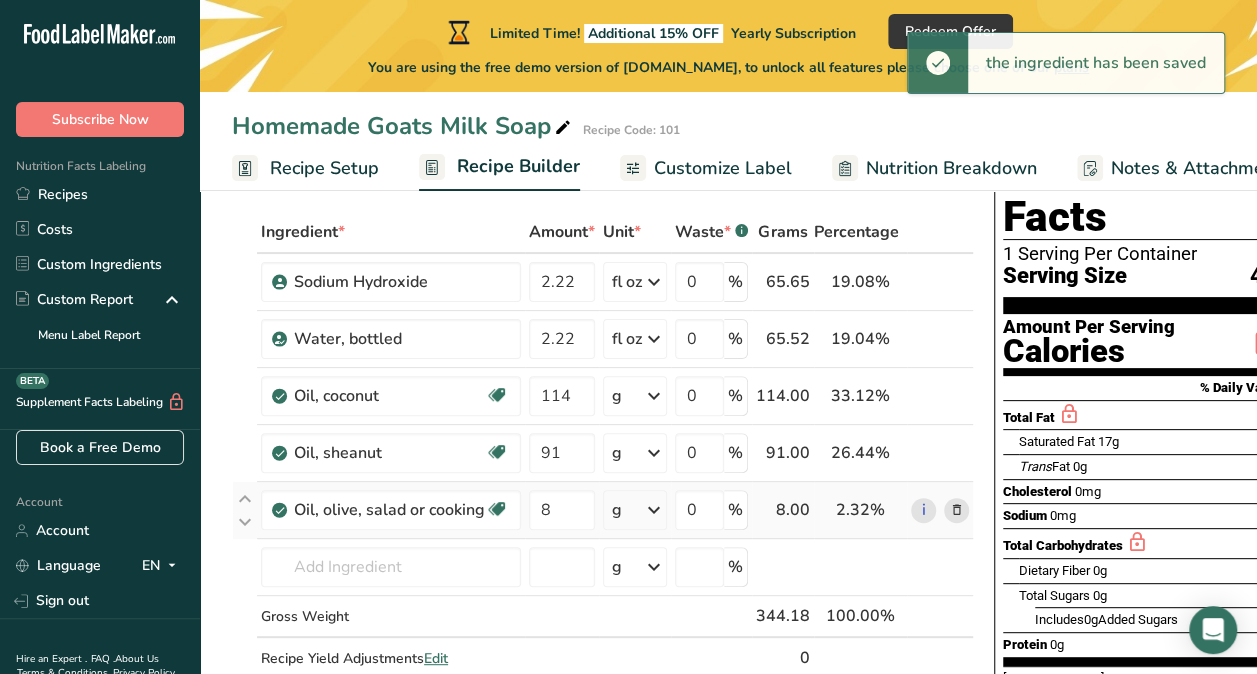 click at bounding box center (654, 510) 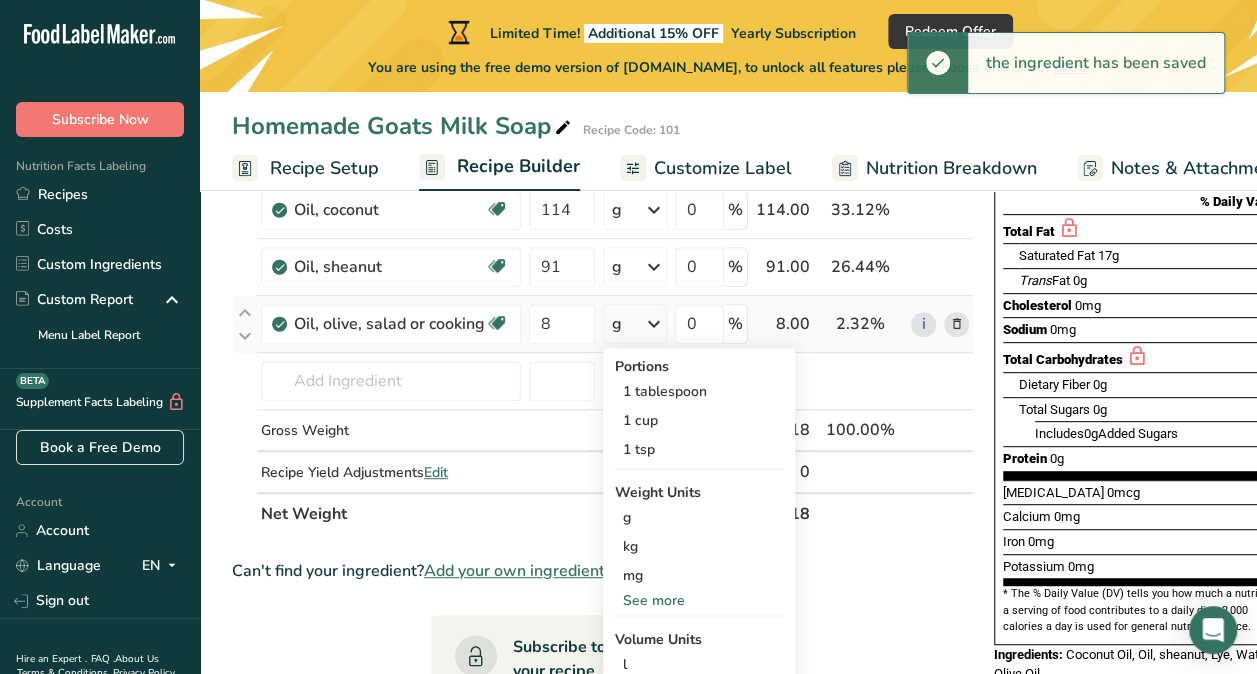 scroll, scrollTop: 352, scrollLeft: 0, axis: vertical 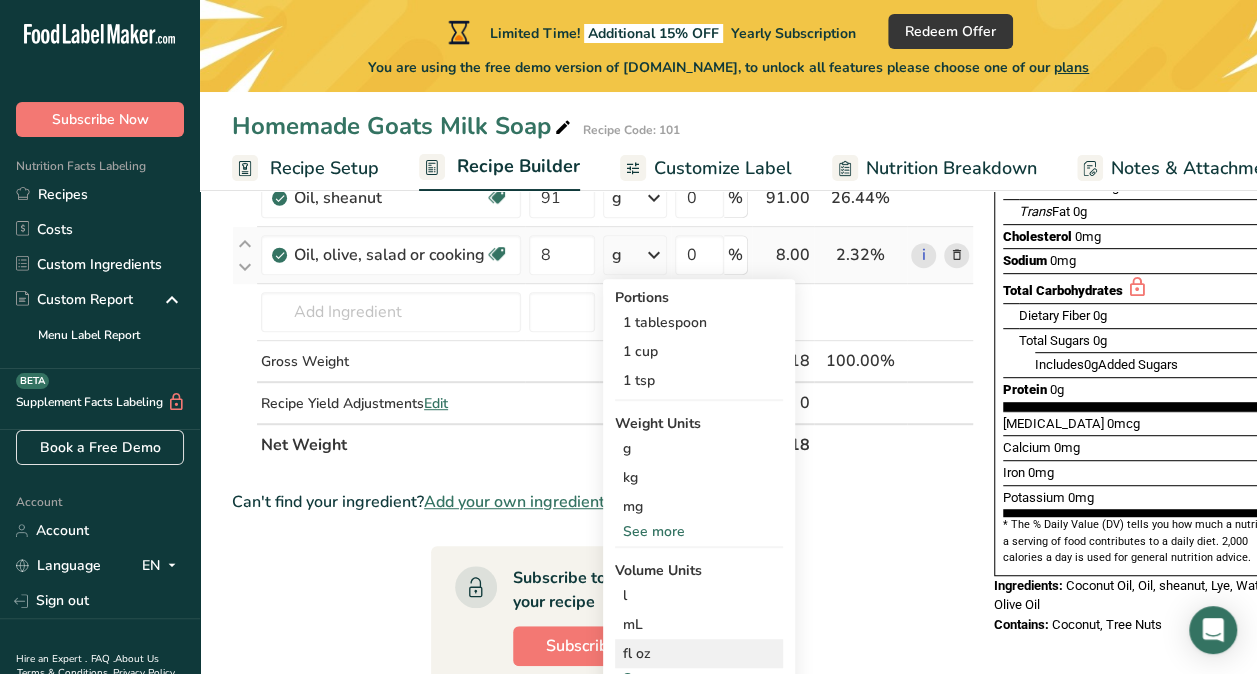 click on "fl oz" at bounding box center (699, 653) 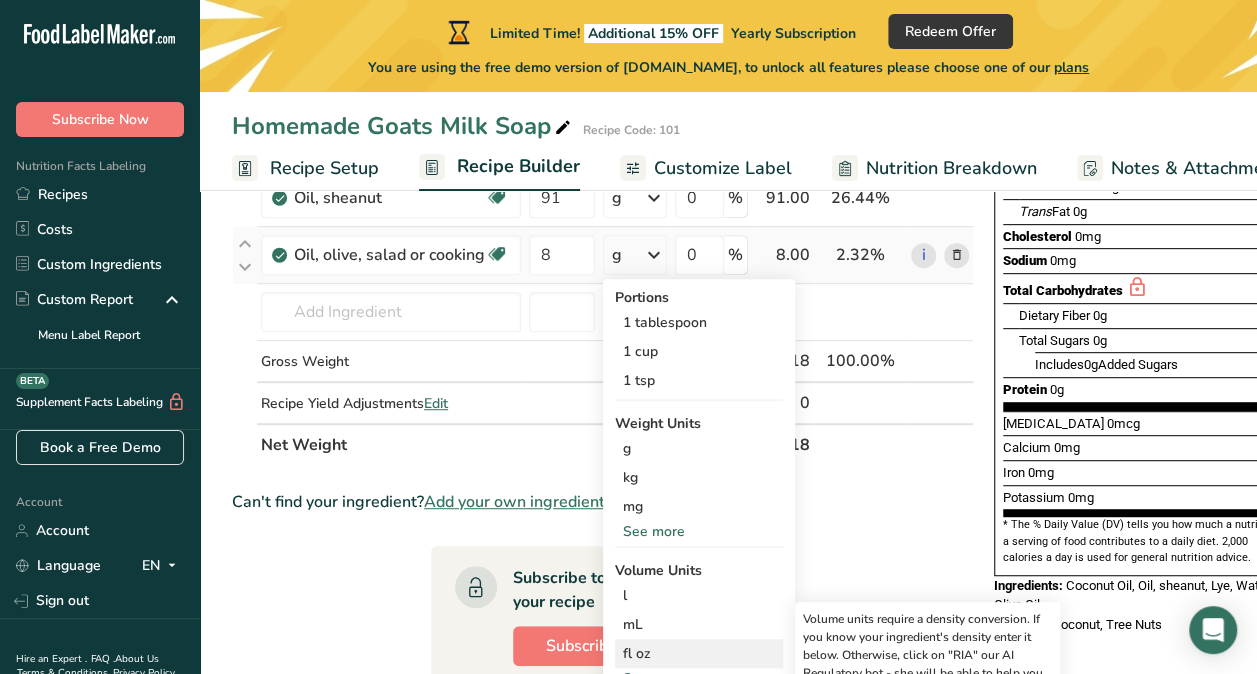 click on "fl oz" at bounding box center [699, 653] 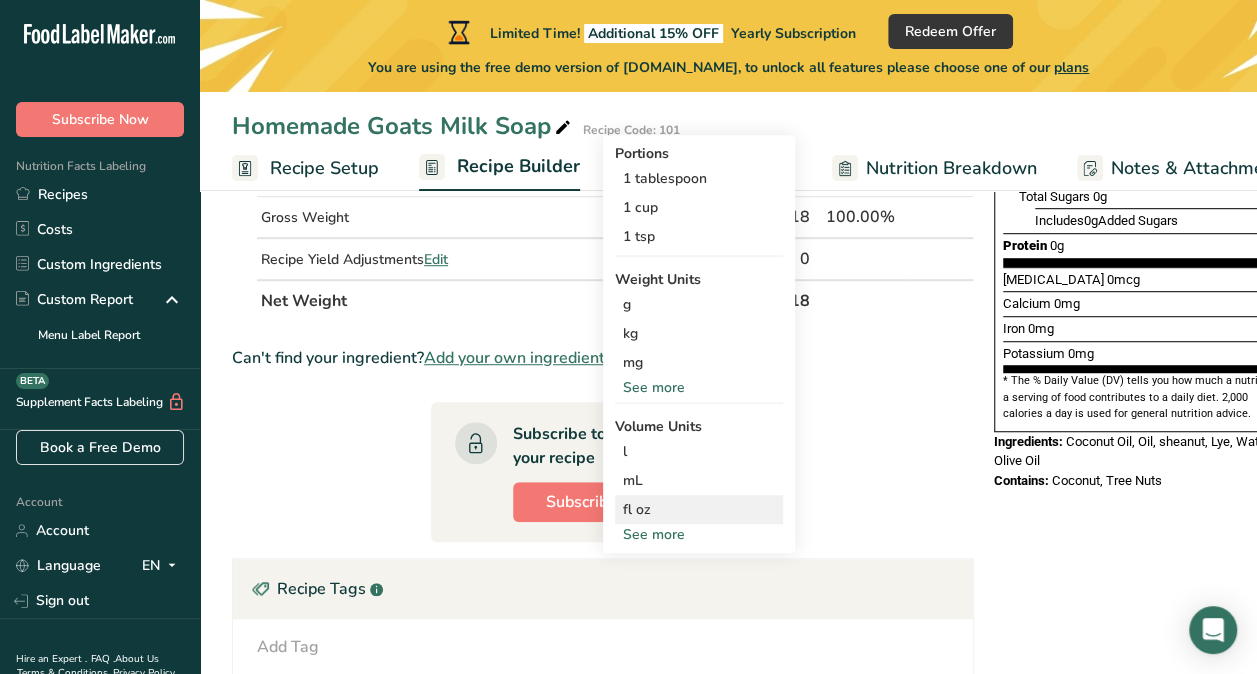 scroll, scrollTop: 533, scrollLeft: 0, axis: vertical 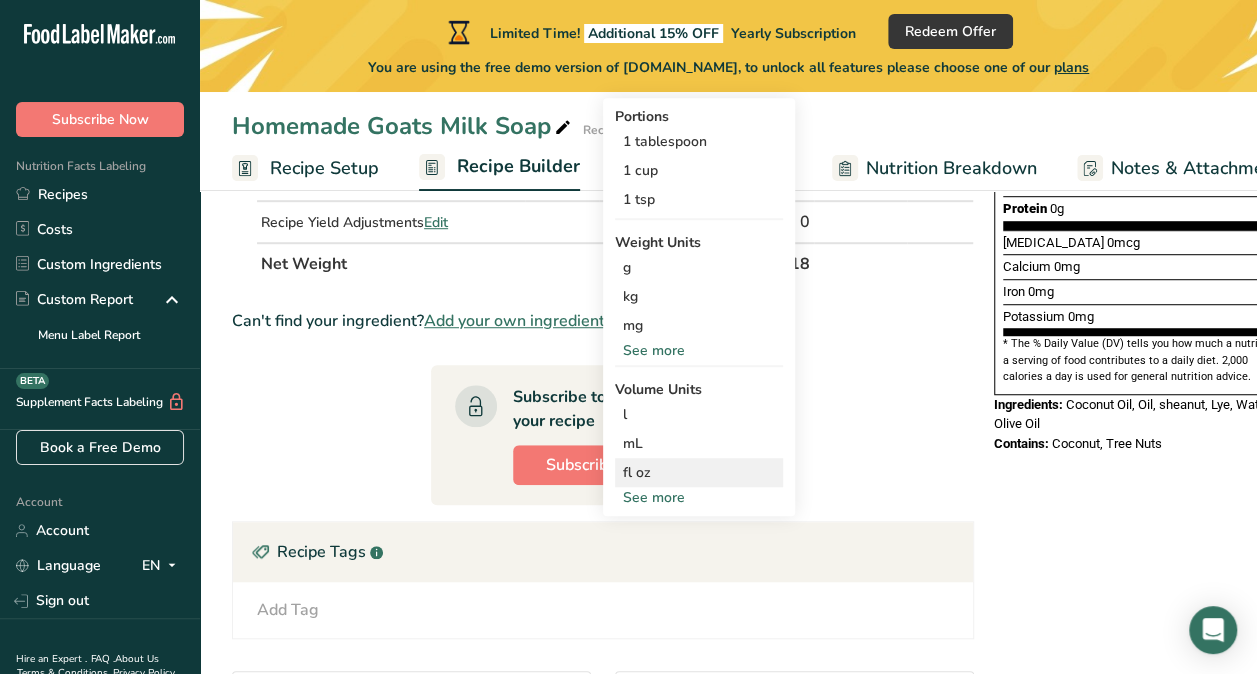 click on "fl oz" at bounding box center [699, 472] 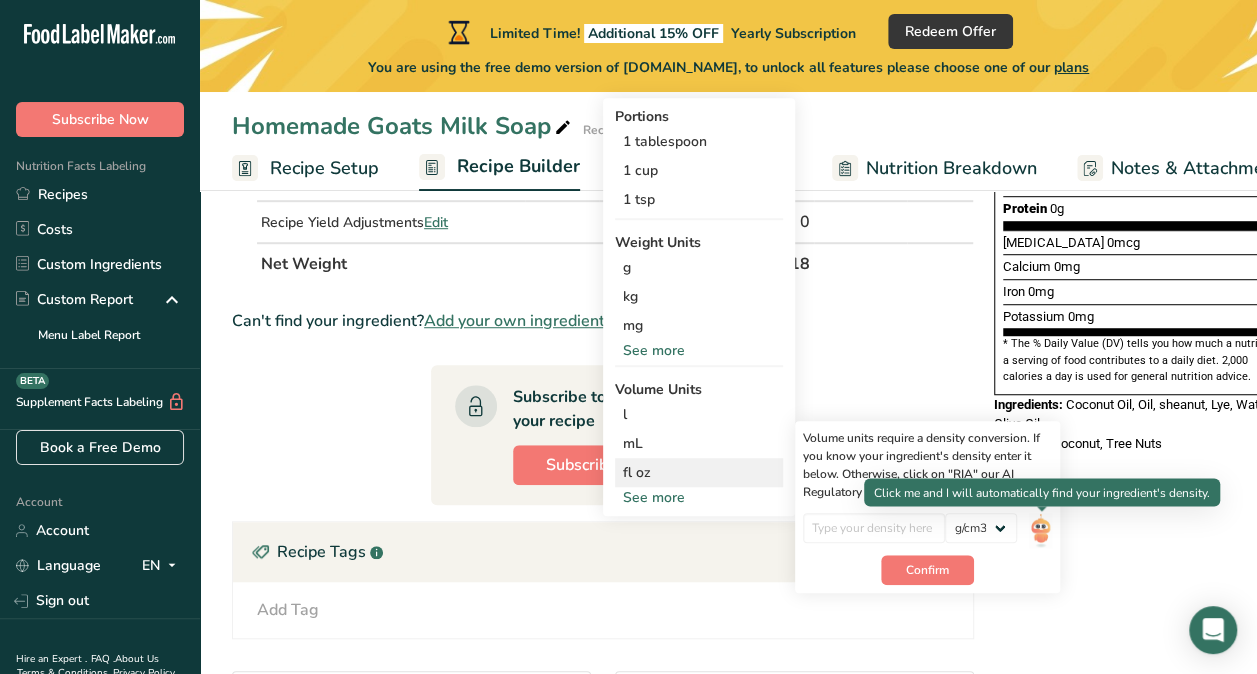 click at bounding box center [1040, 530] 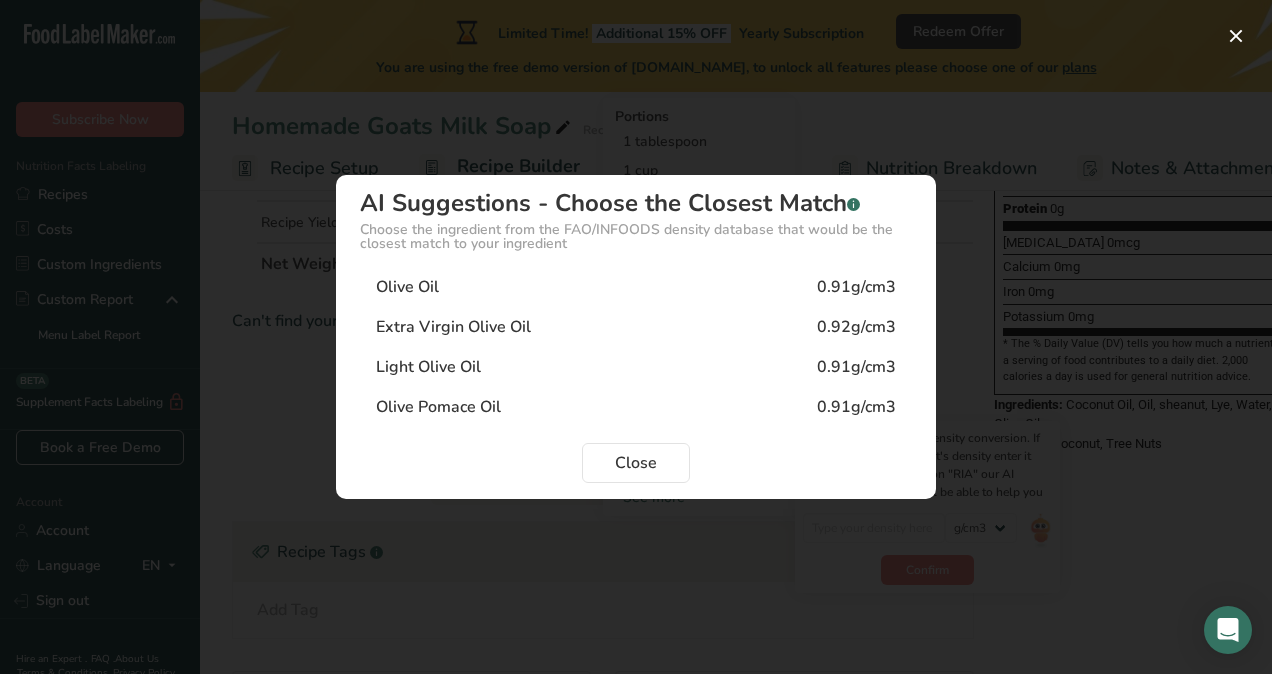 click on "Olive Oil   0.91g/cm3" at bounding box center (636, 287) 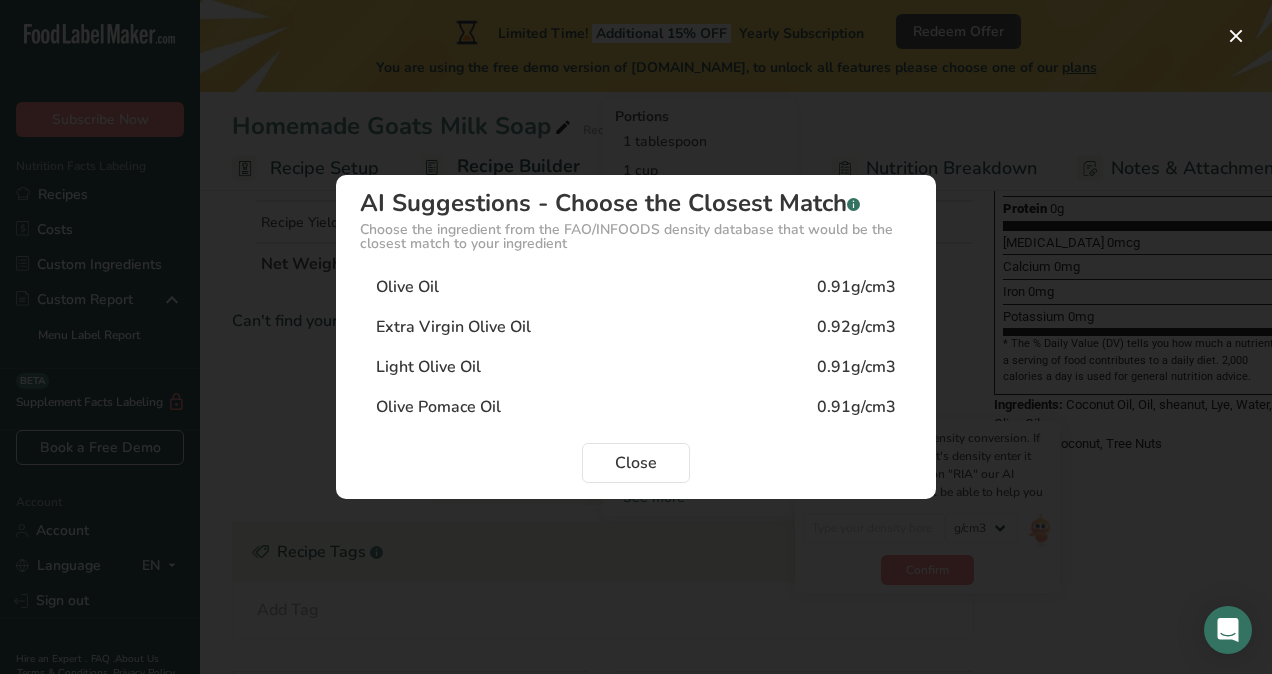 type on "0.91" 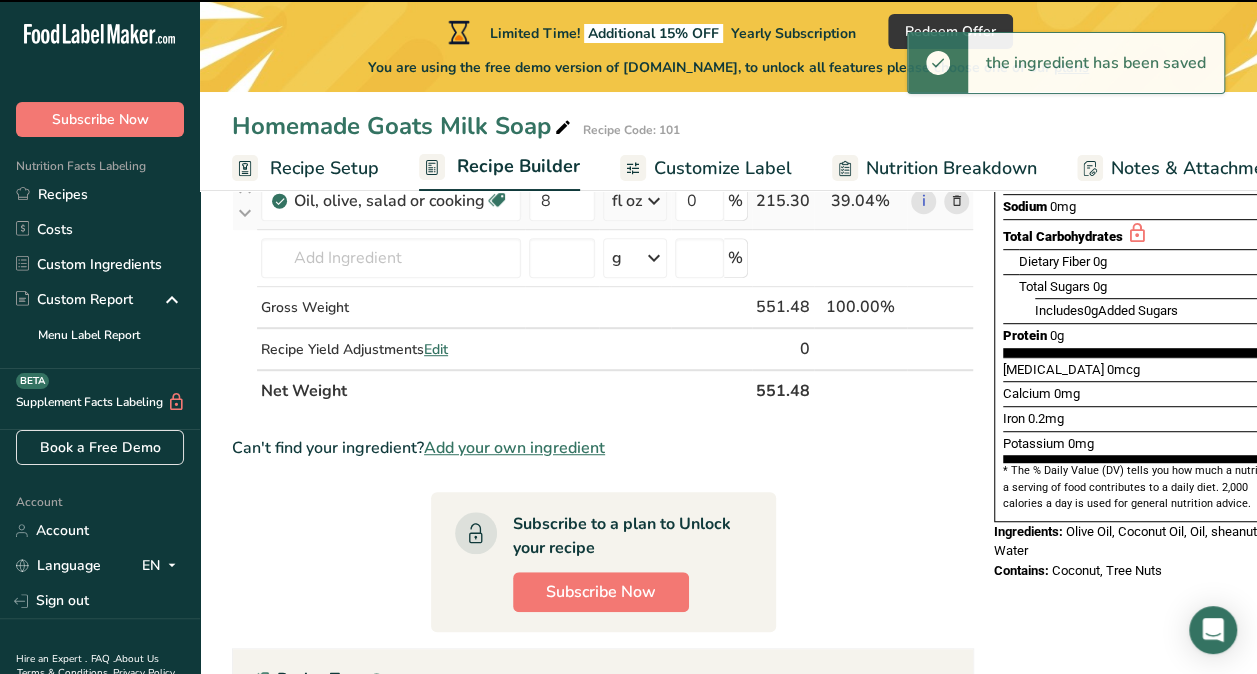 scroll, scrollTop: 191, scrollLeft: 0, axis: vertical 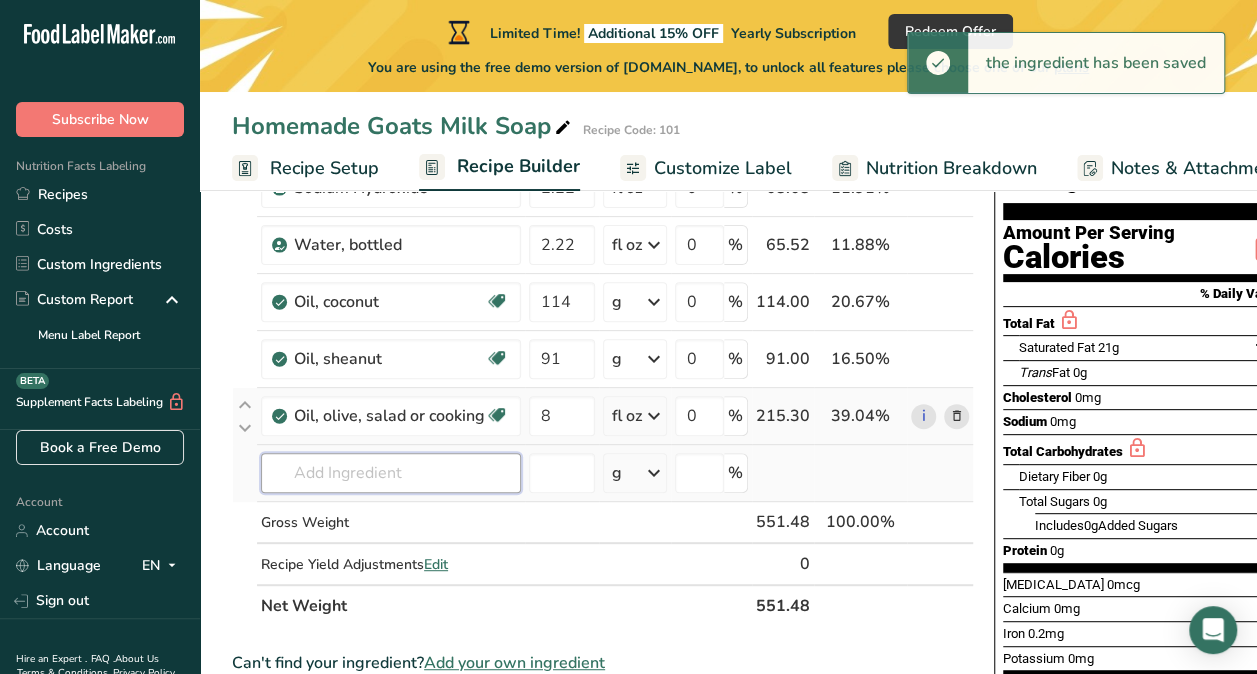click at bounding box center [391, 473] 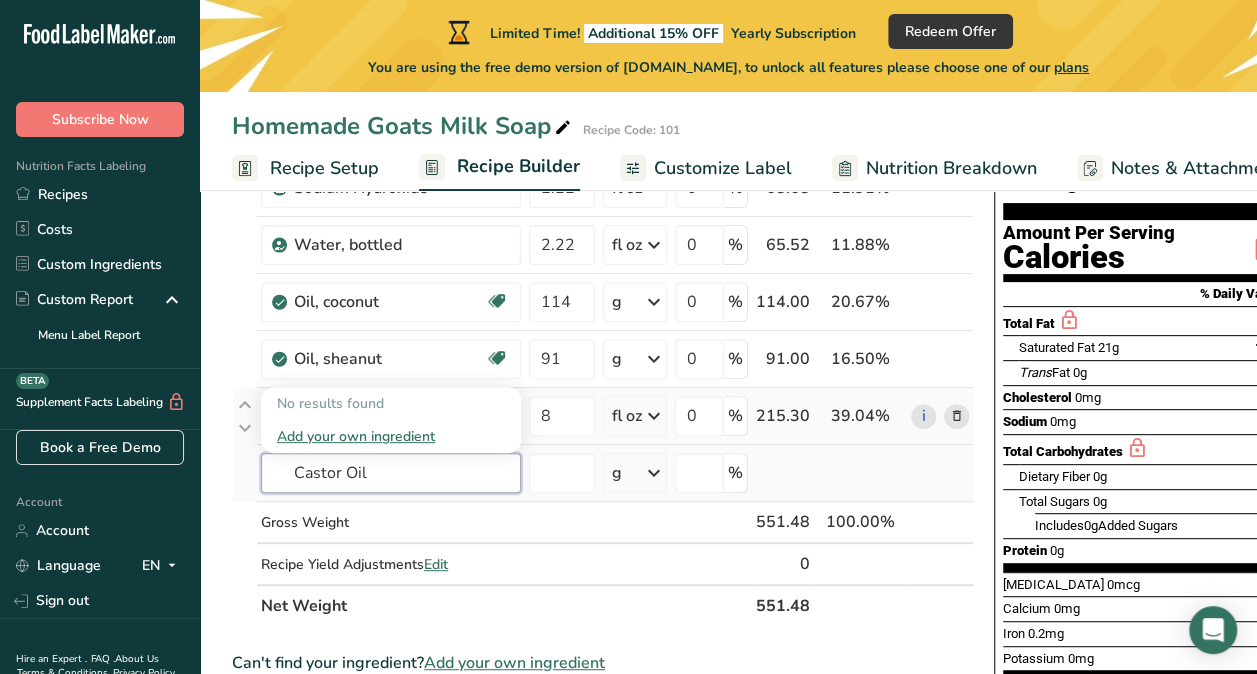 type on "Castor Oil" 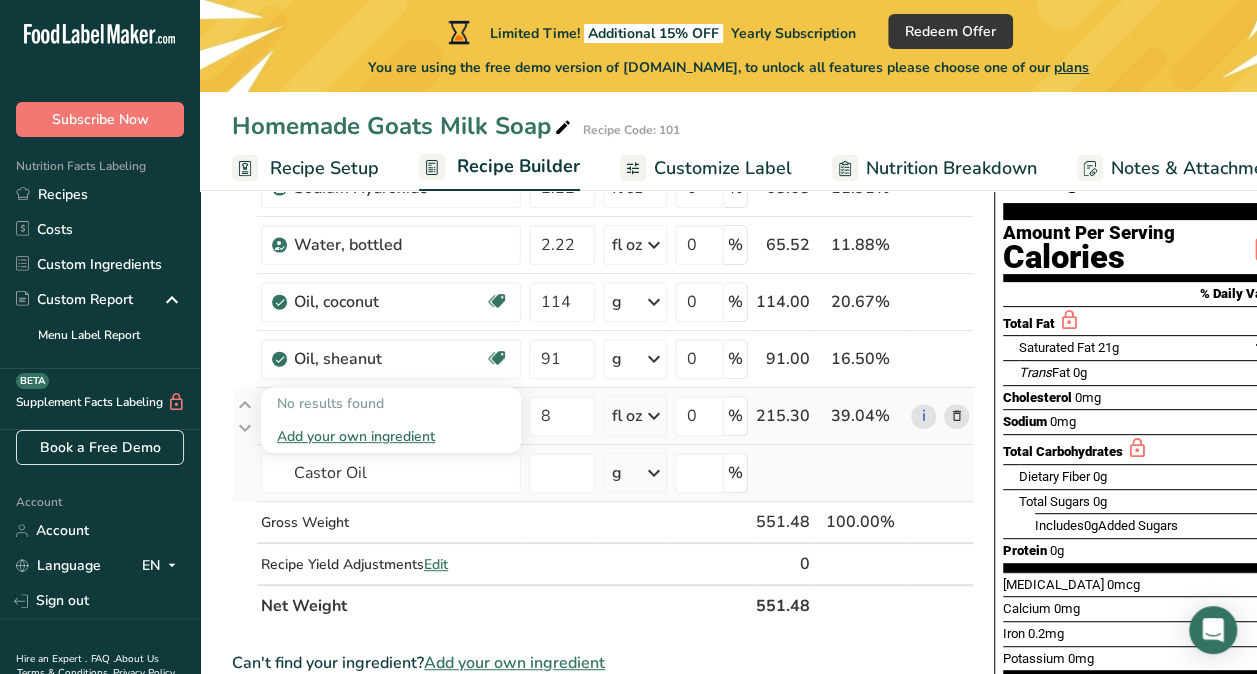 type 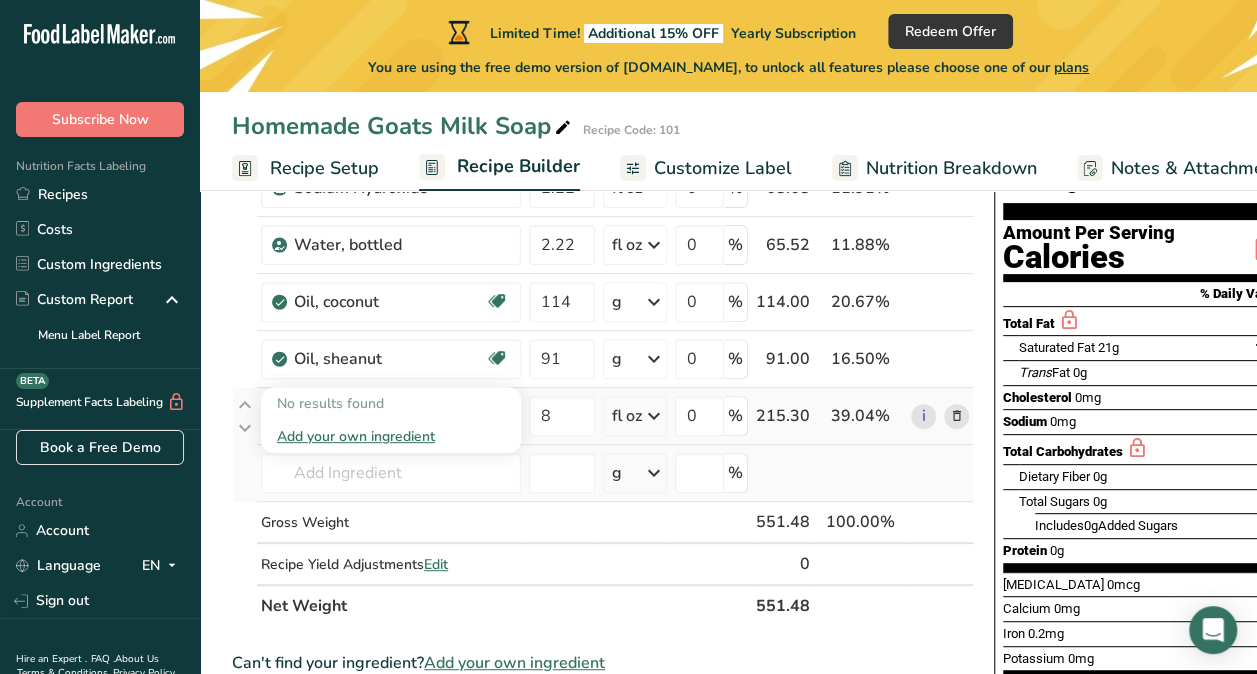 click on "Add your own ingredient" at bounding box center (391, 436) 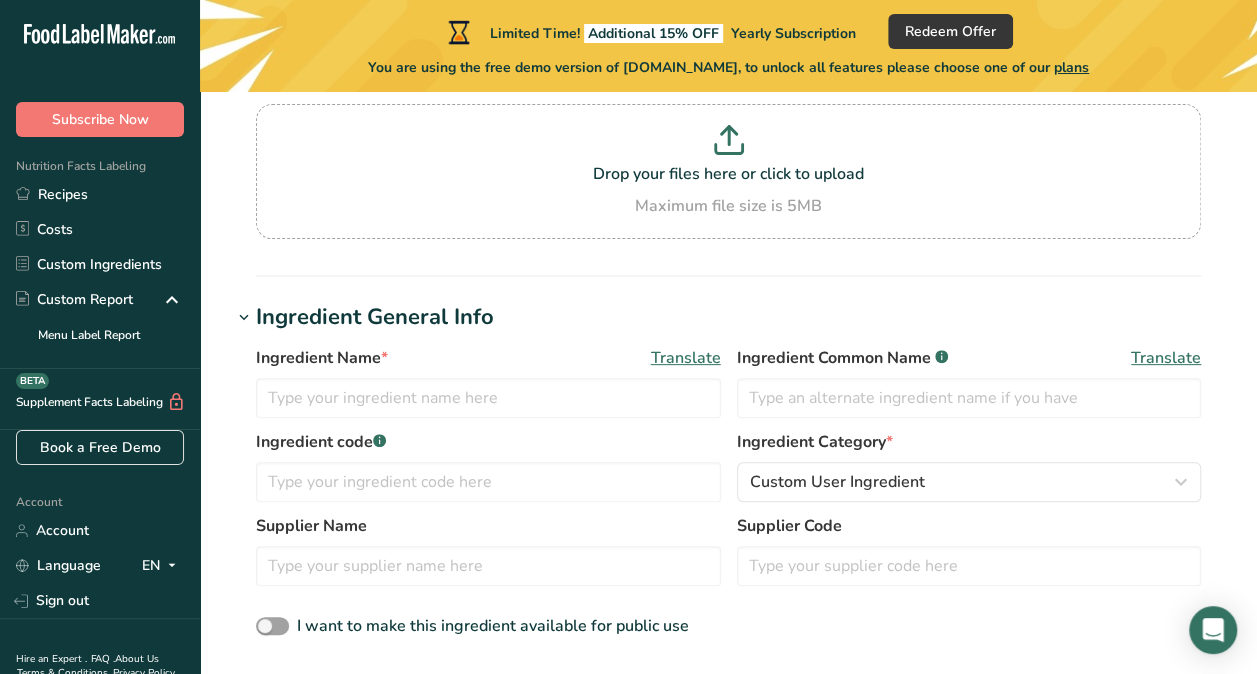 scroll, scrollTop: 191, scrollLeft: 0, axis: vertical 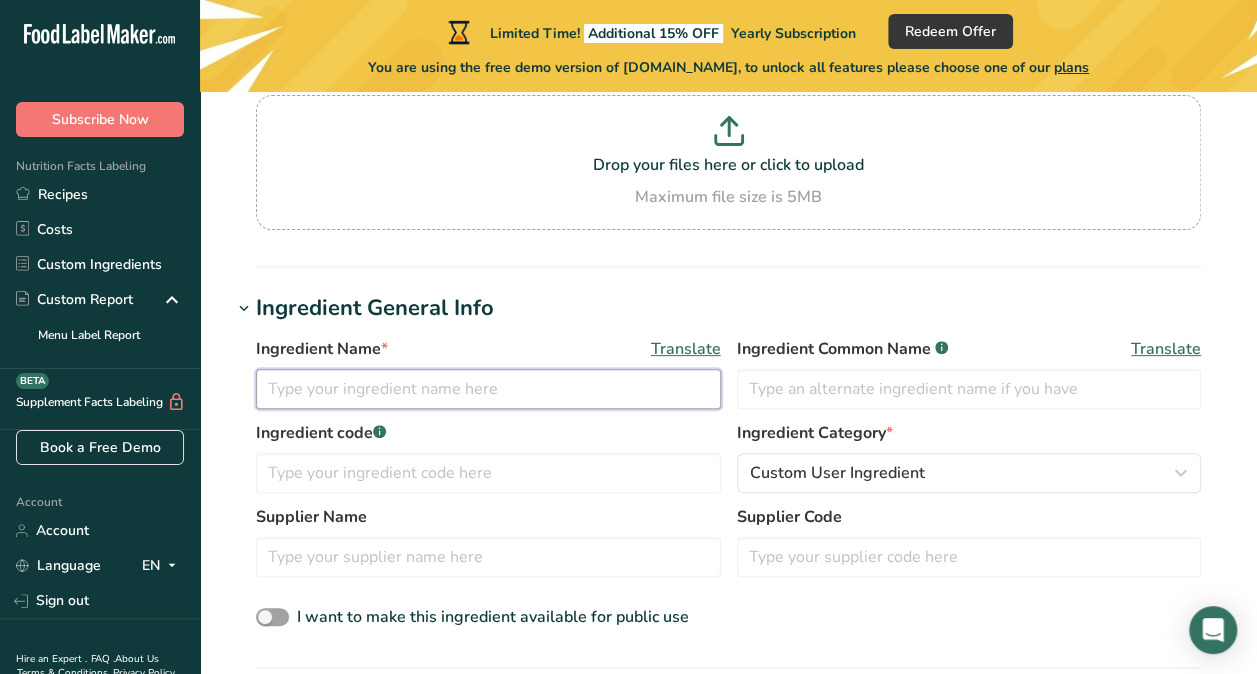 click at bounding box center (488, 389) 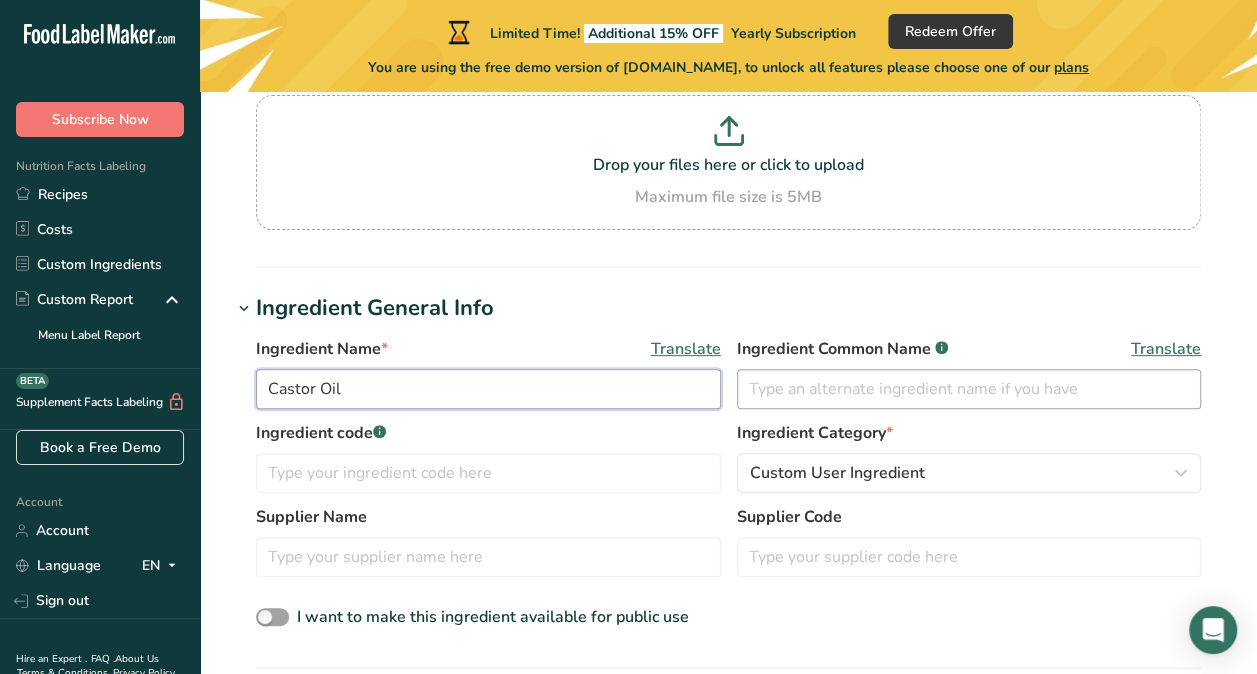 type on "Castor Oil" 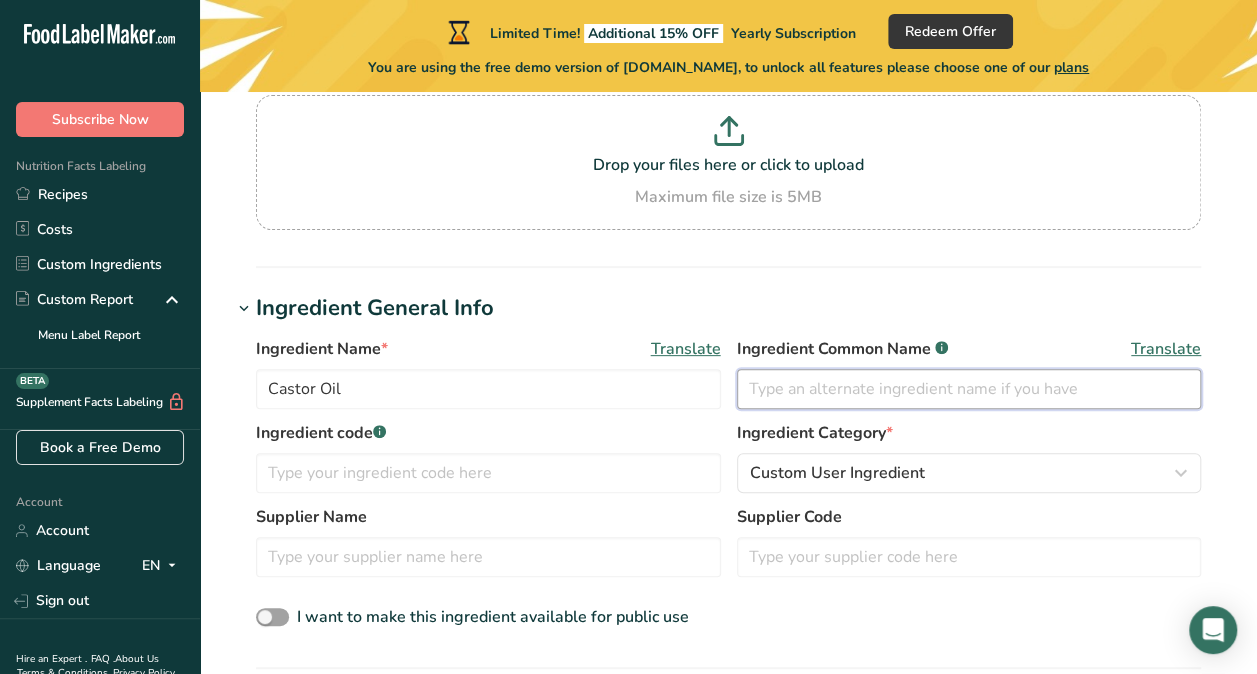 click at bounding box center [969, 389] 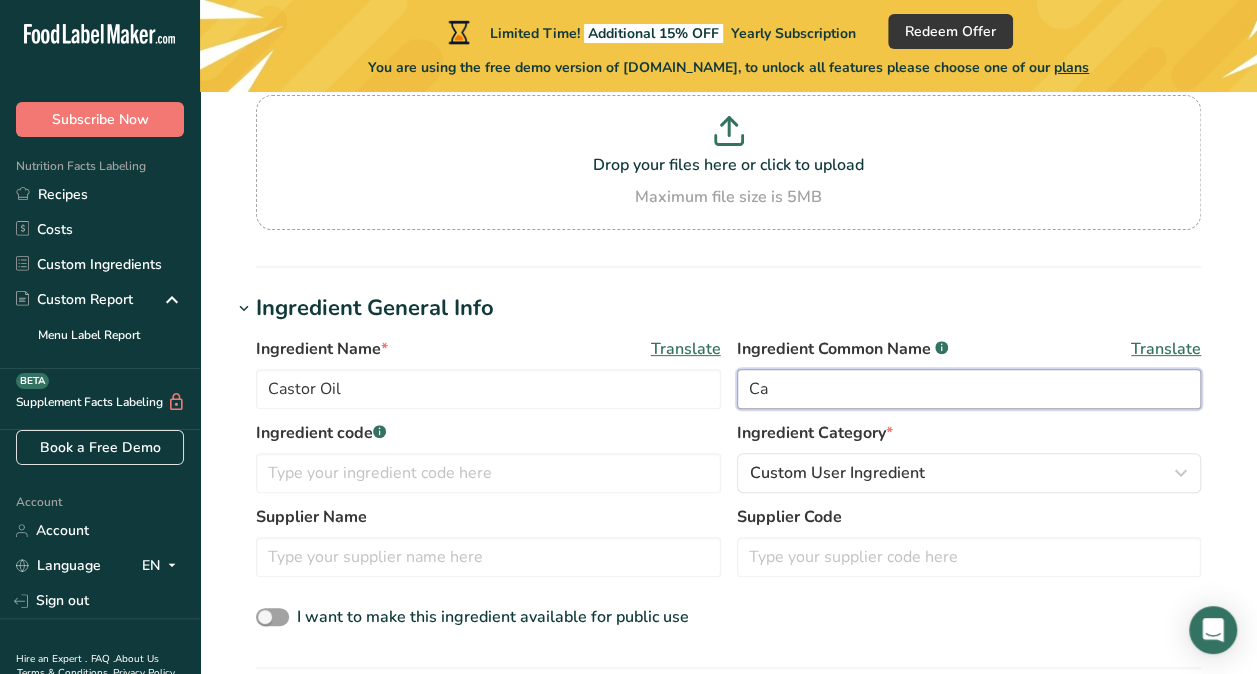 type on "C" 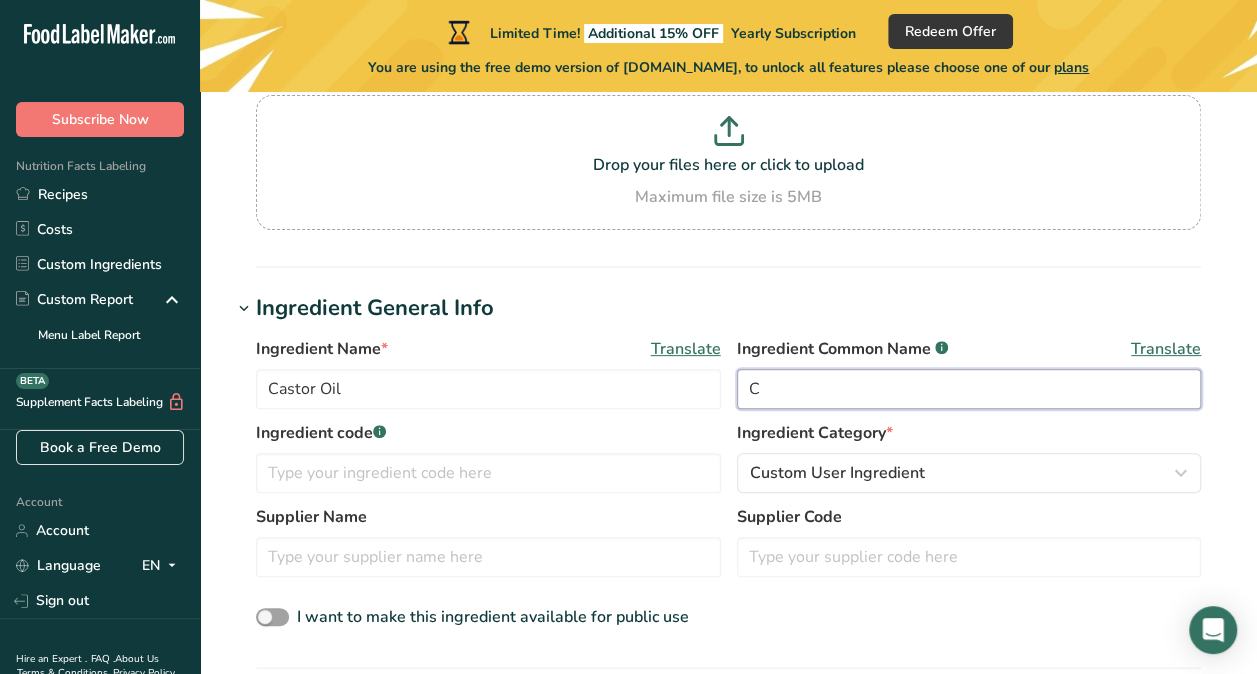 type 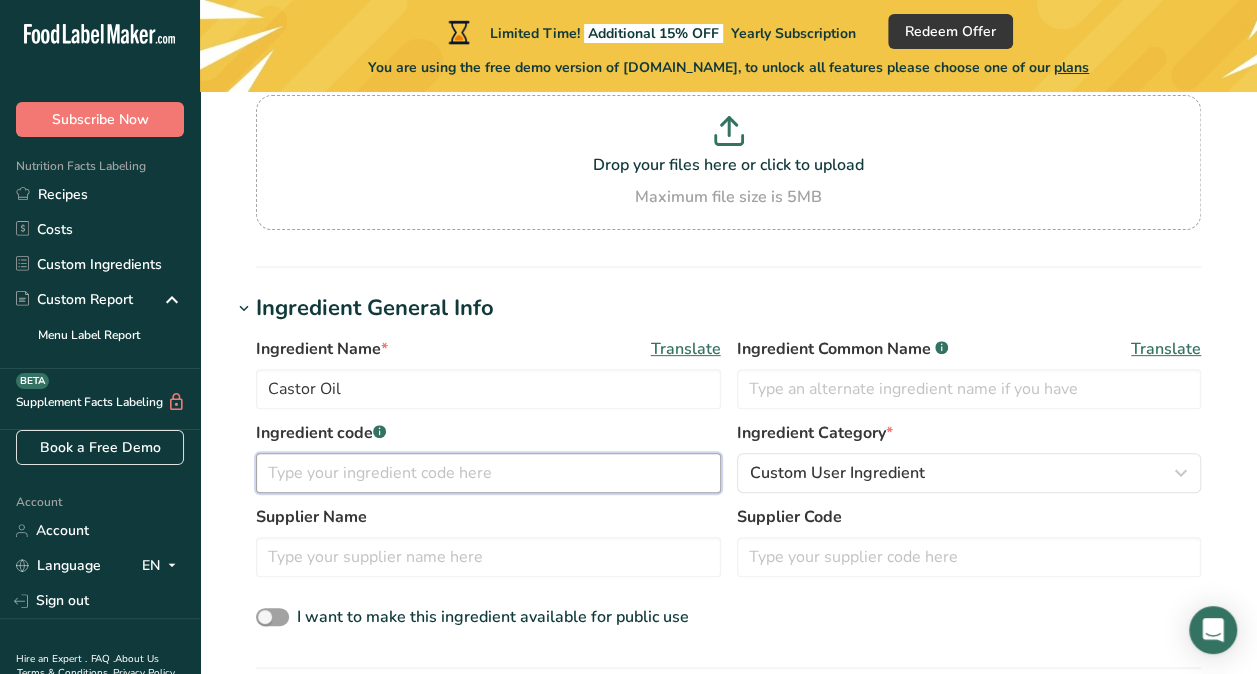 click at bounding box center (488, 473) 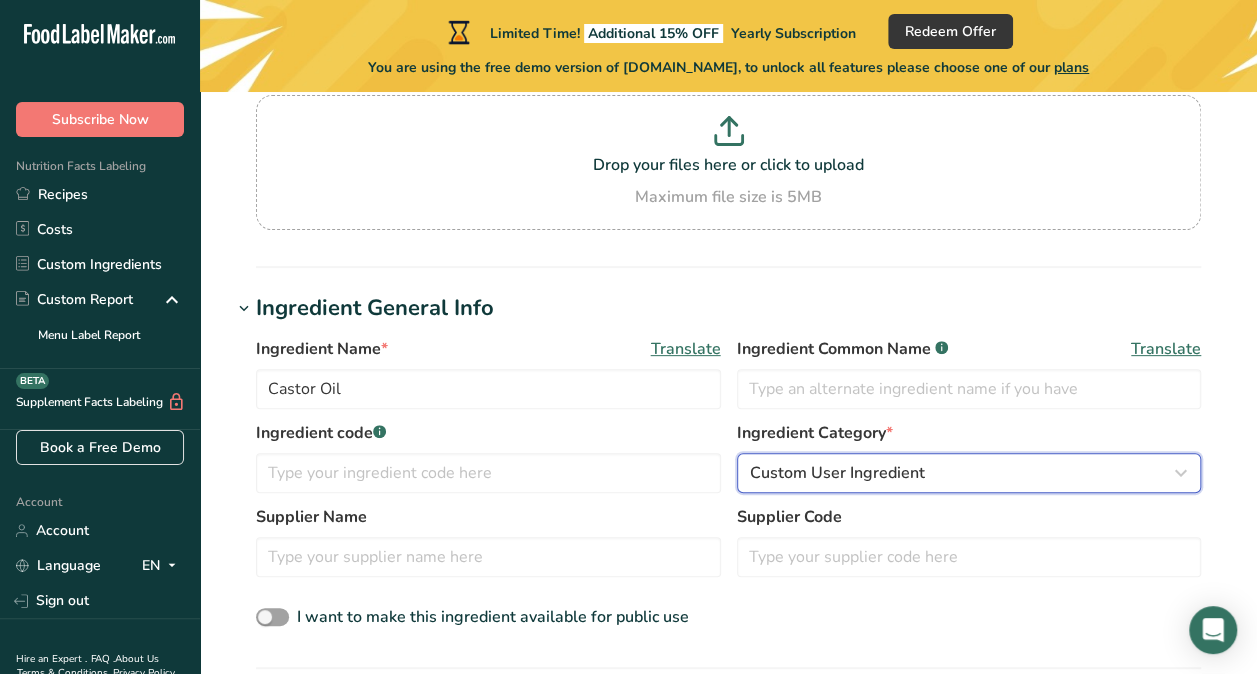click on "Custom User Ingredient" at bounding box center (837, 473) 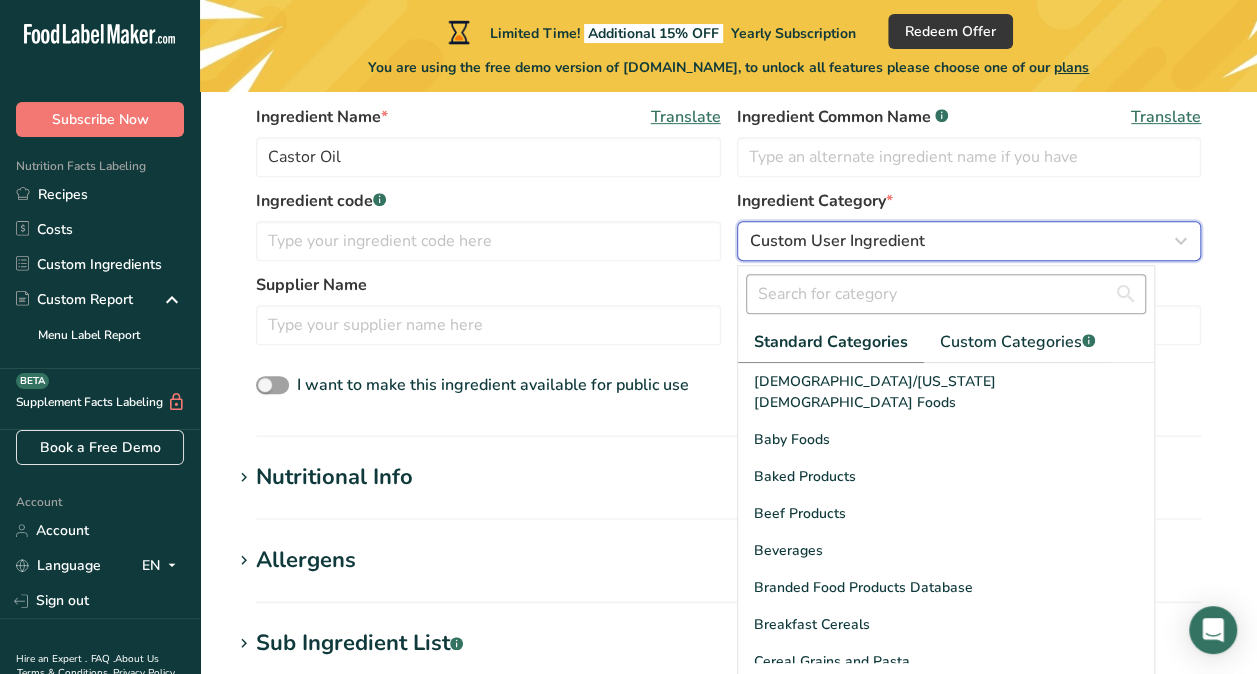 scroll, scrollTop: 427, scrollLeft: 0, axis: vertical 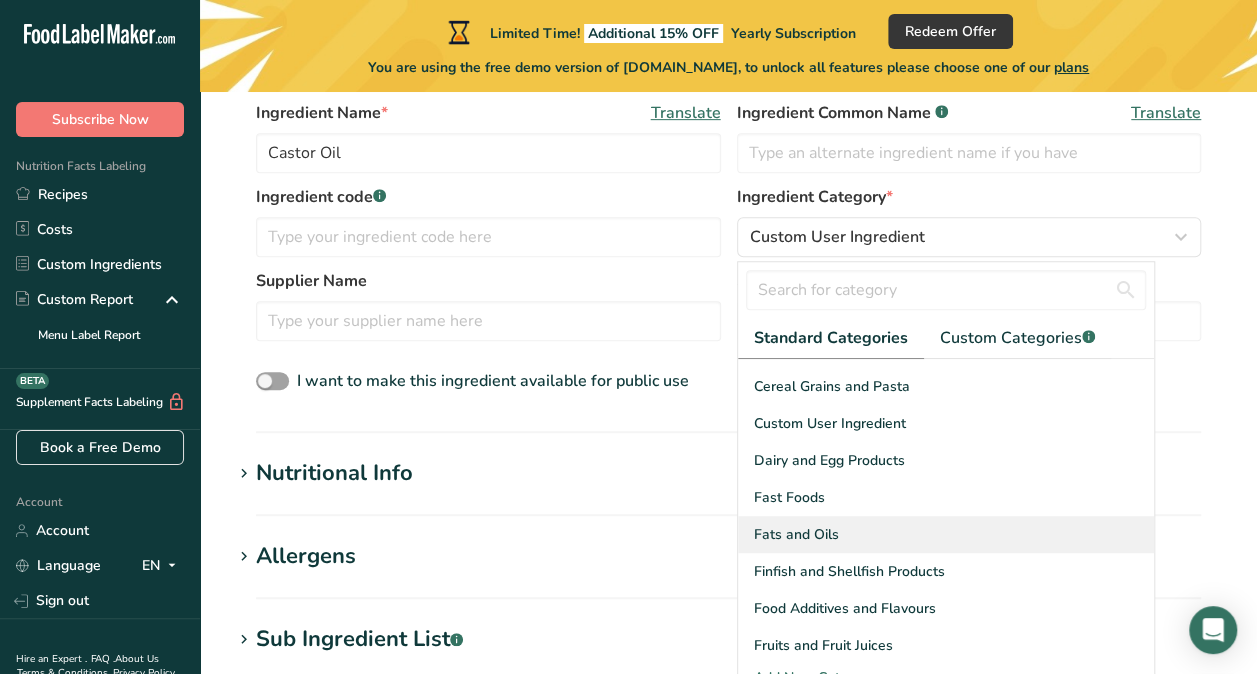 click on "Fats and Oils" at bounding box center (946, 534) 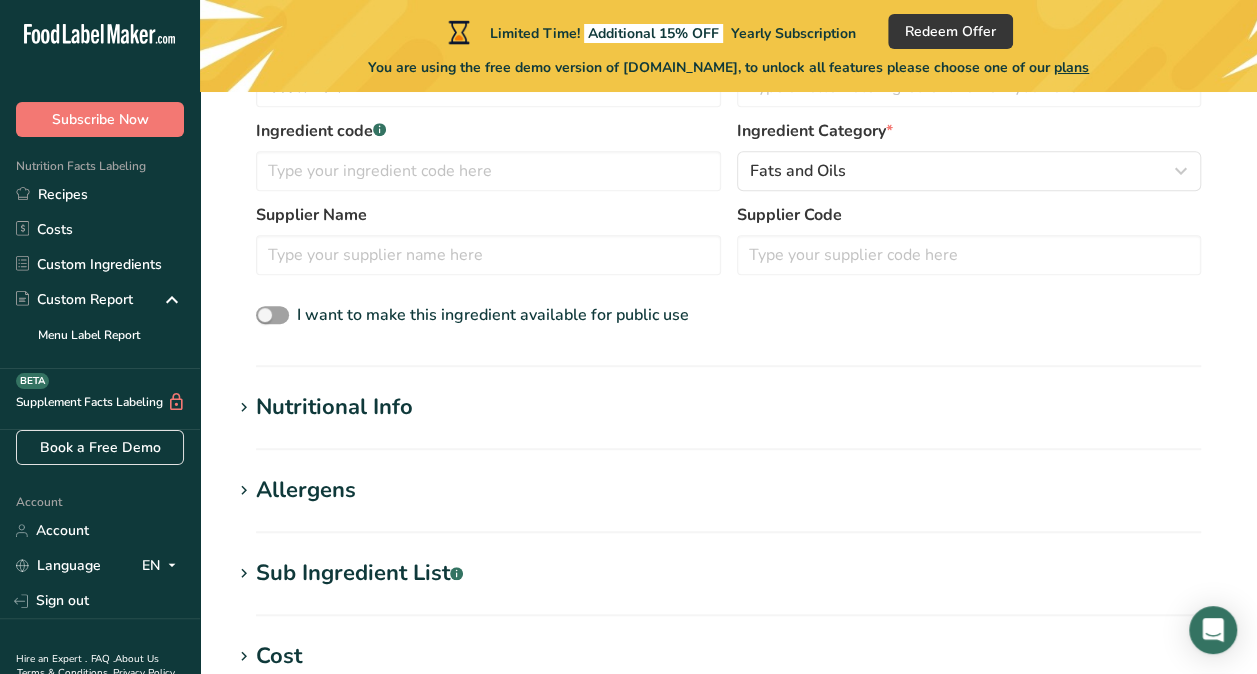 scroll, scrollTop: 501, scrollLeft: 0, axis: vertical 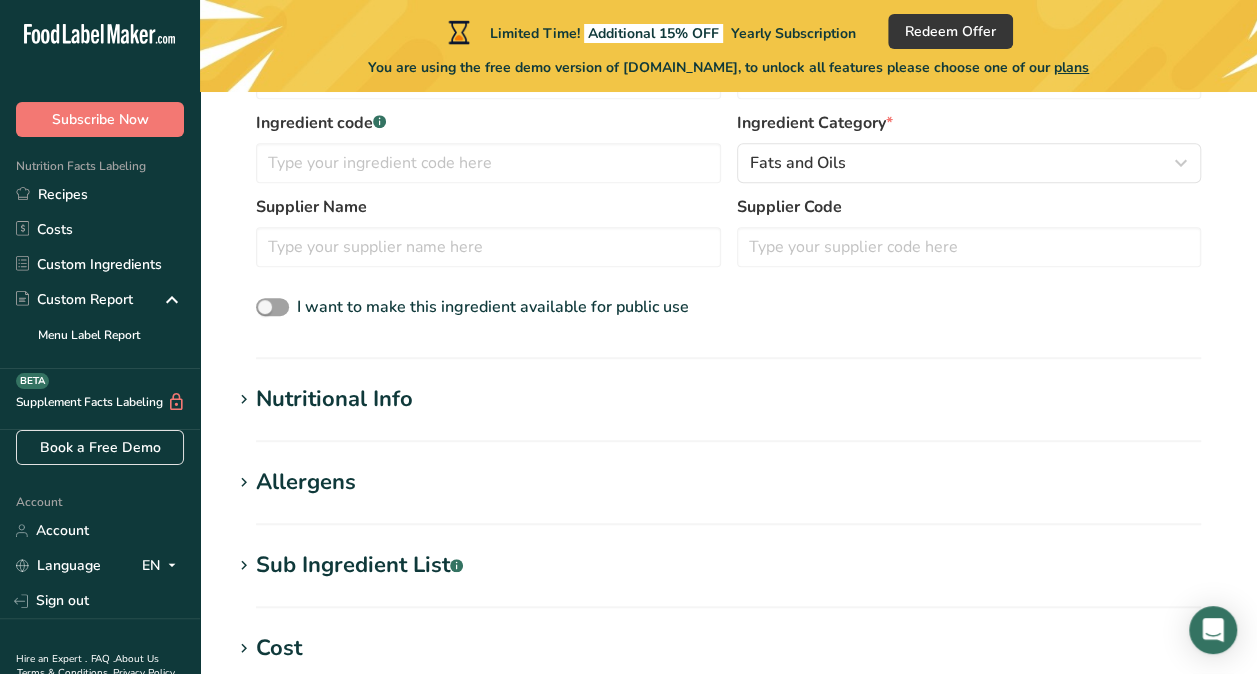 click on "Nutritional Info
Serving Size
.a-a{fill:#347362;}.b-a{fill:#fff;}
Add ingredient serving size *
g
kg
mg
mcg
lb
oz
l
mL
fl oz
tbsp
tsp
cup
qt
gallon
Required Components Vitamins Minerals Other Nutrients Amino Acid Profile
Calories
(kcal) *
Energy KJ
(kj) *
Total Fat
(g) *     *     *     *     *     *" at bounding box center (728, 412) 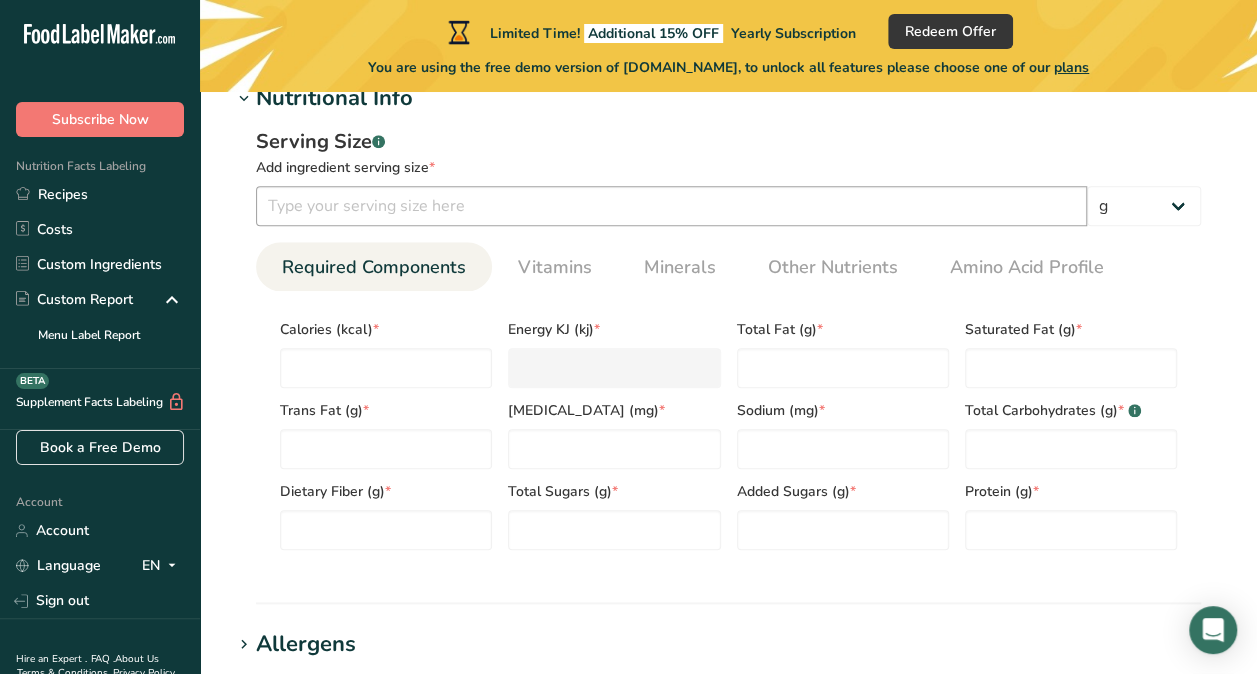 scroll, scrollTop: 807, scrollLeft: 0, axis: vertical 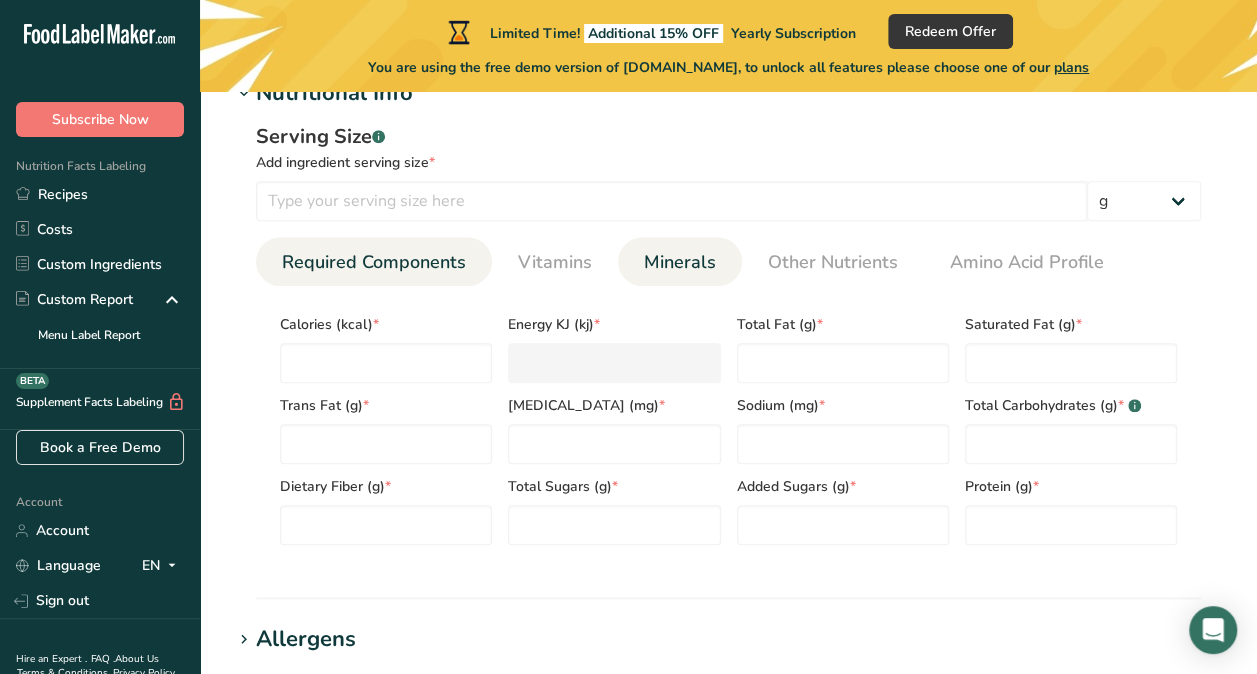click on "Minerals" at bounding box center [680, 262] 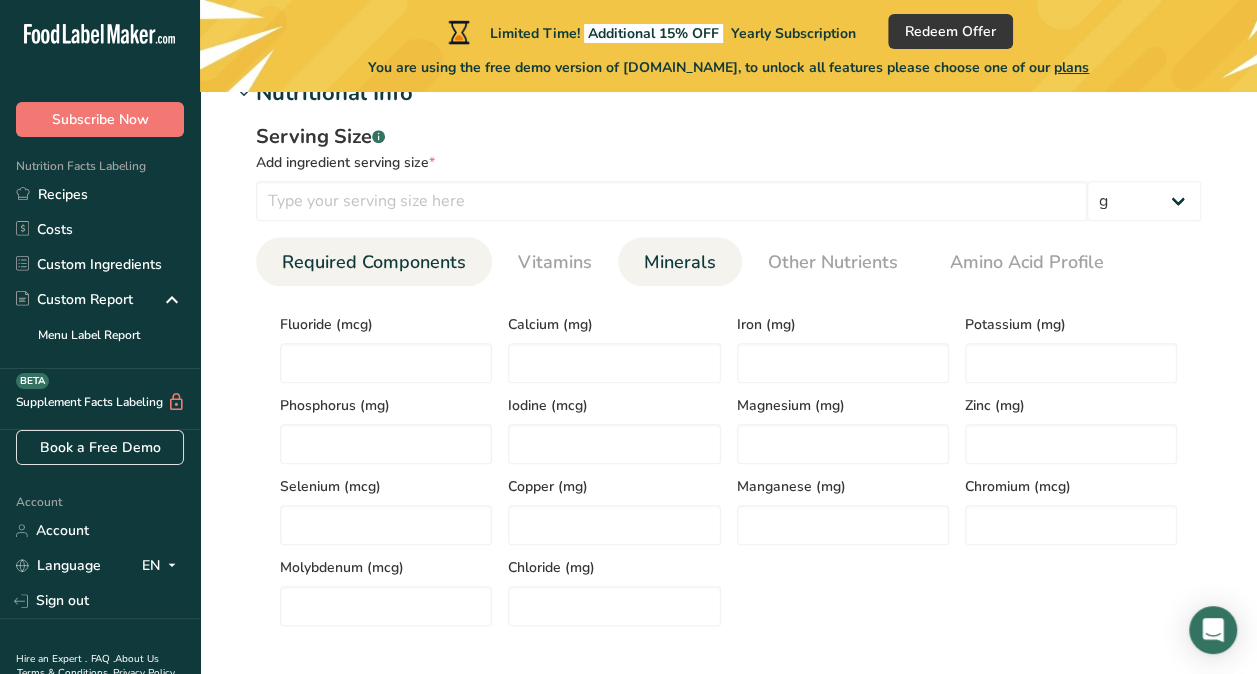 click on "Required Components" at bounding box center [374, 262] 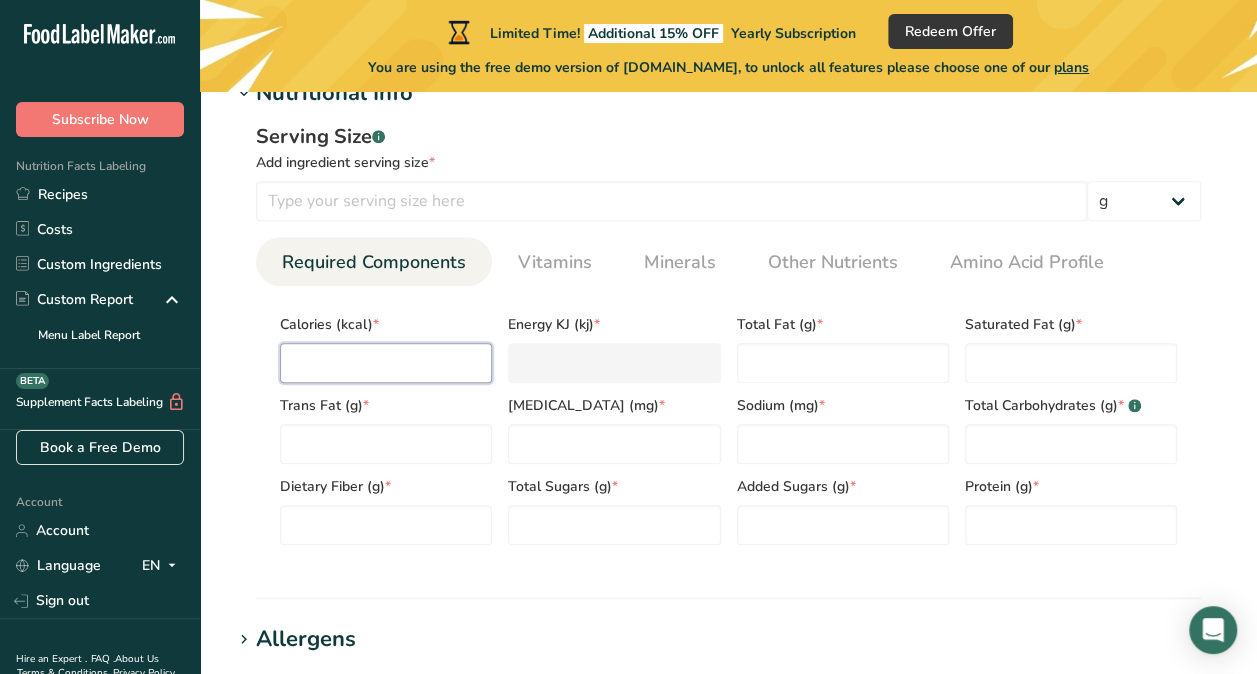 click at bounding box center [386, 363] 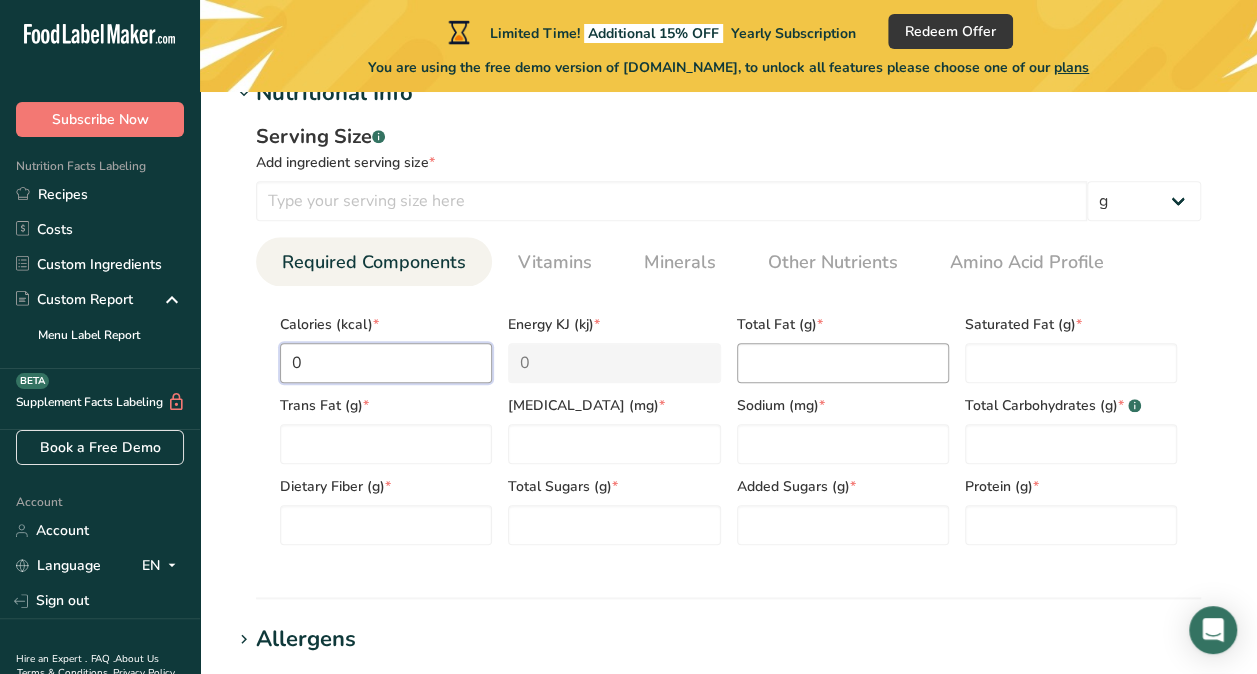 type on "0" 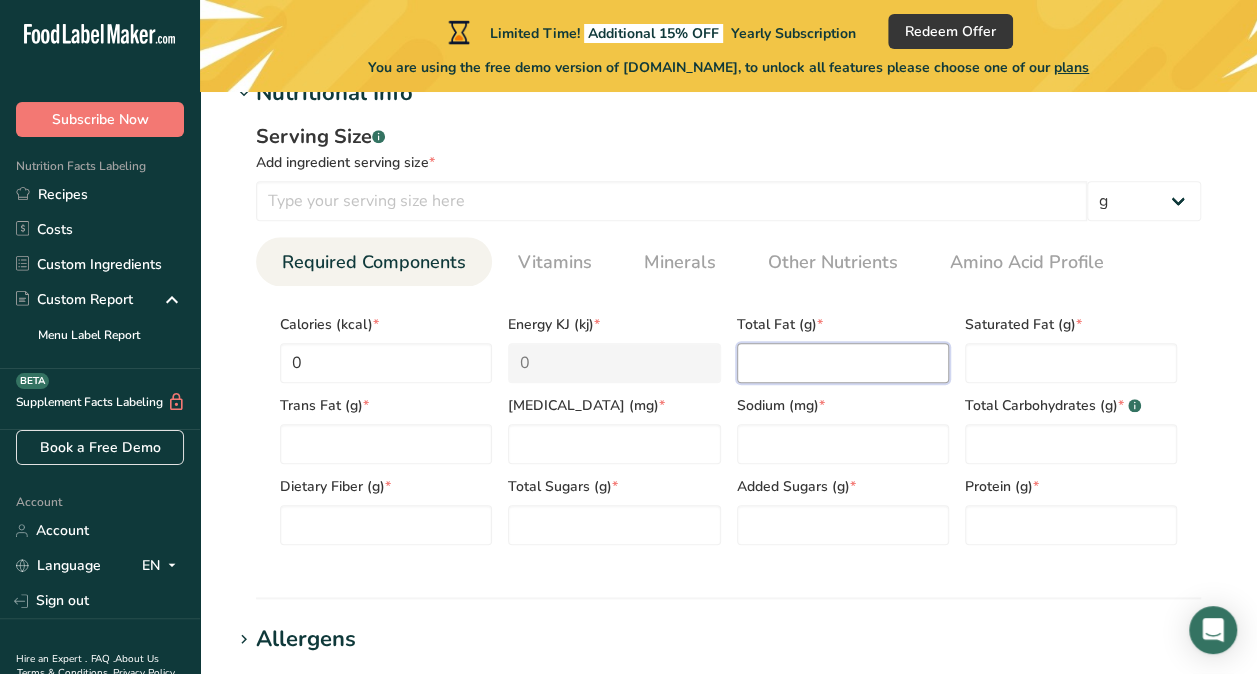 click at bounding box center (843, 363) 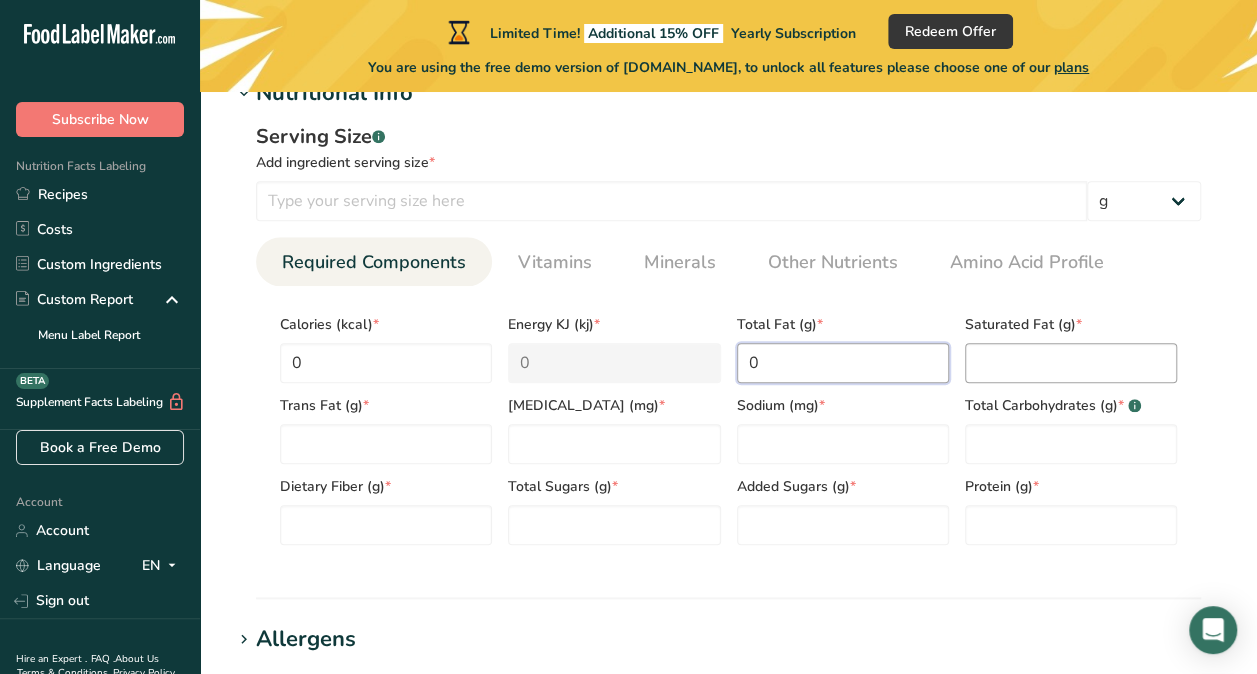 type on "0" 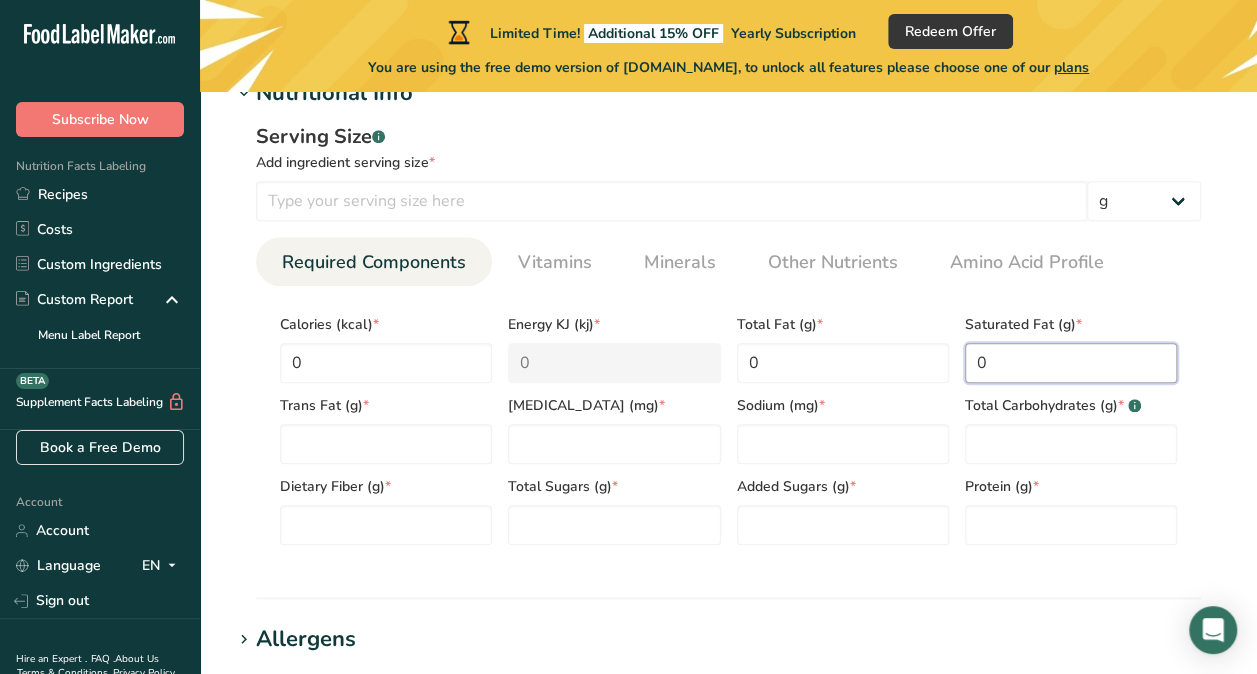 click on "0" at bounding box center [1071, 363] 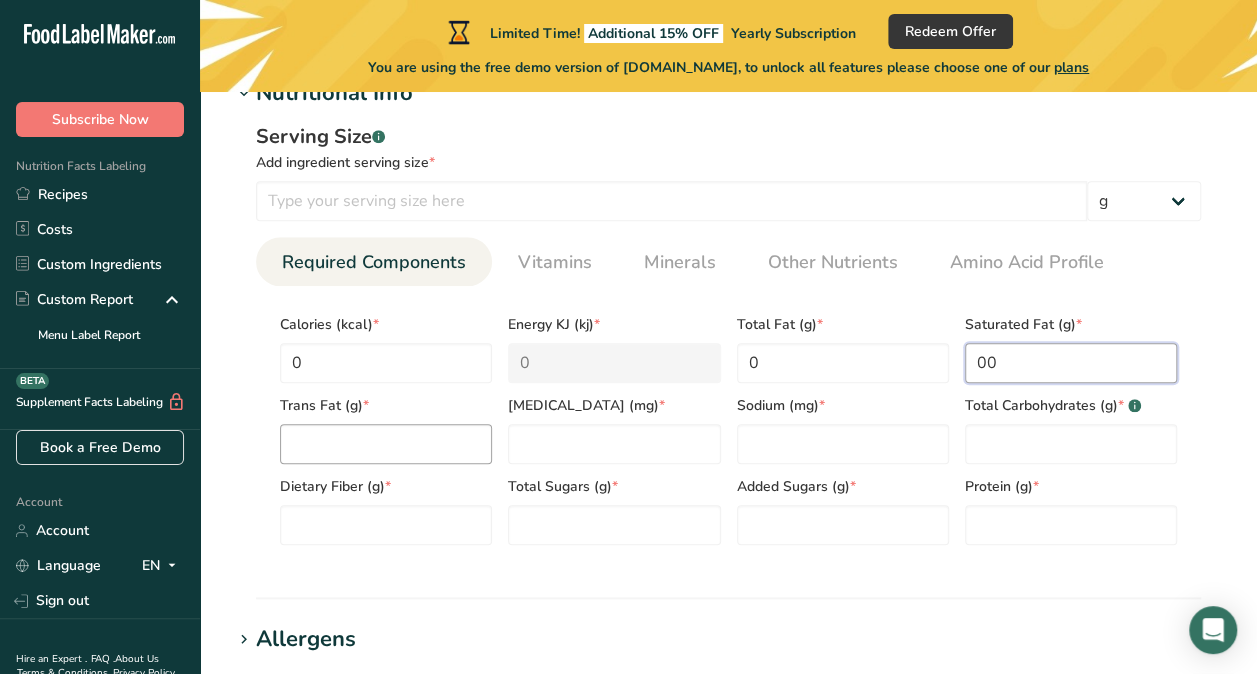 type on "00" 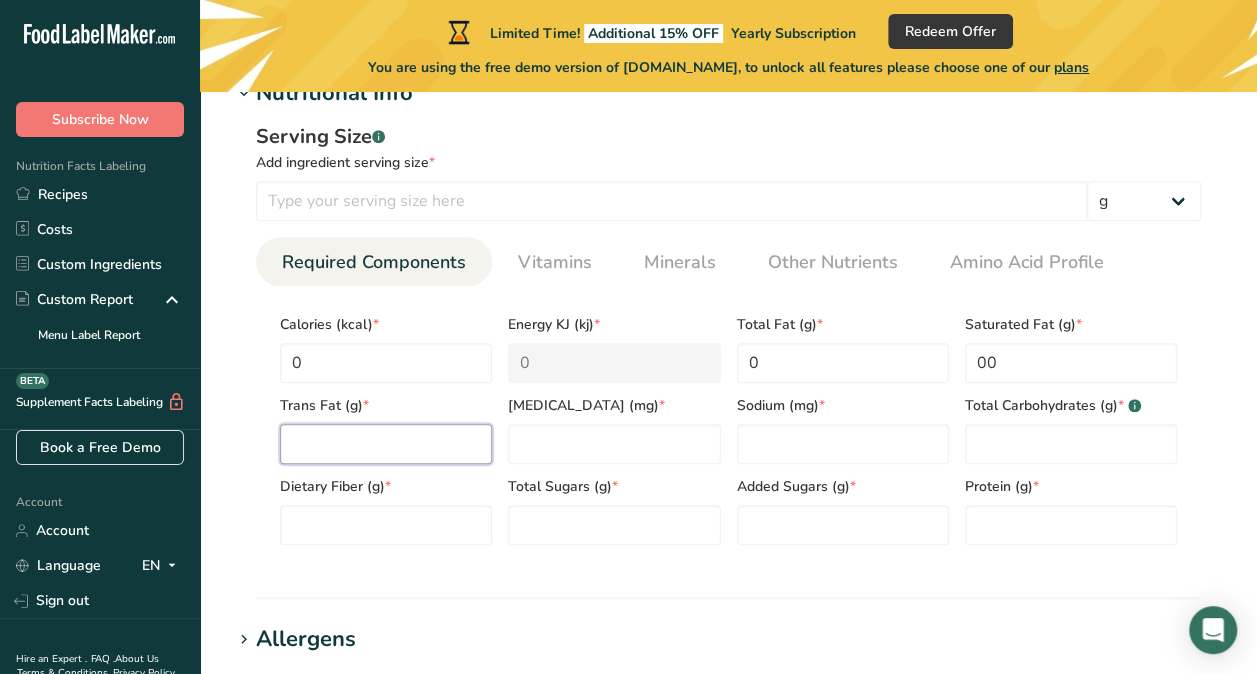 click at bounding box center (386, 444) 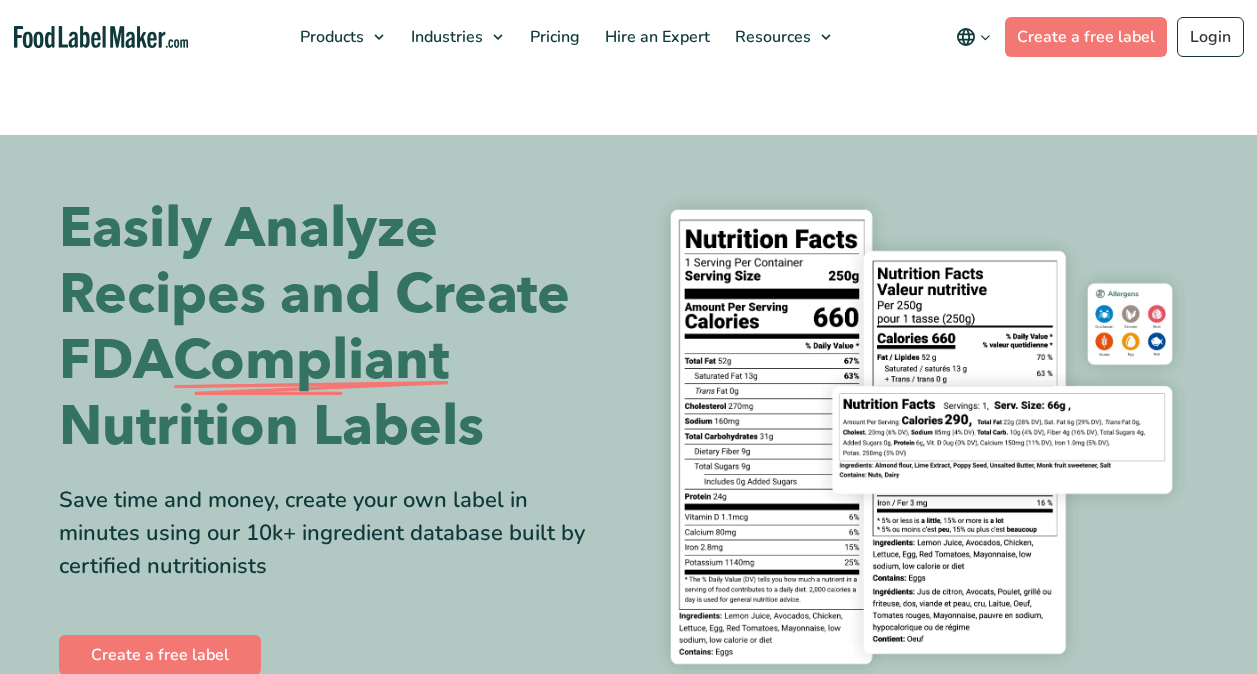 scroll, scrollTop: 0, scrollLeft: 0, axis: both 